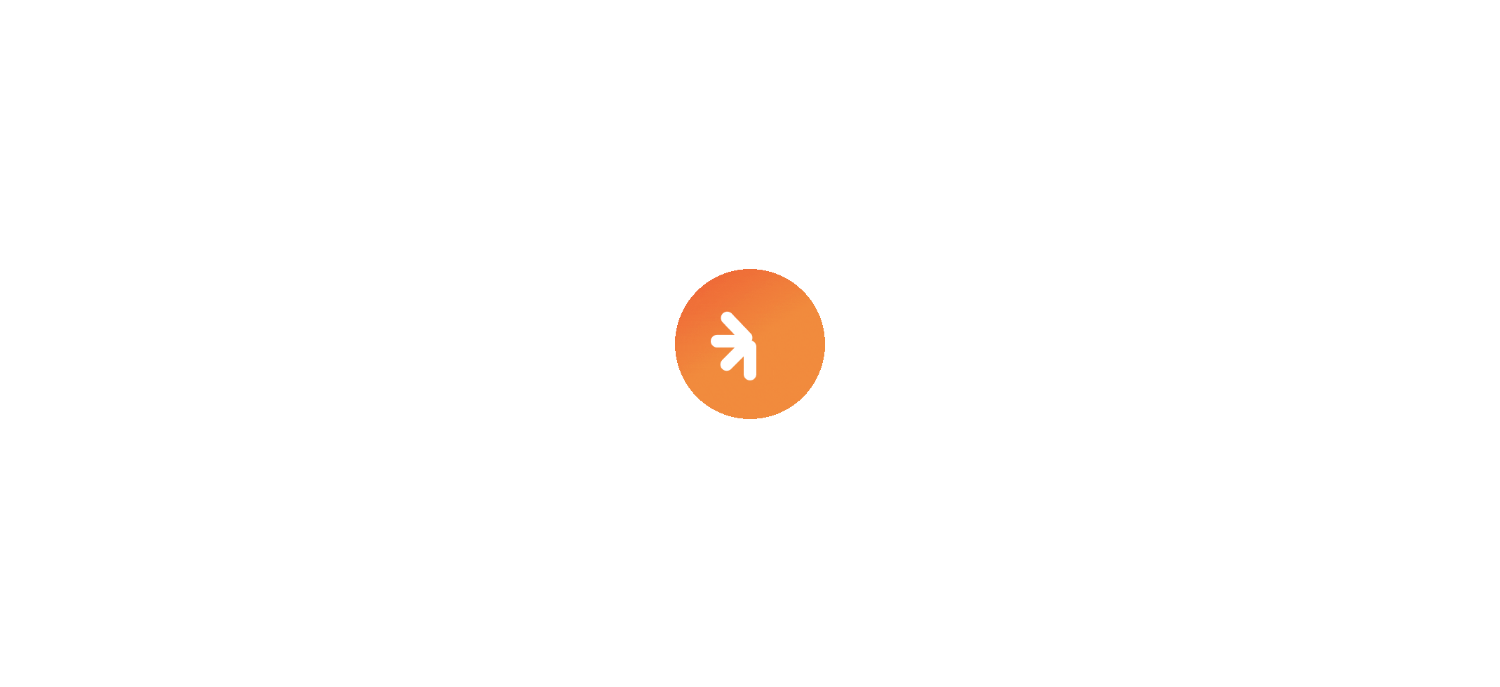 scroll, scrollTop: 0, scrollLeft: 0, axis: both 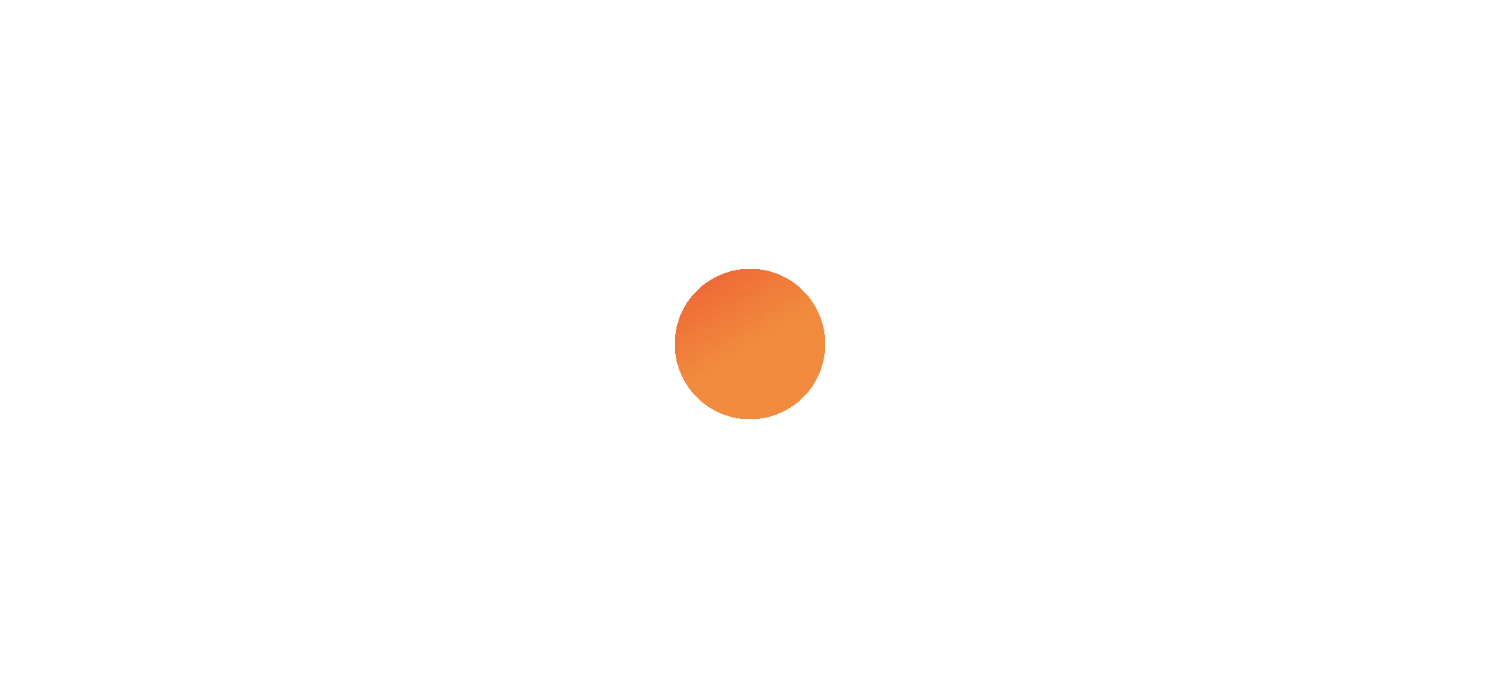 select on "****" 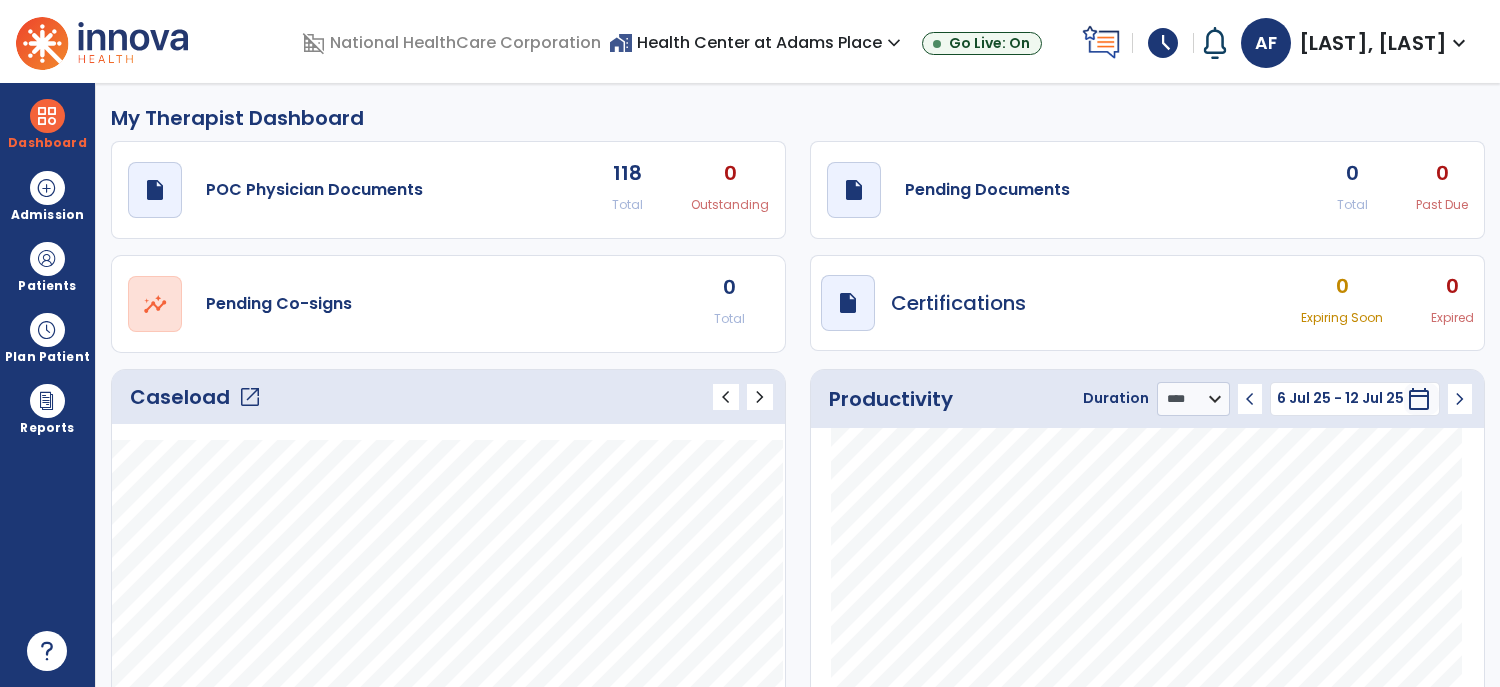 click on "open_in_new" 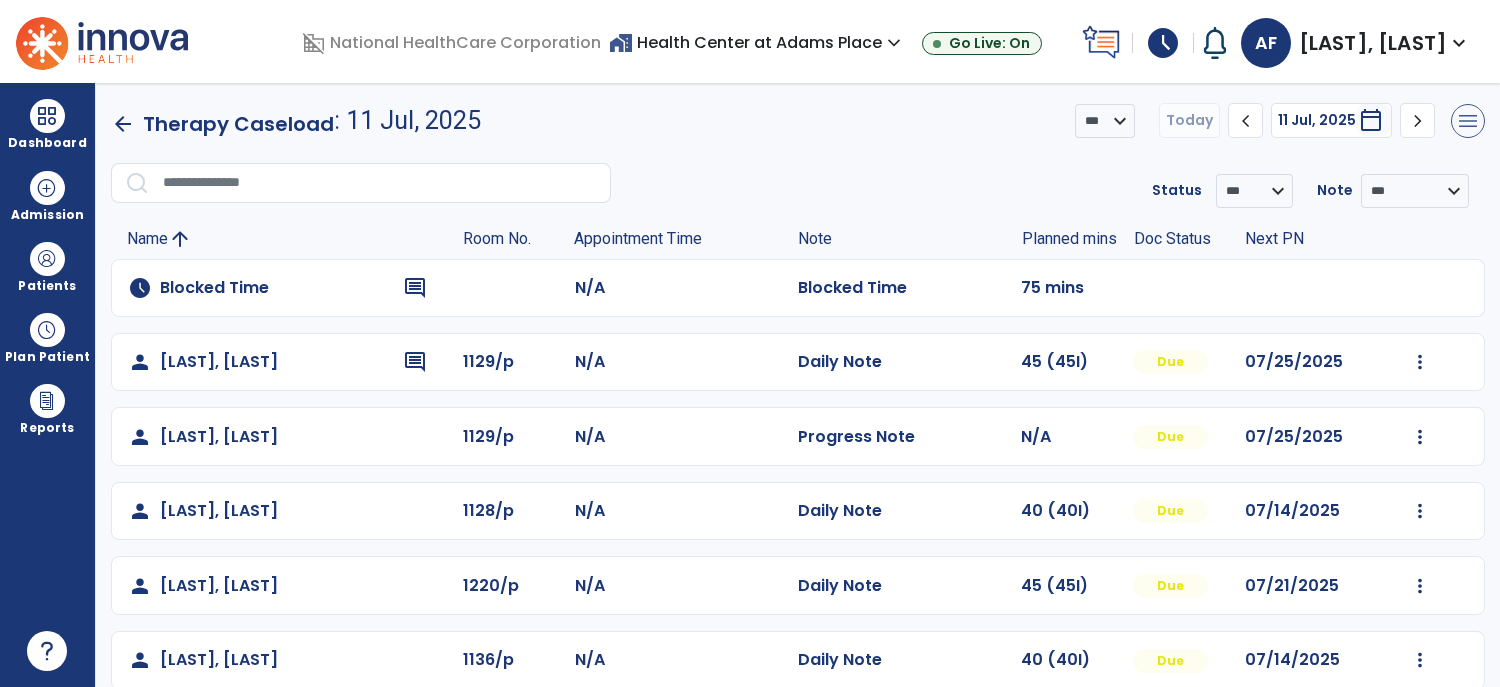 click on "menu" at bounding box center [1468, 121] 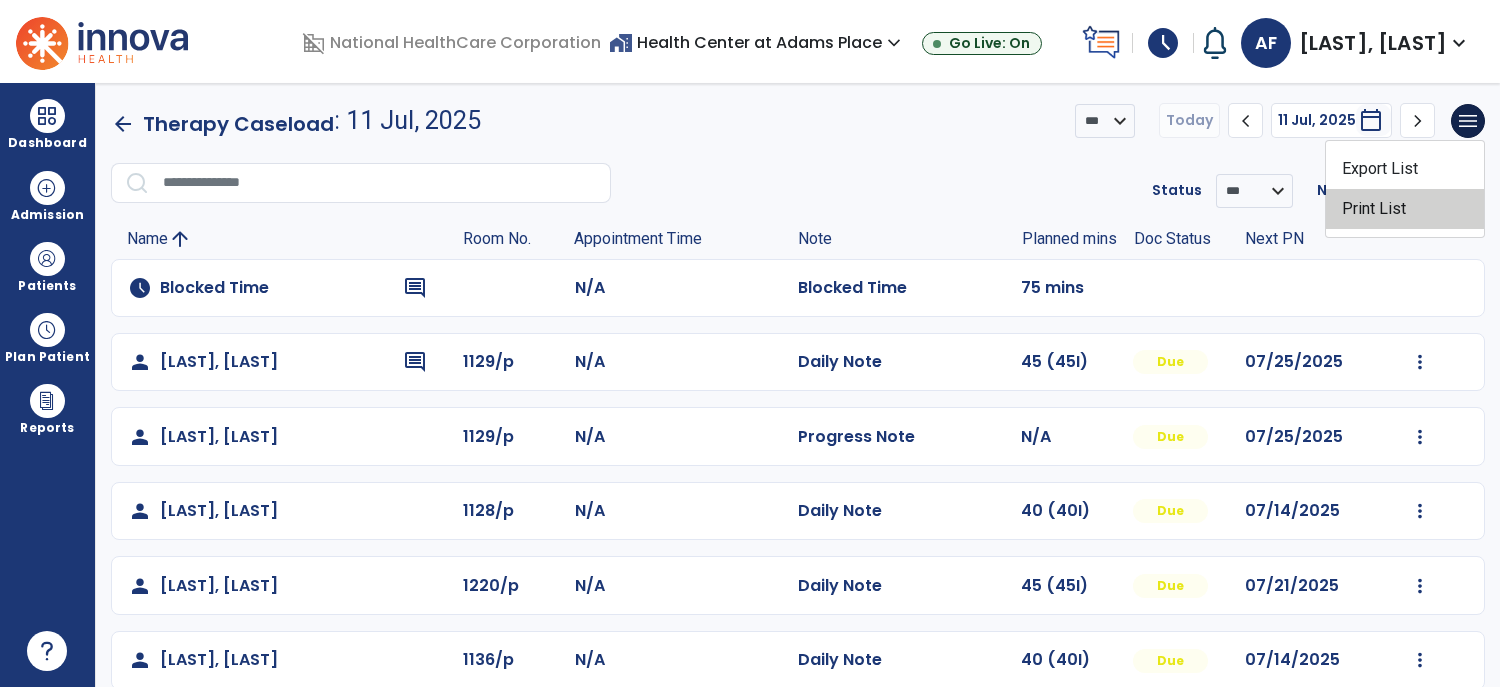 click on "Print List" 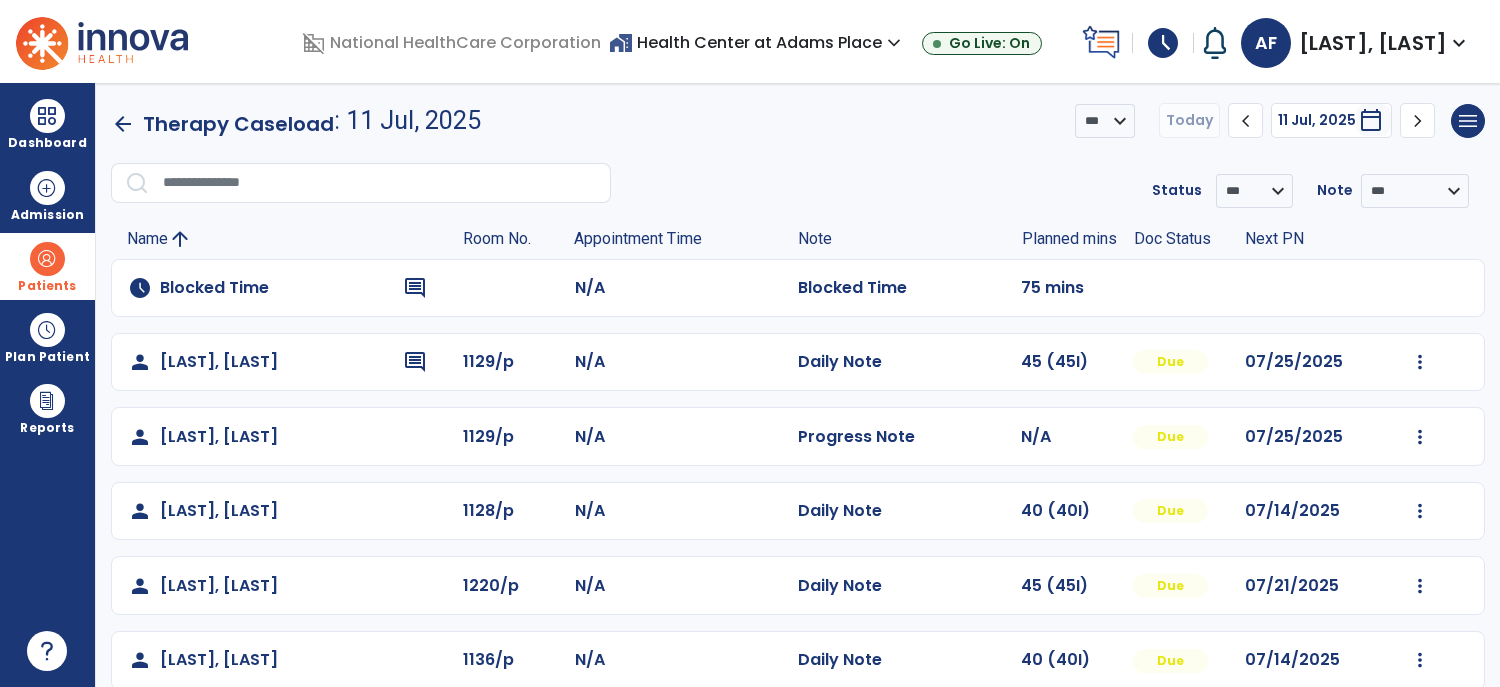 click at bounding box center (47, 259) 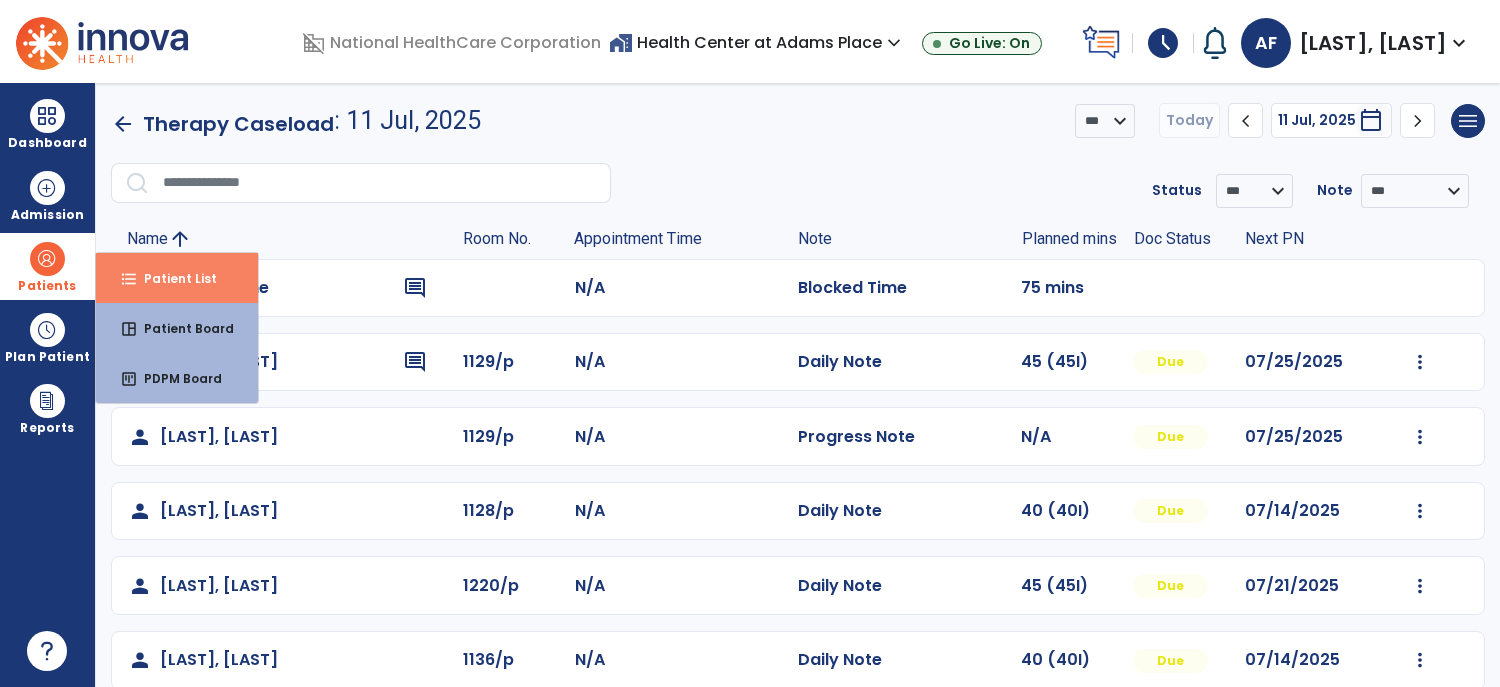 click on "Patient List" at bounding box center [172, 278] 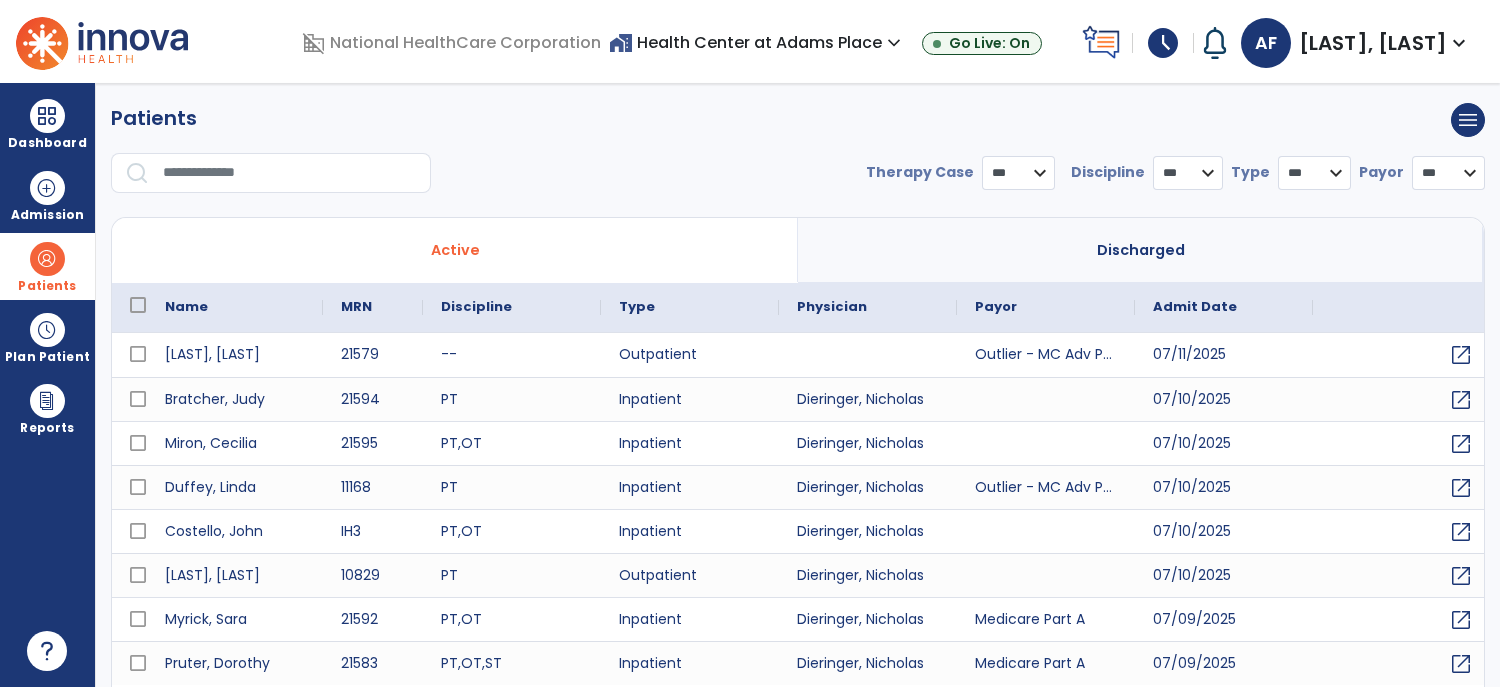 select on "***" 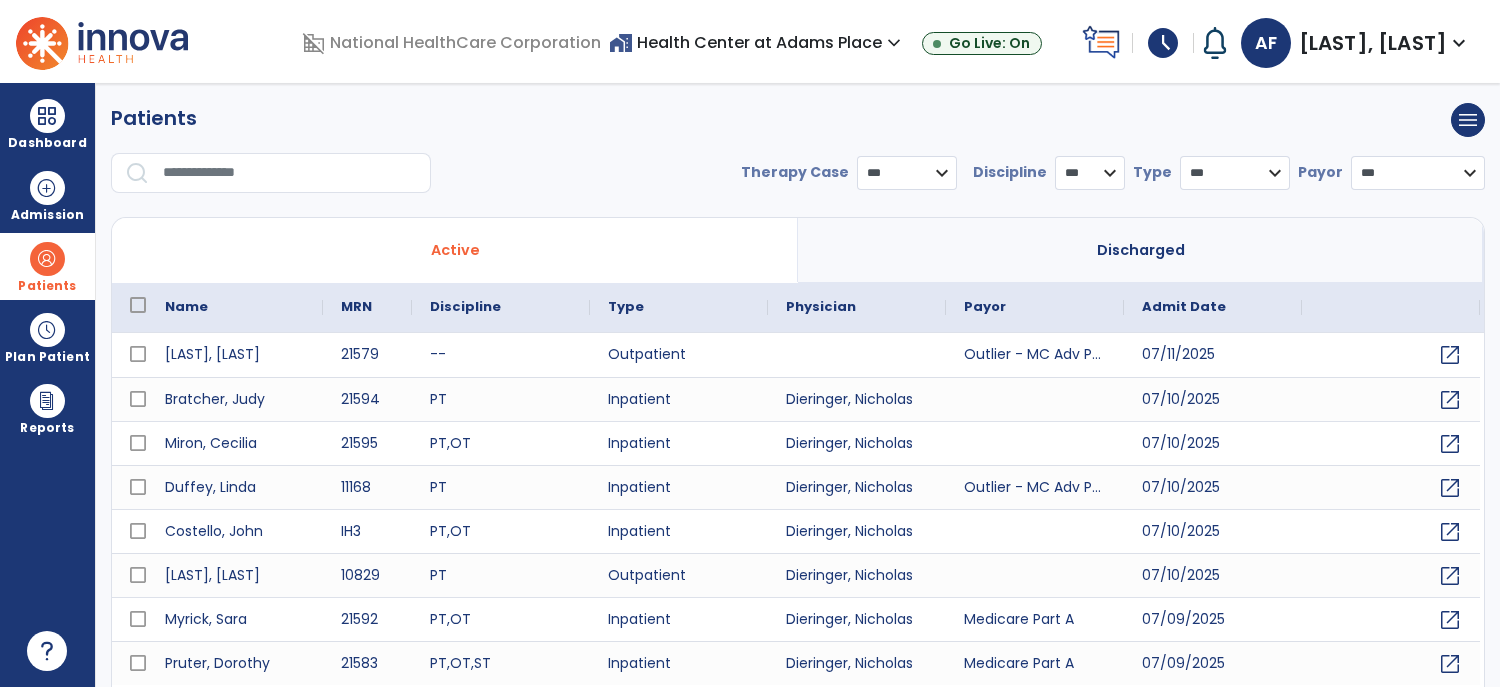 click at bounding box center (290, 173) 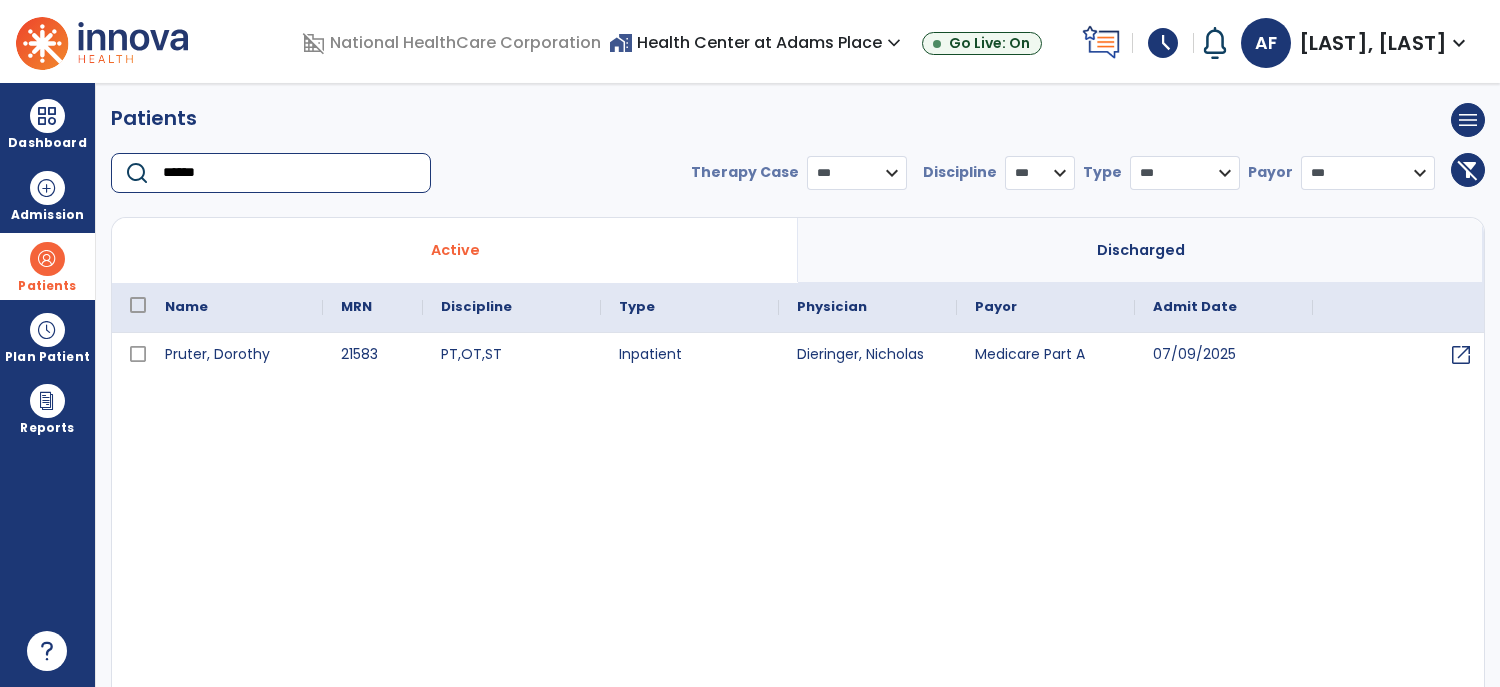 type on "******" 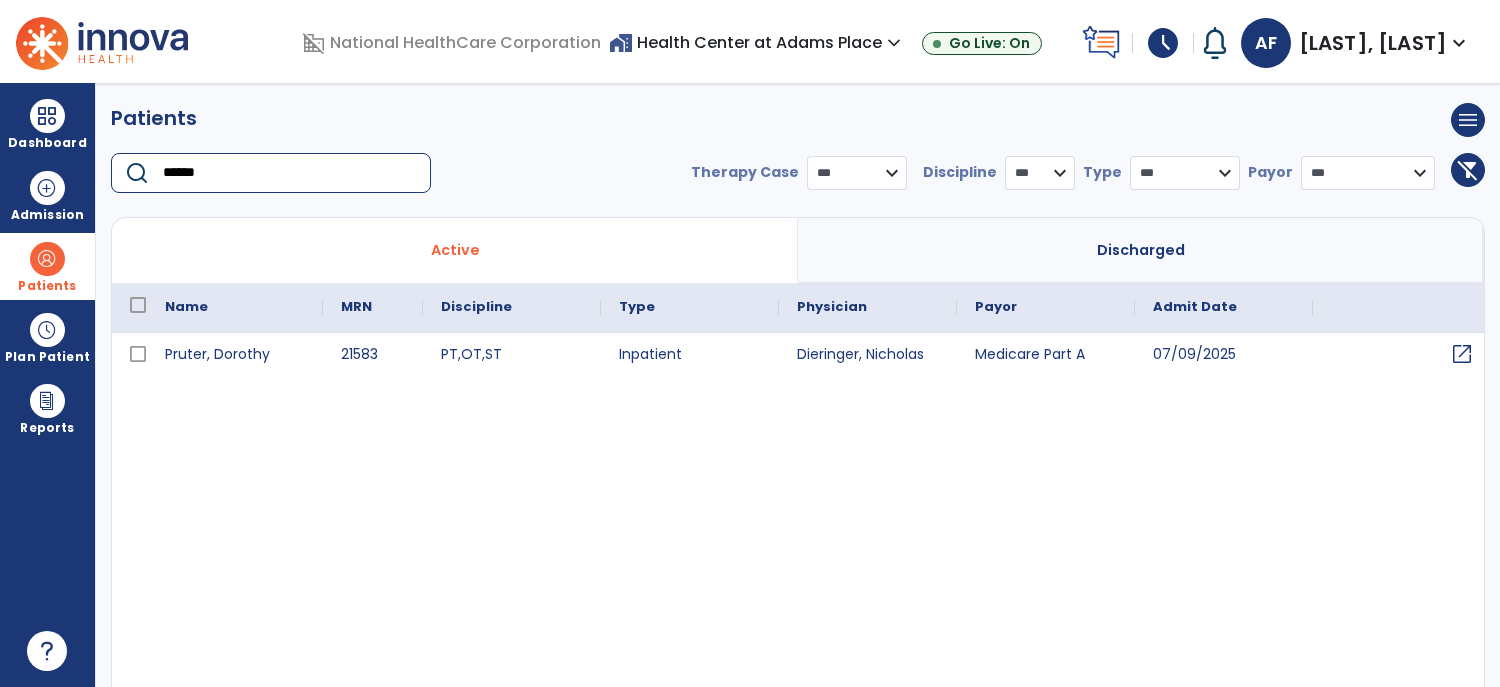click on "open_in_new" at bounding box center [1462, 354] 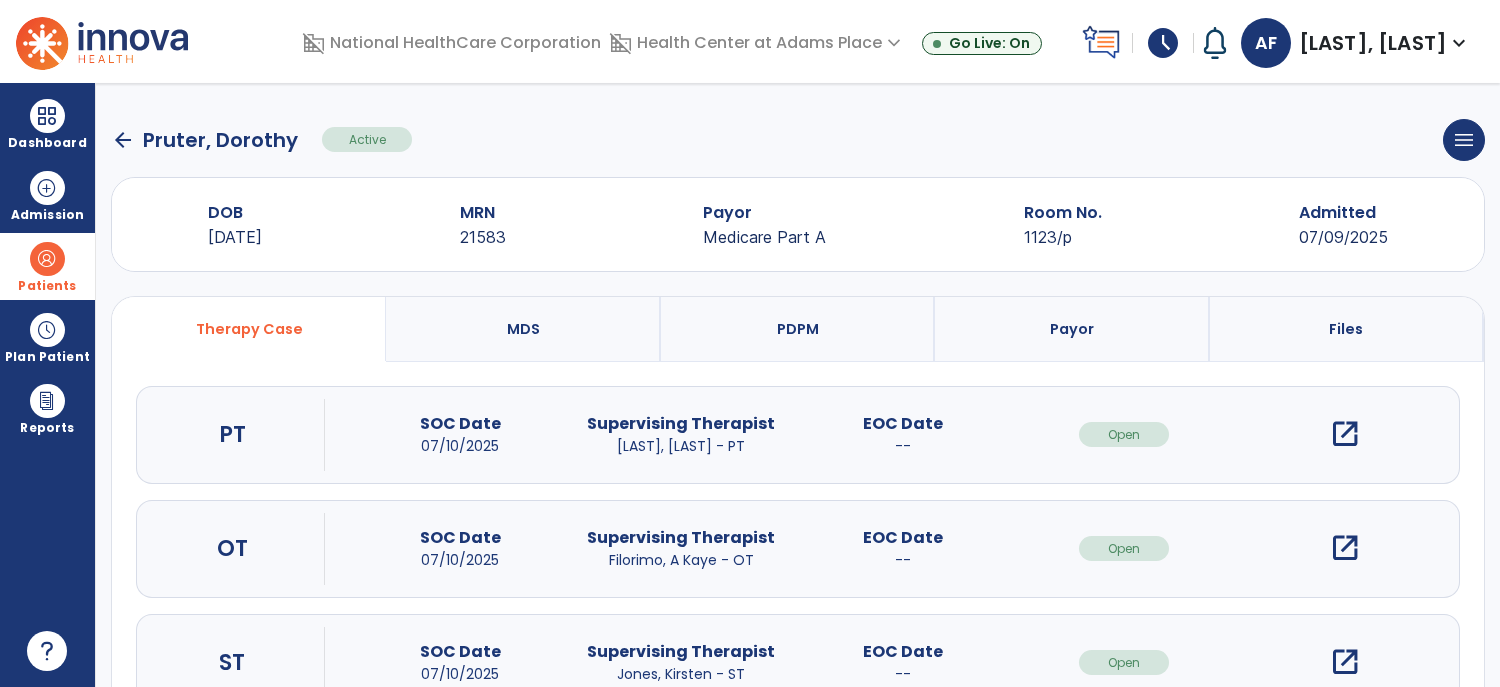 click on "open_in_new" at bounding box center (1345, 548) 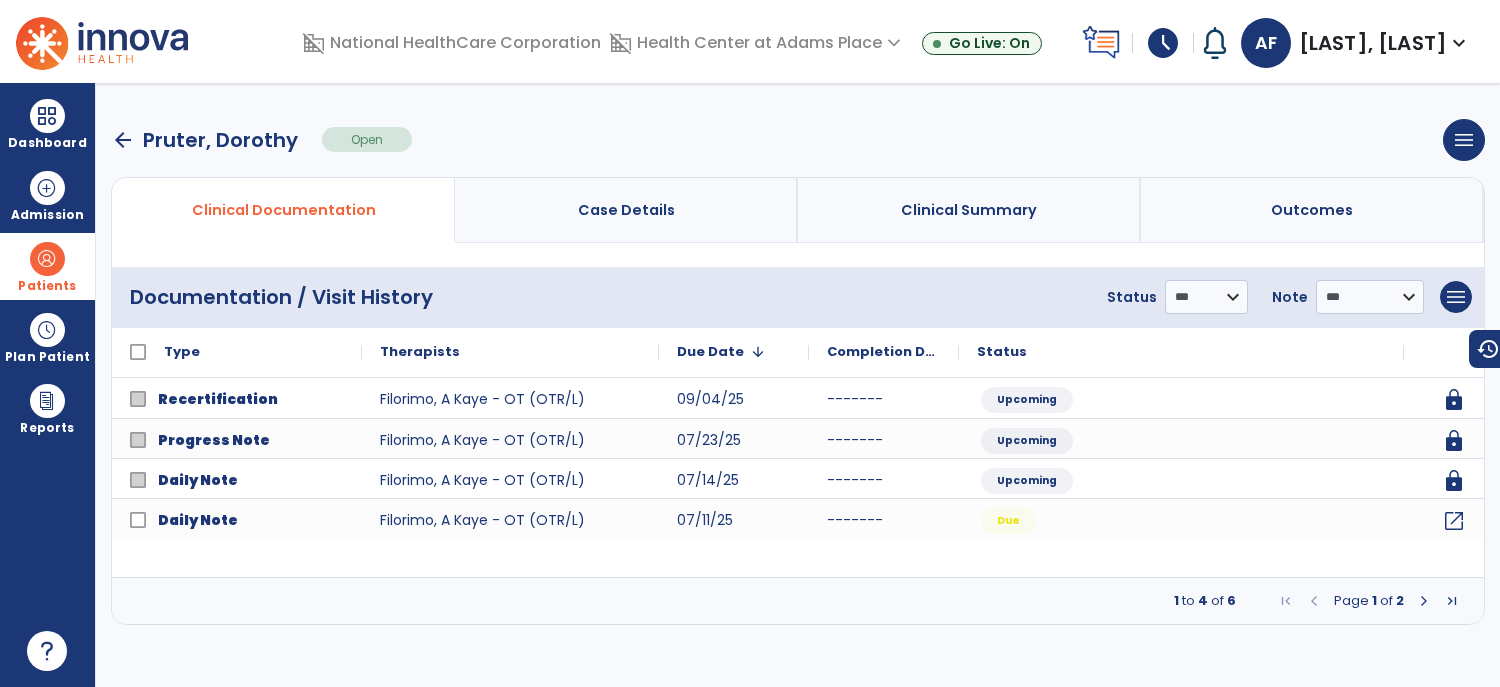 click at bounding box center (1424, 601) 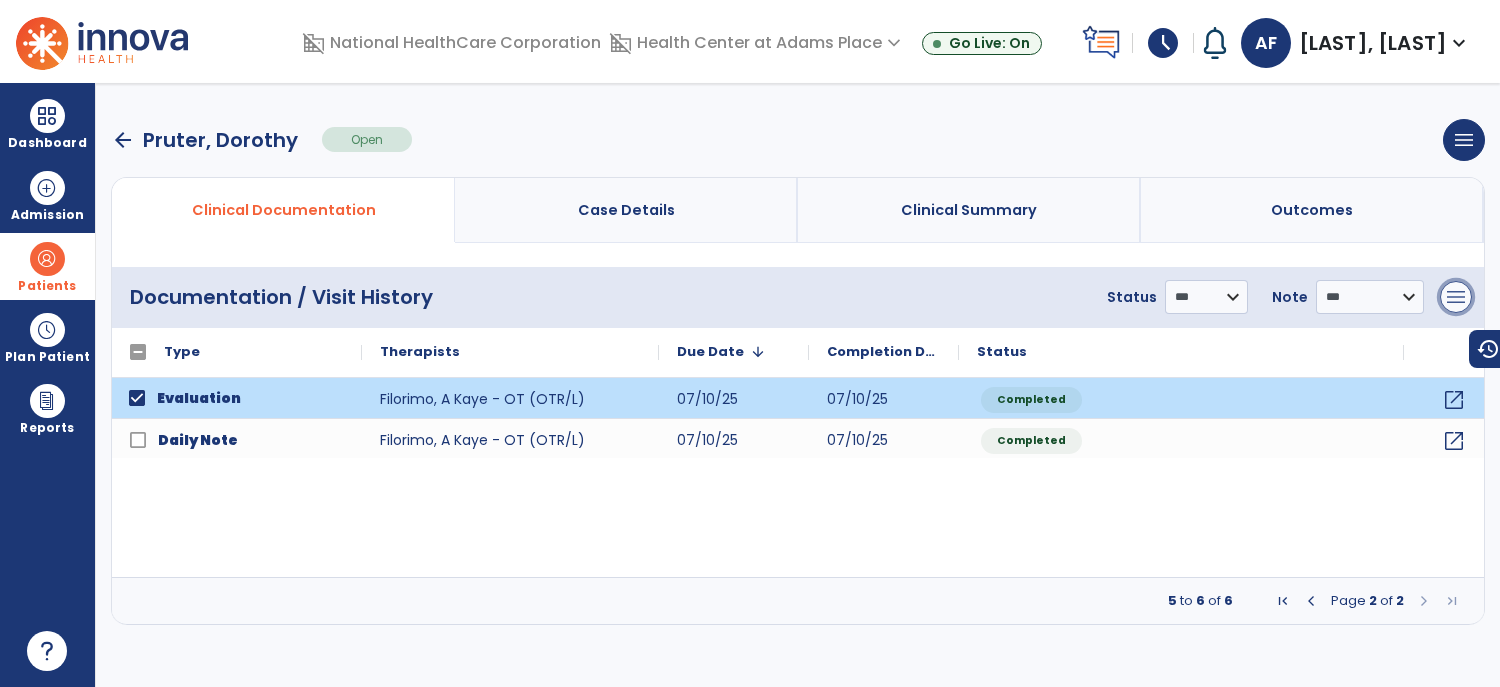 click on "menu" at bounding box center (1456, 297) 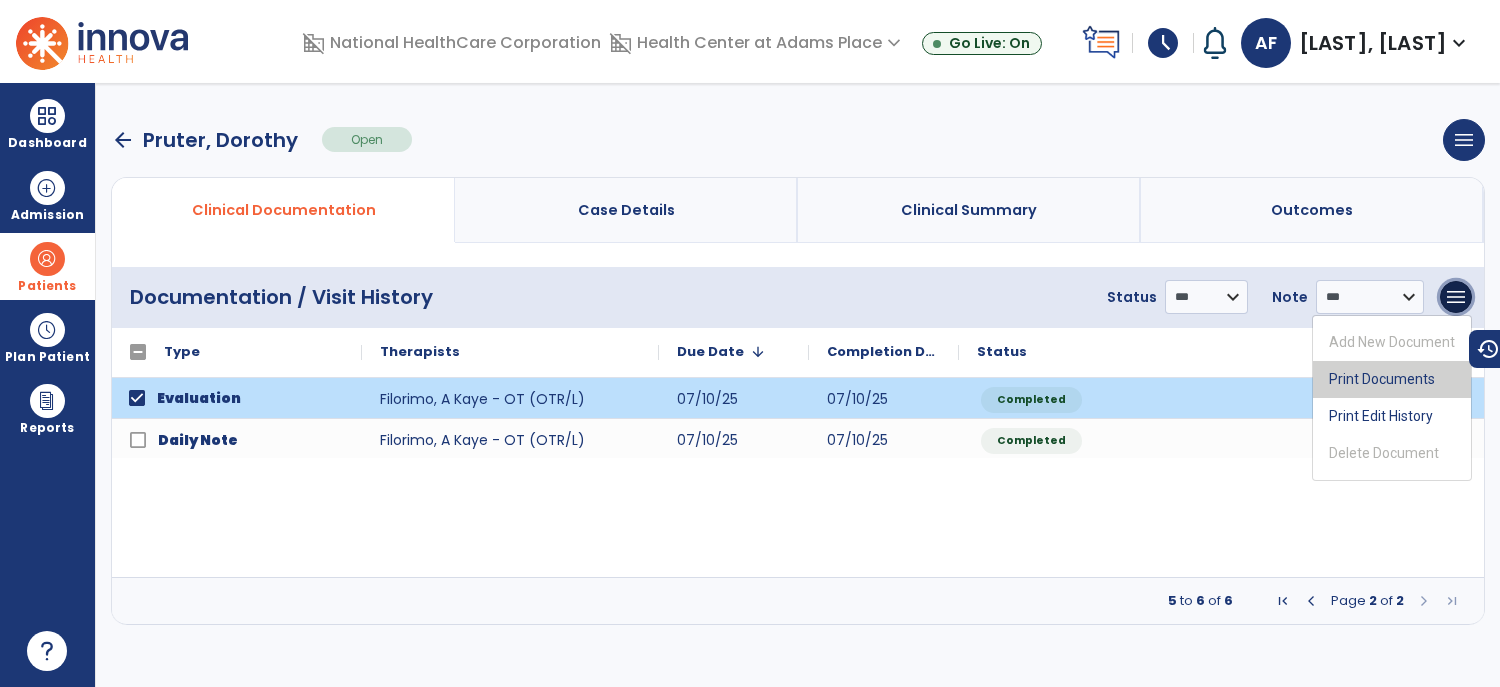 click on "Print Documents" at bounding box center (1392, 379) 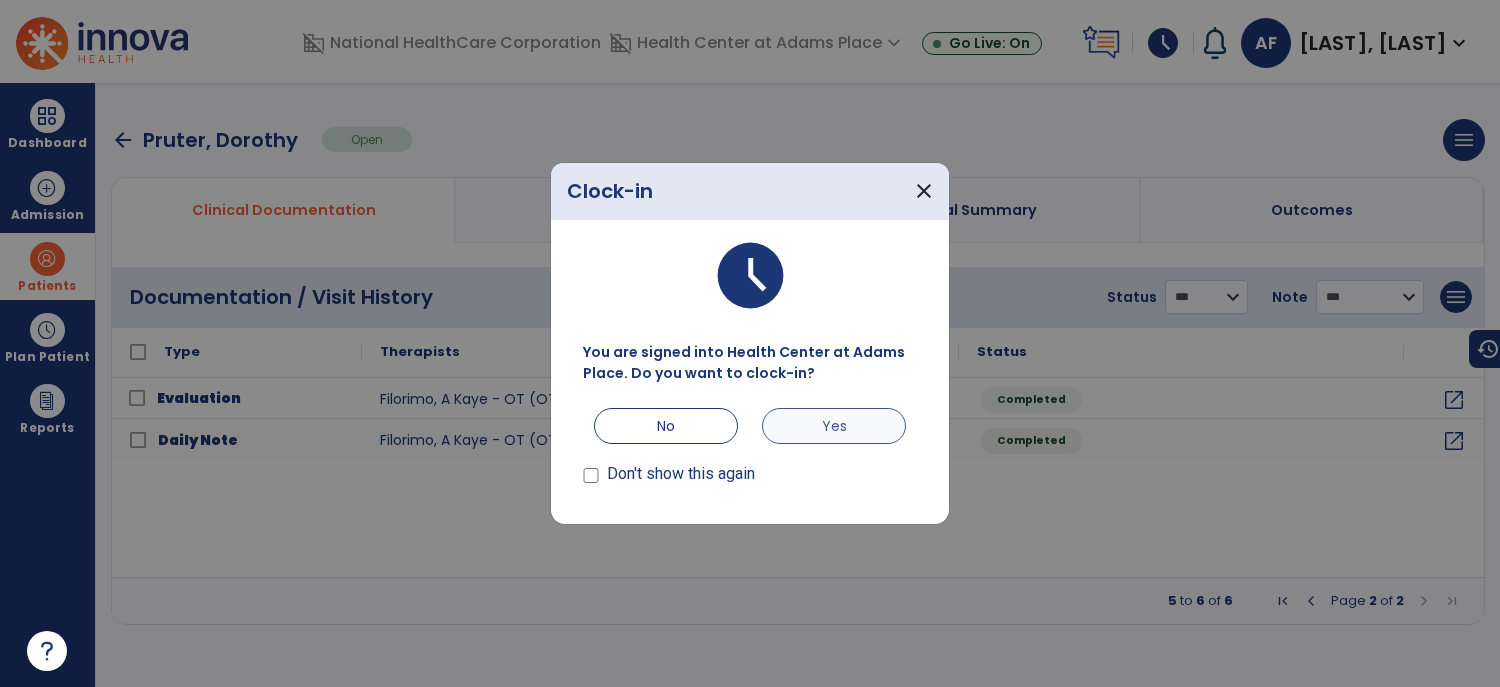 click on "Yes" at bounding box center [834, 426] 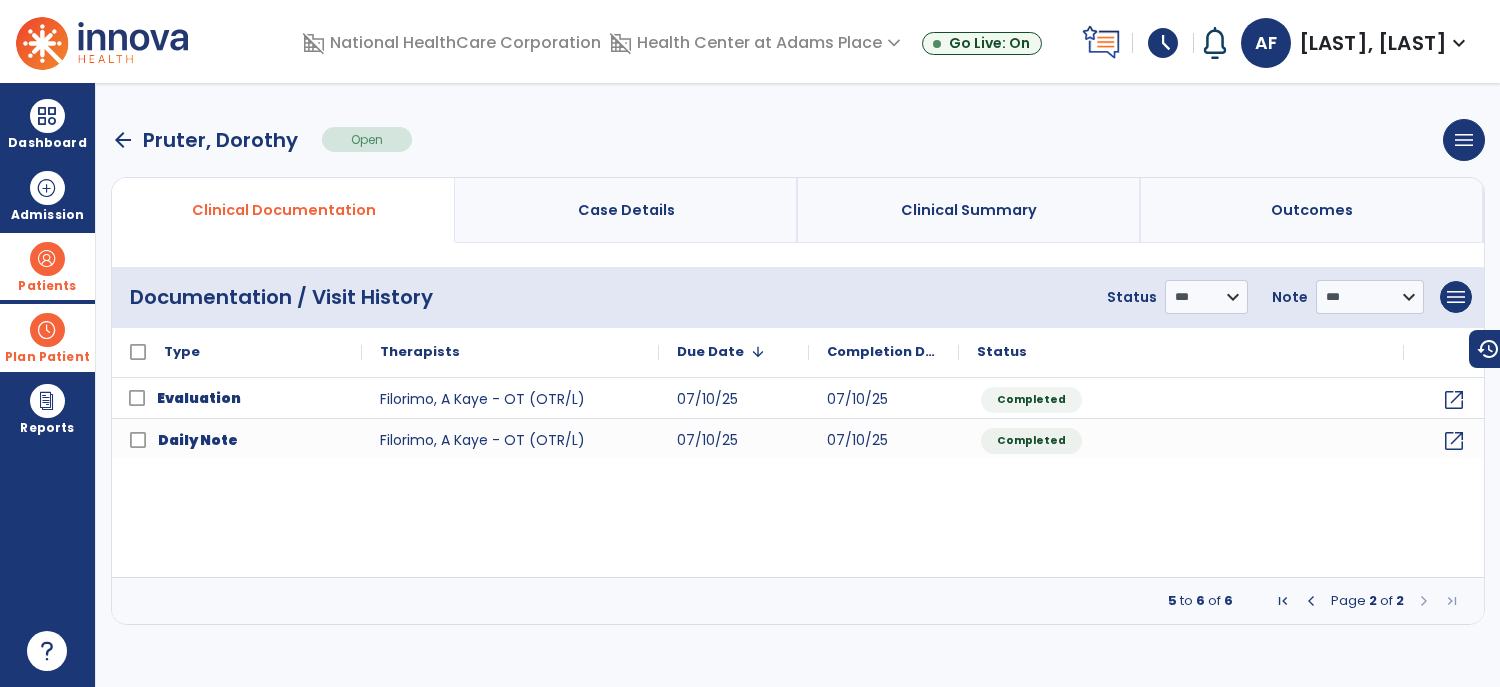 click at bounding box center (47, 330) 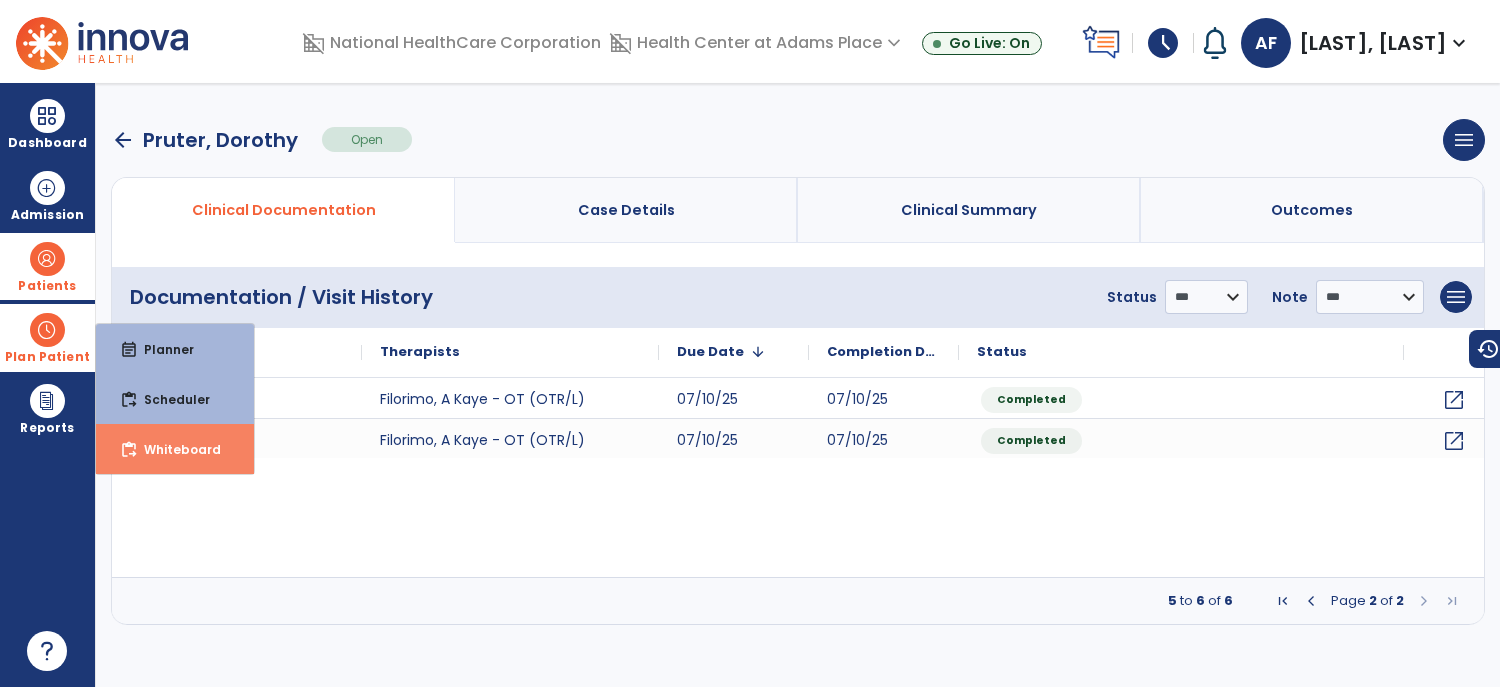 click on "Whiteboard" at bounding box center [174, 449] 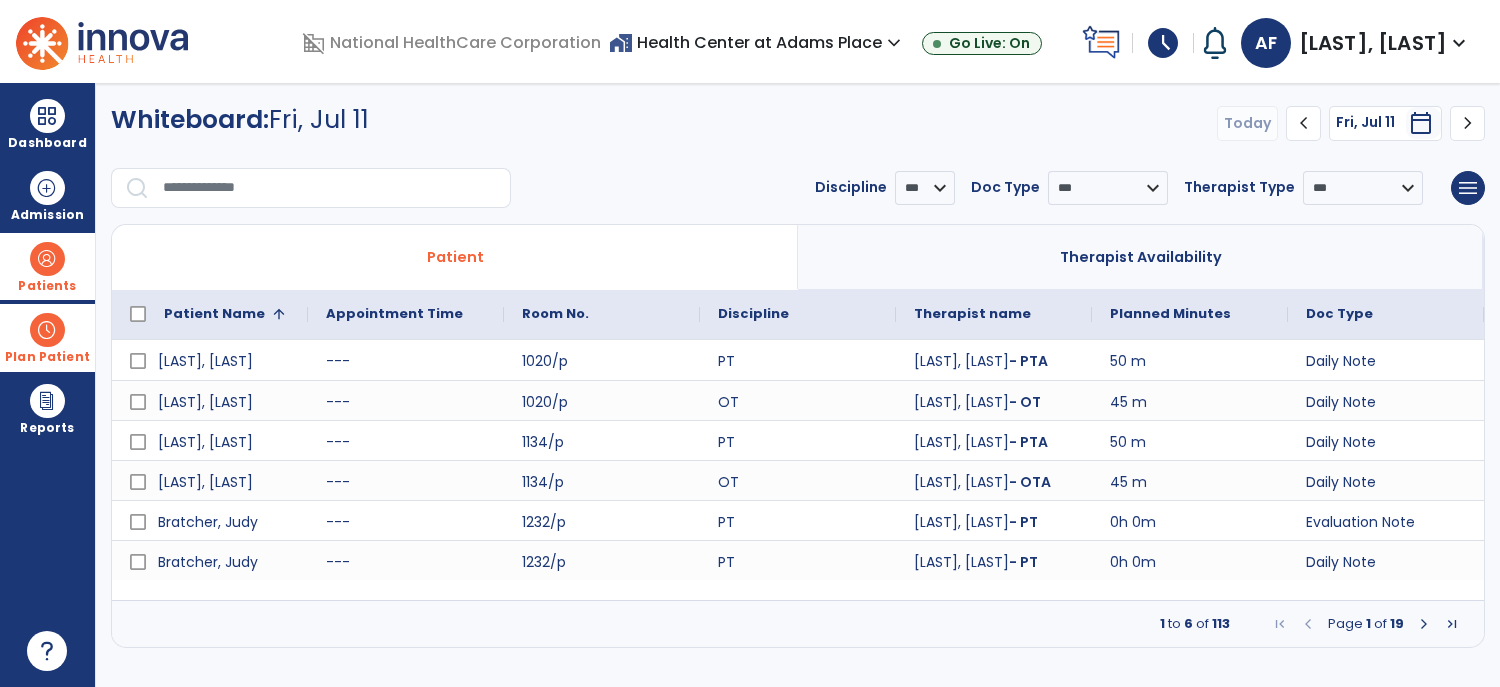 click at bounding box center [1424, 624] 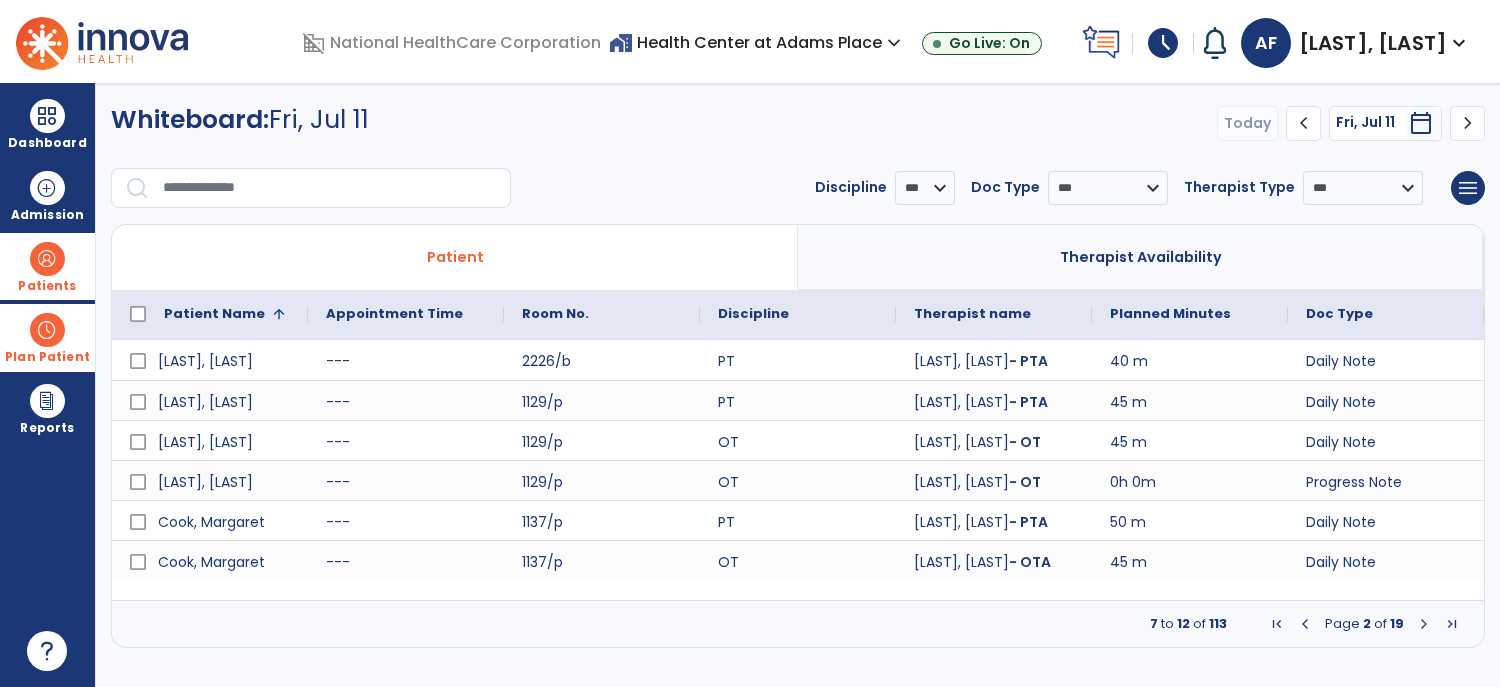 click at bounding box center [1424, 624] 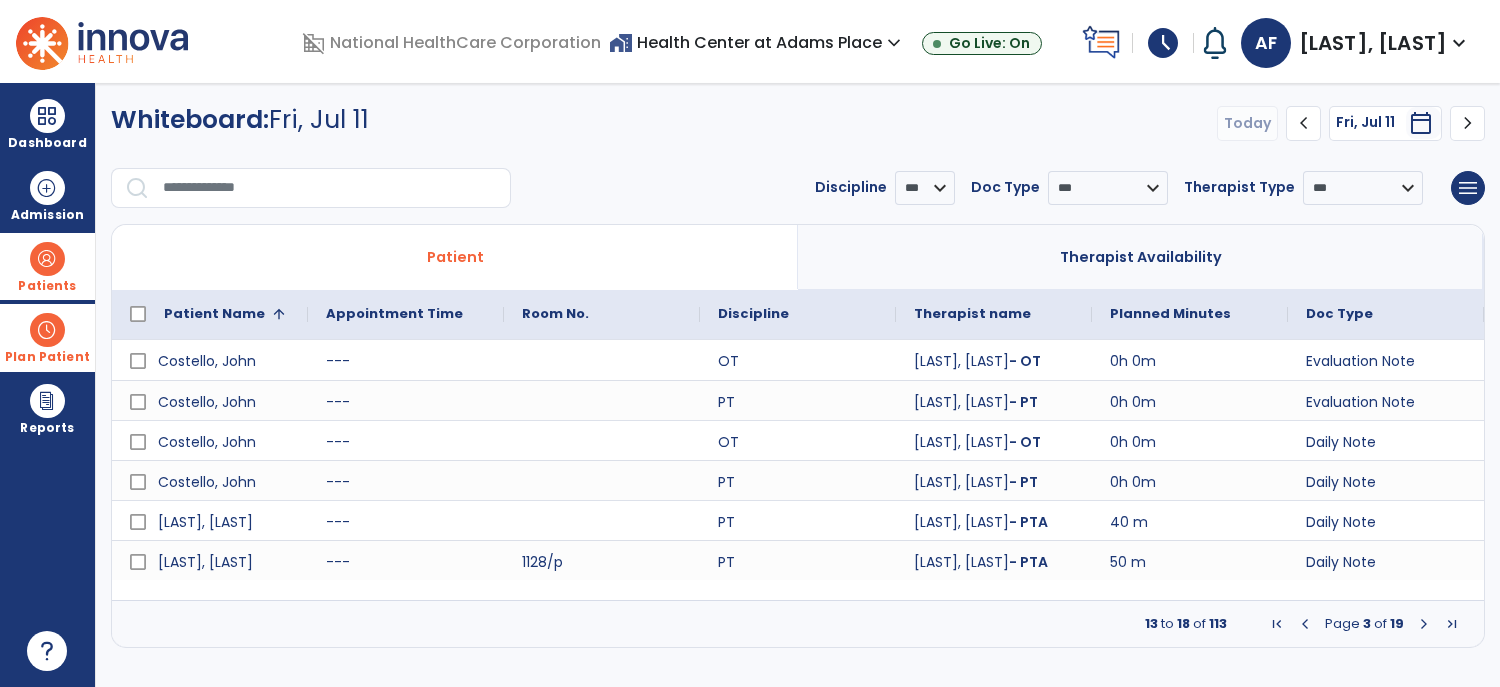 click at bounding box center (1424, 624) 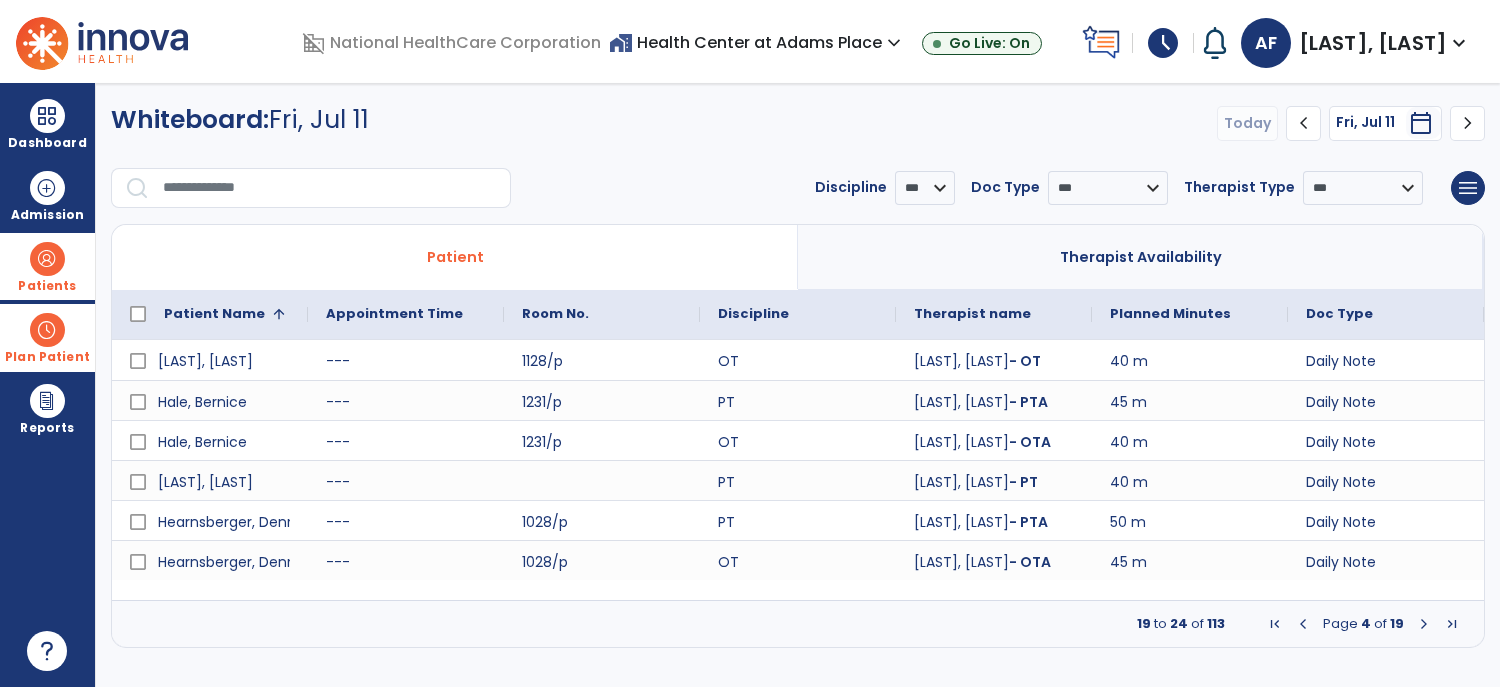 click at bounding box center [1424, 624] 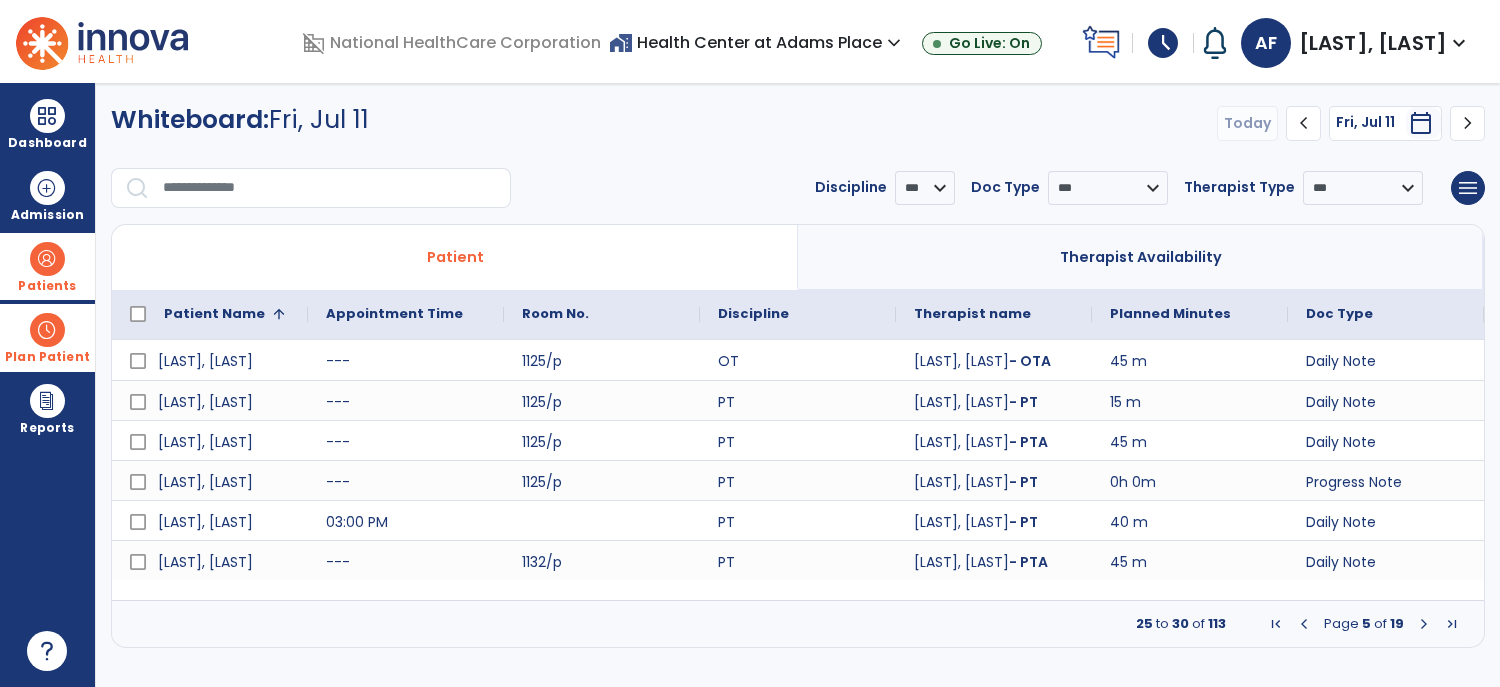 click at bounding box center (1424, 624) 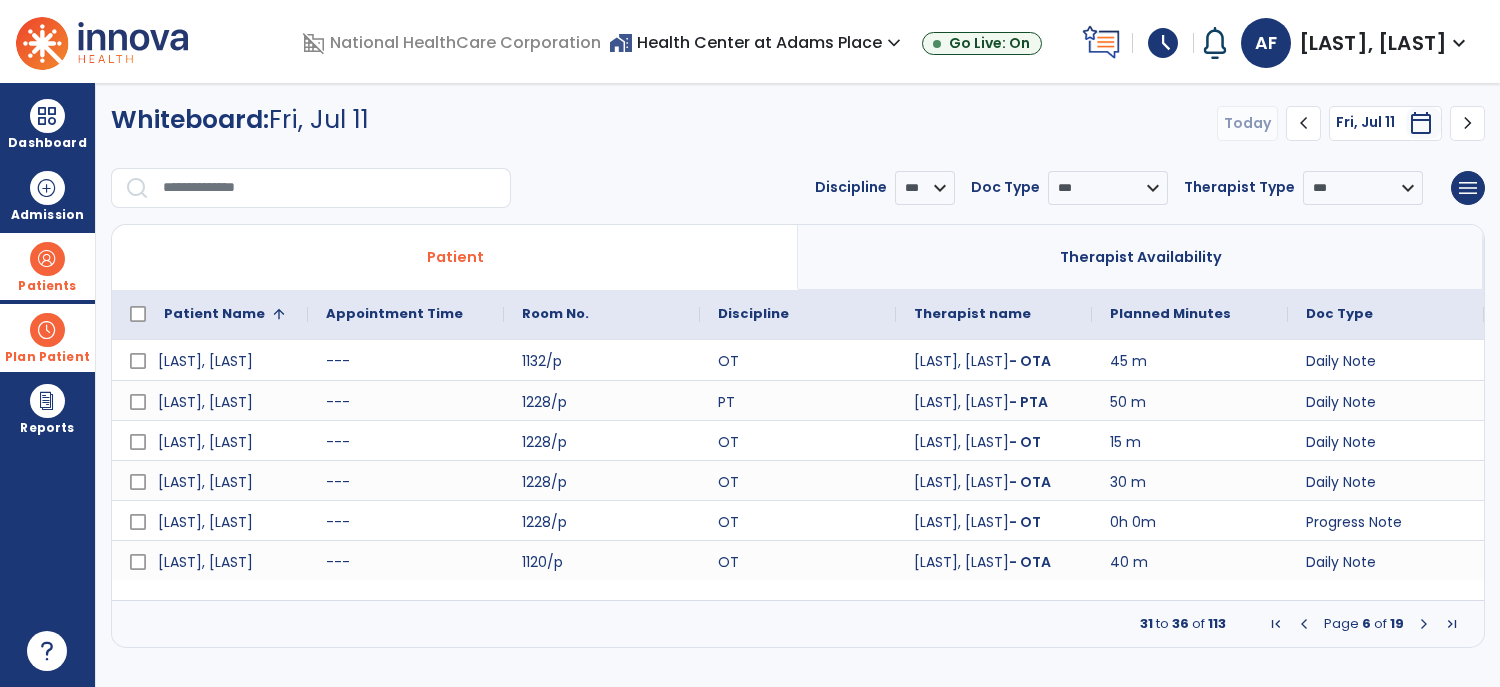 click at bounding box center [1424, 624] 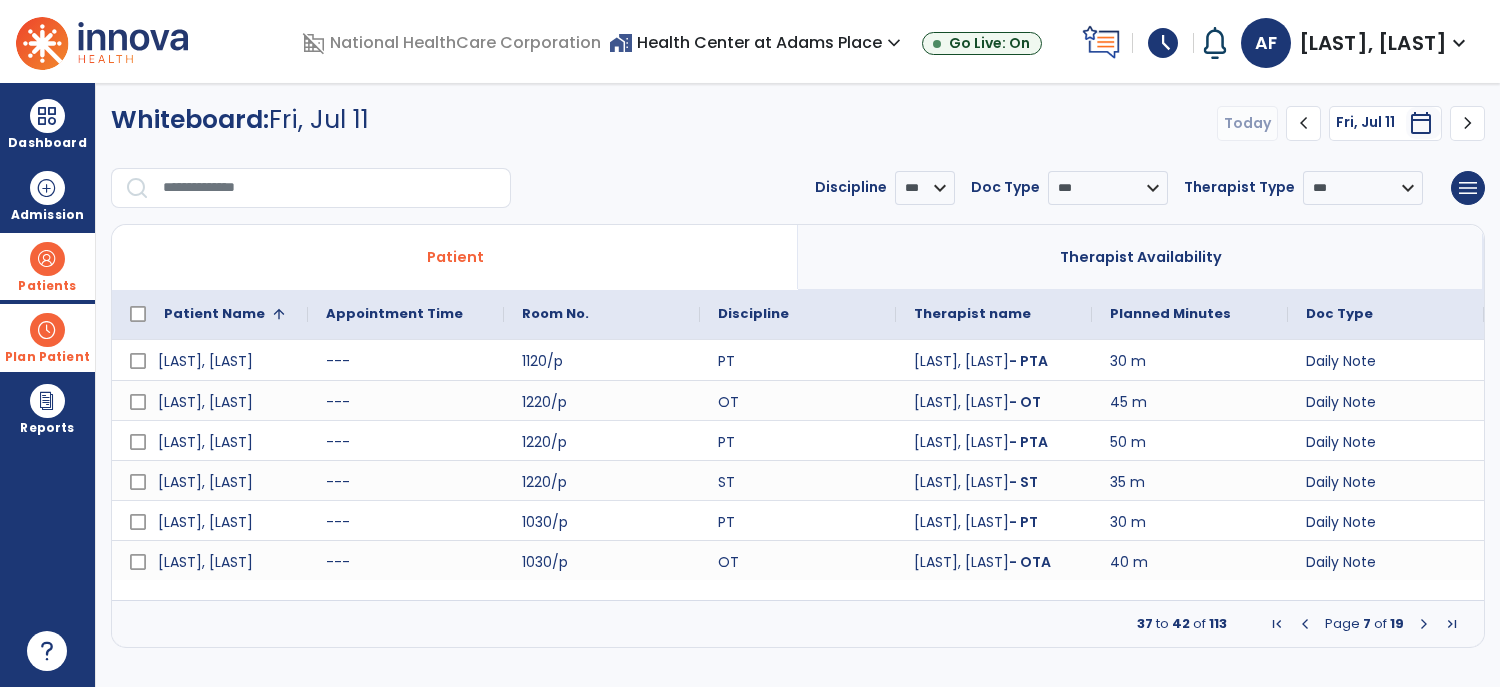 click at bounding box center [1424, 624] 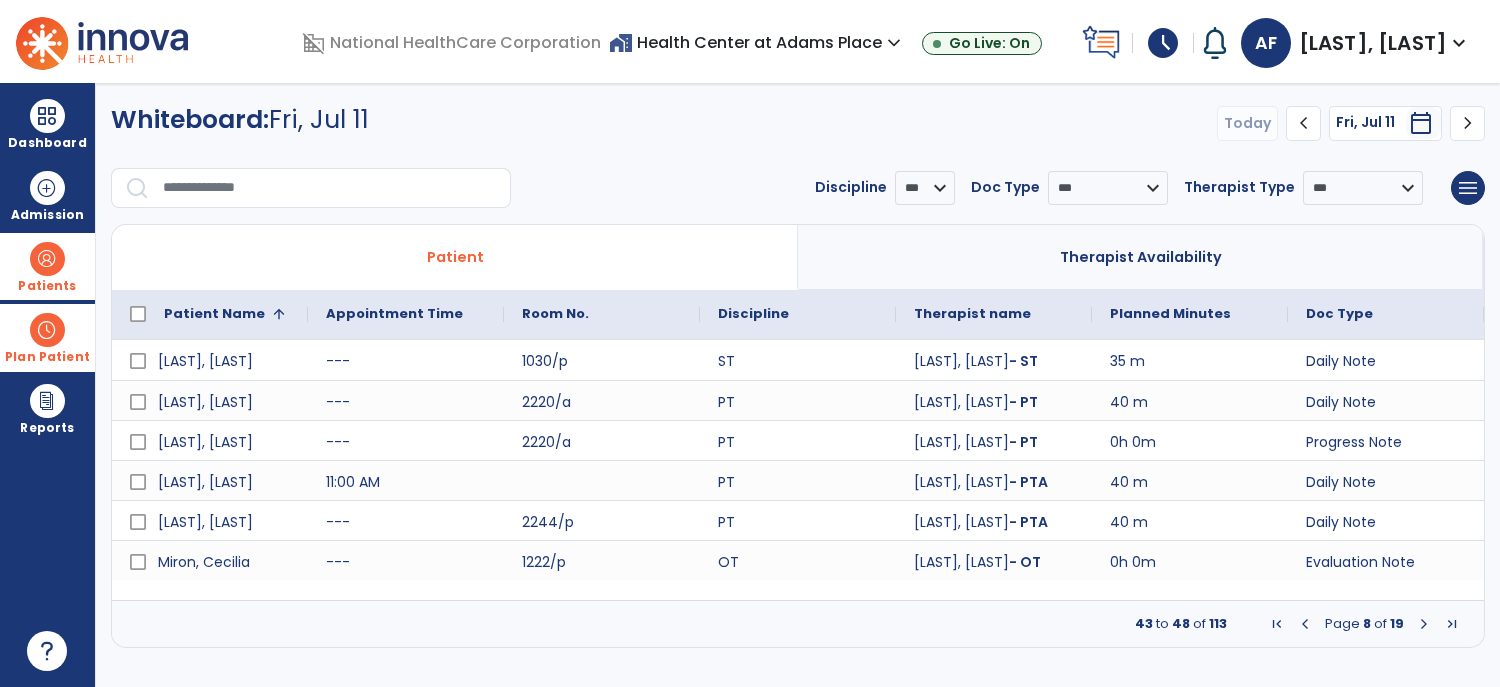 click at bounding box center (1424, 624) 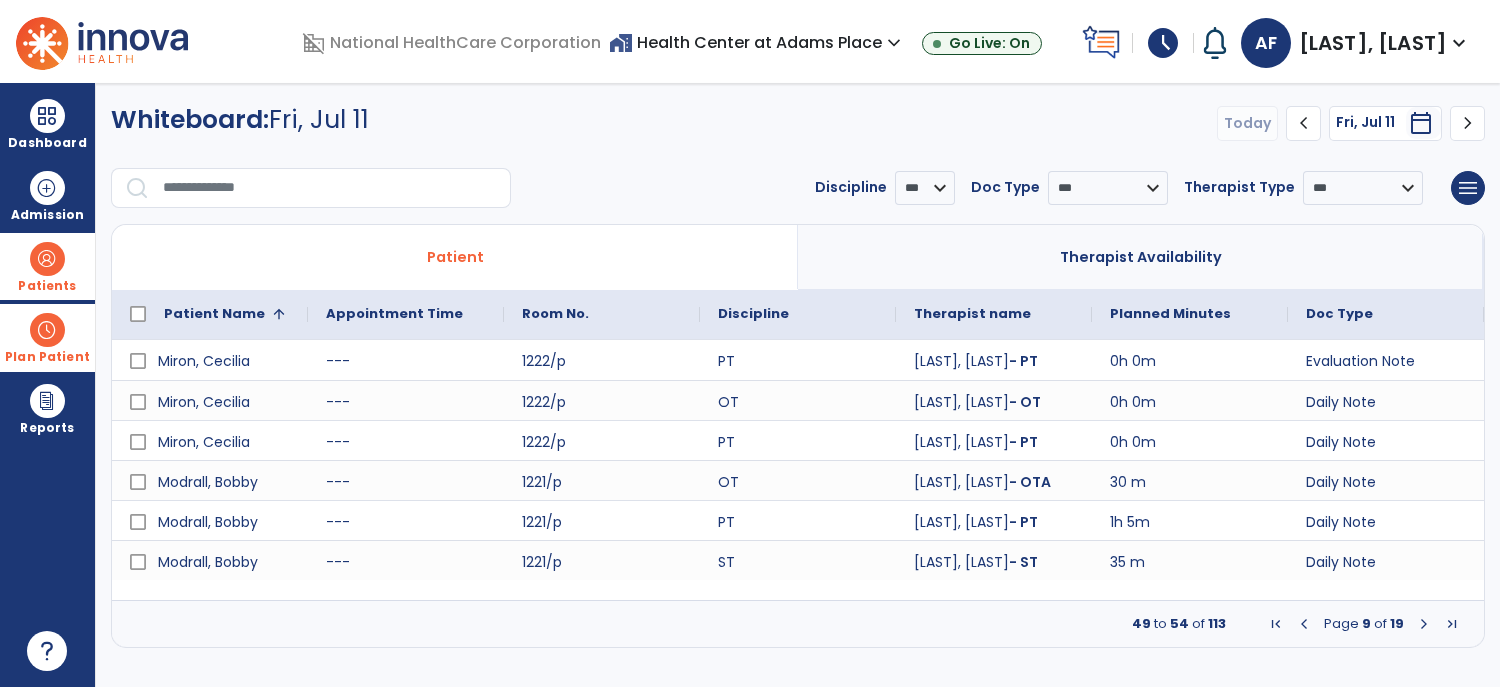 click at bounding box center [1424, 624] 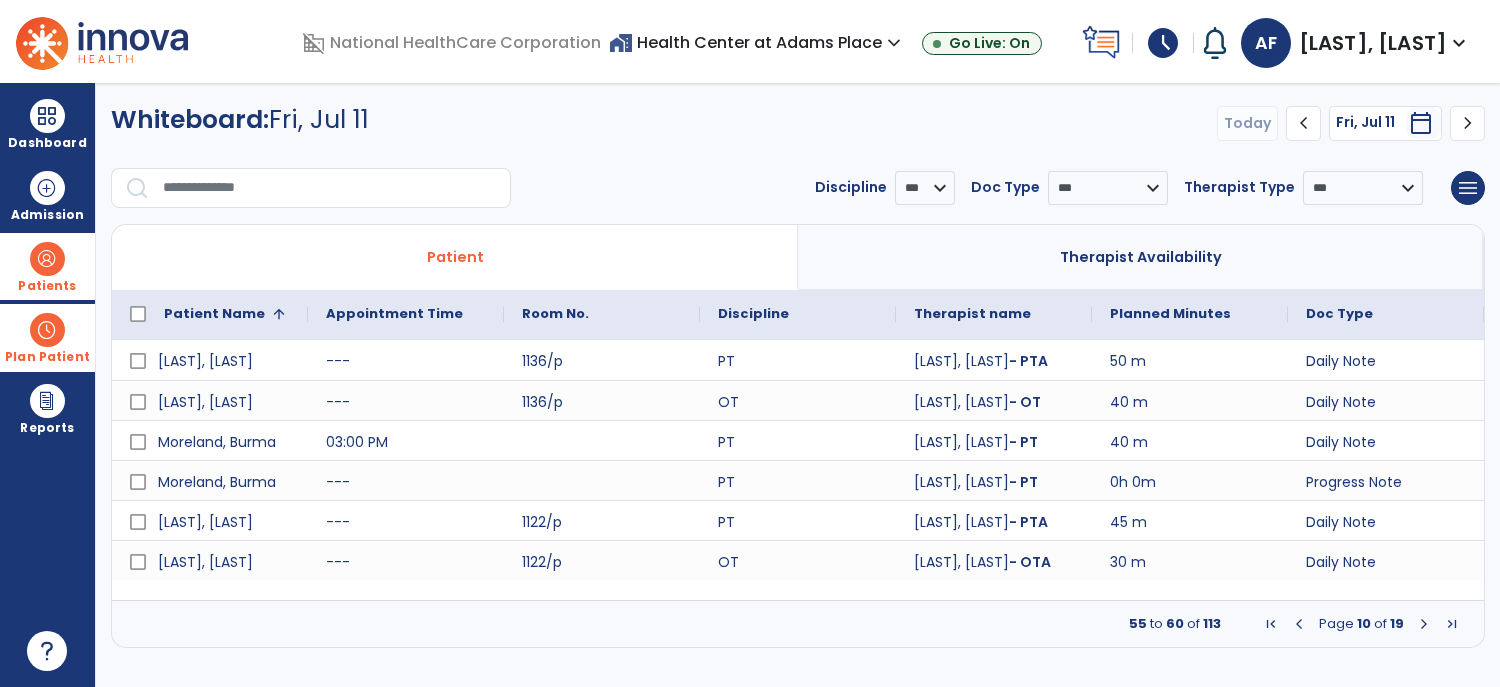 click at bounding box center [1424, 624] 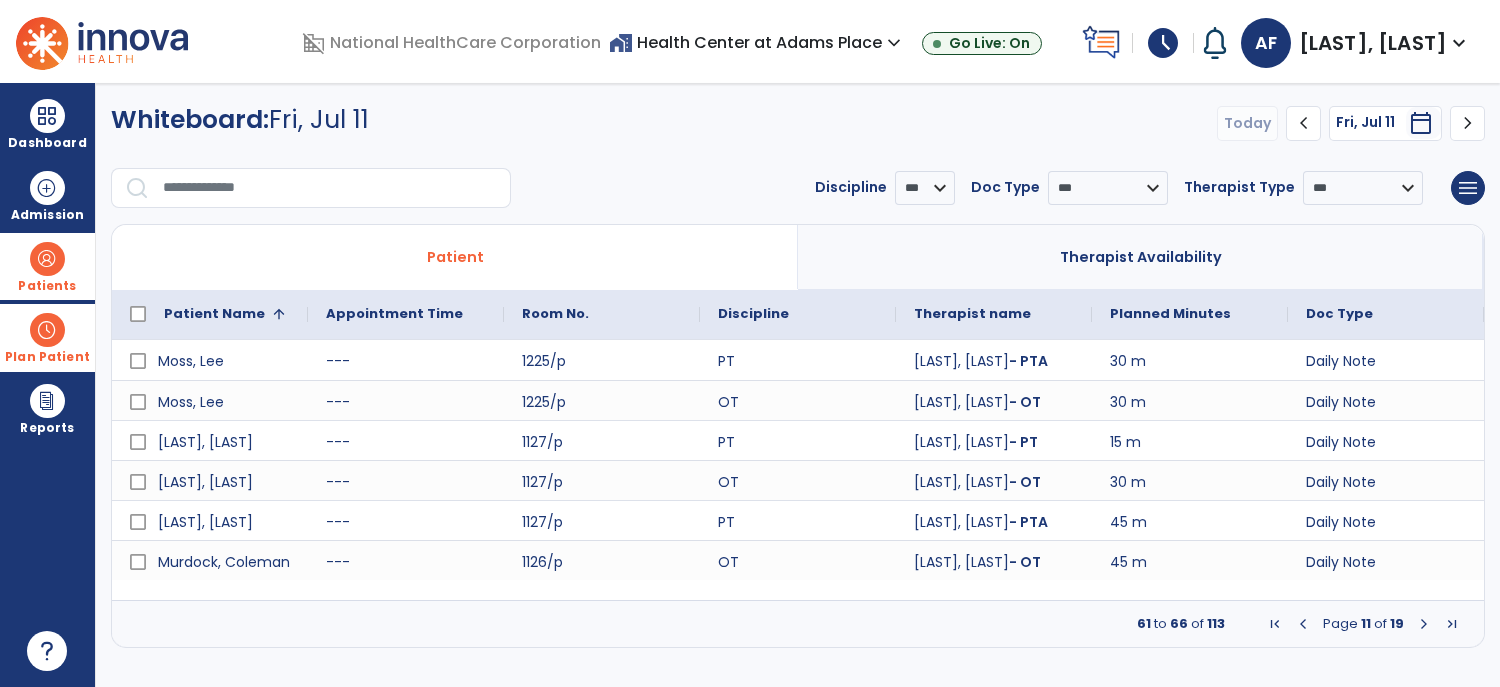 click at bounding box center (1424, 624) 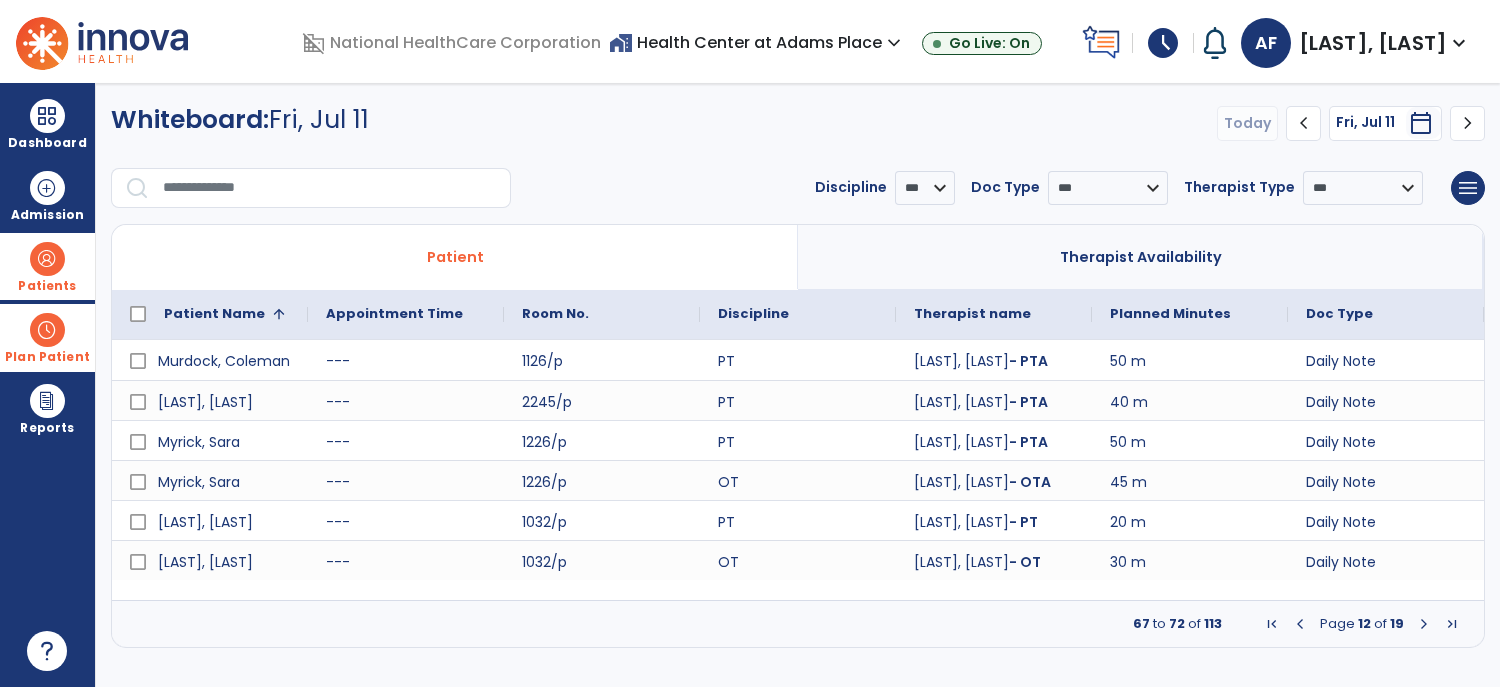 click at bounding box center (1424, 624) 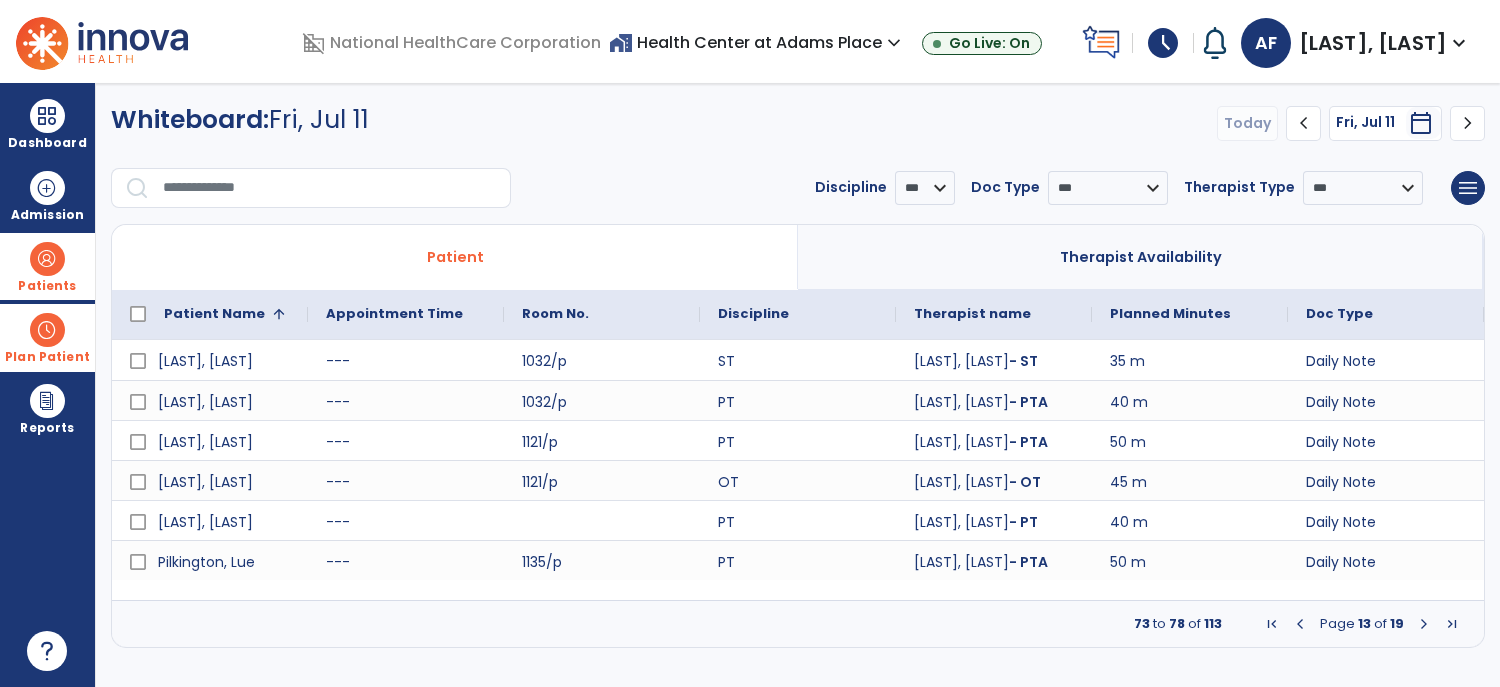 click at bounding box center [1424, 624] 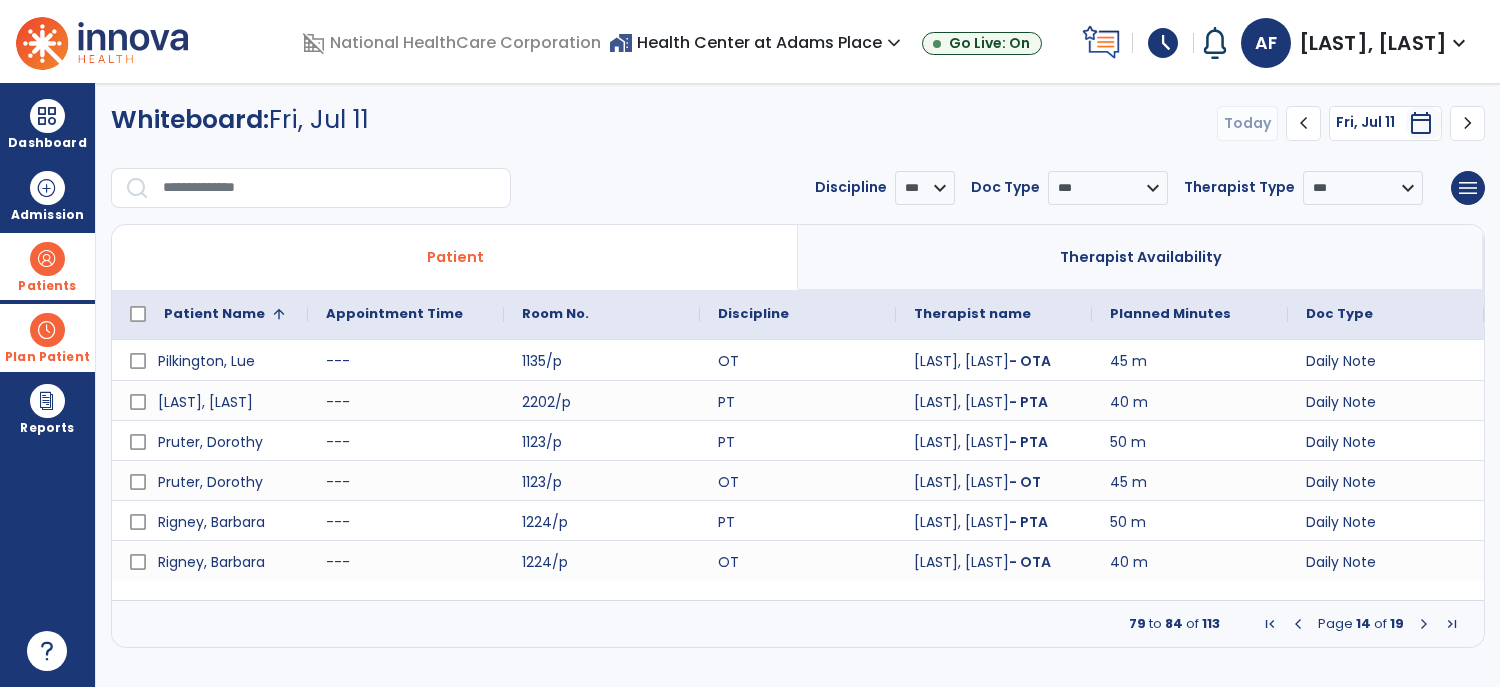 click at bounding box center [1424, 624] 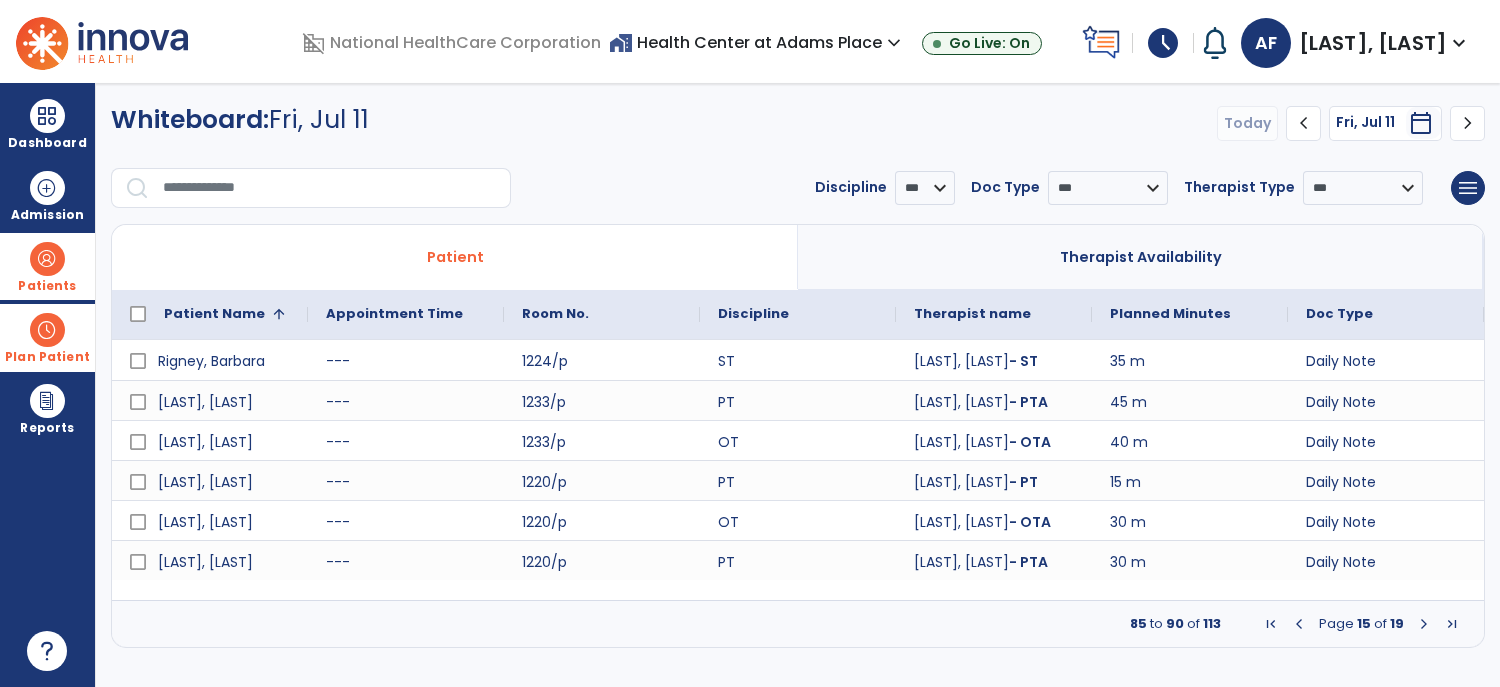 click at bounding box center (1424, 624) 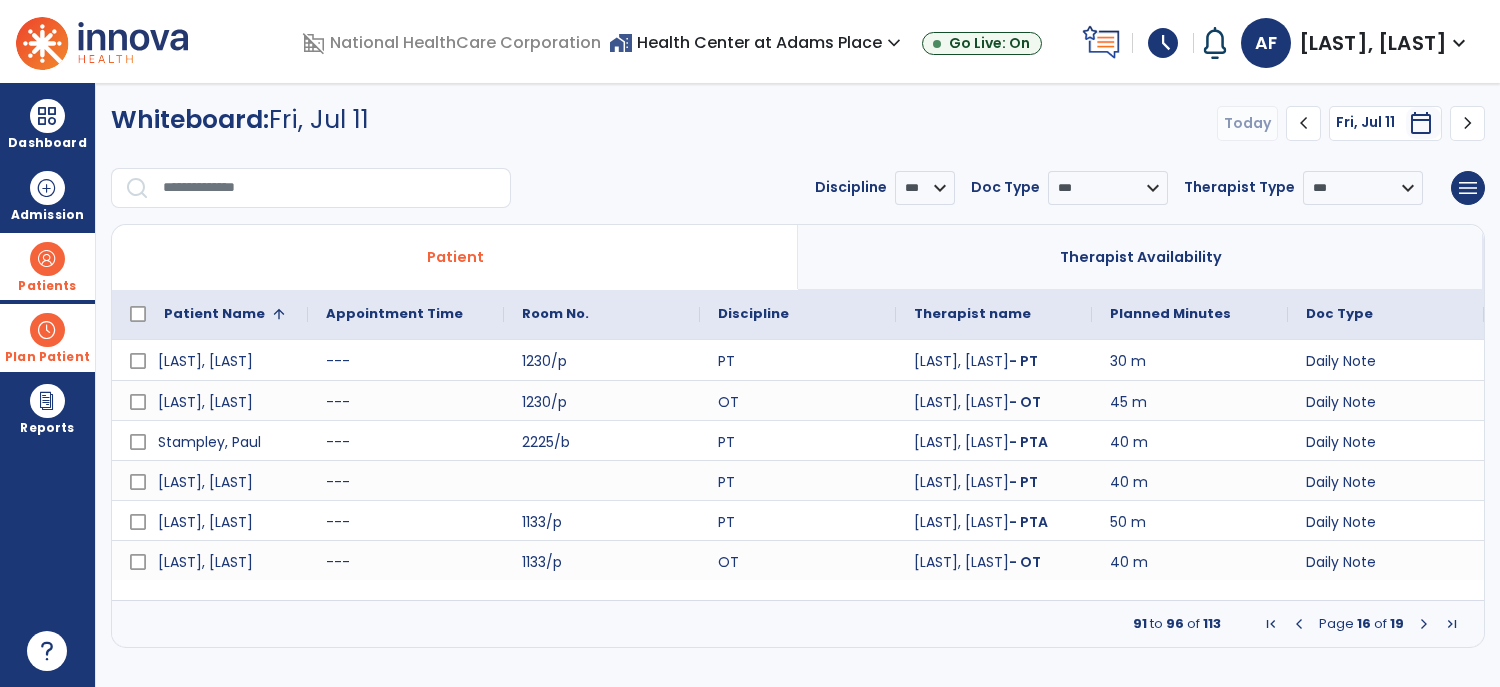 click at bounding box center (1424, 624) 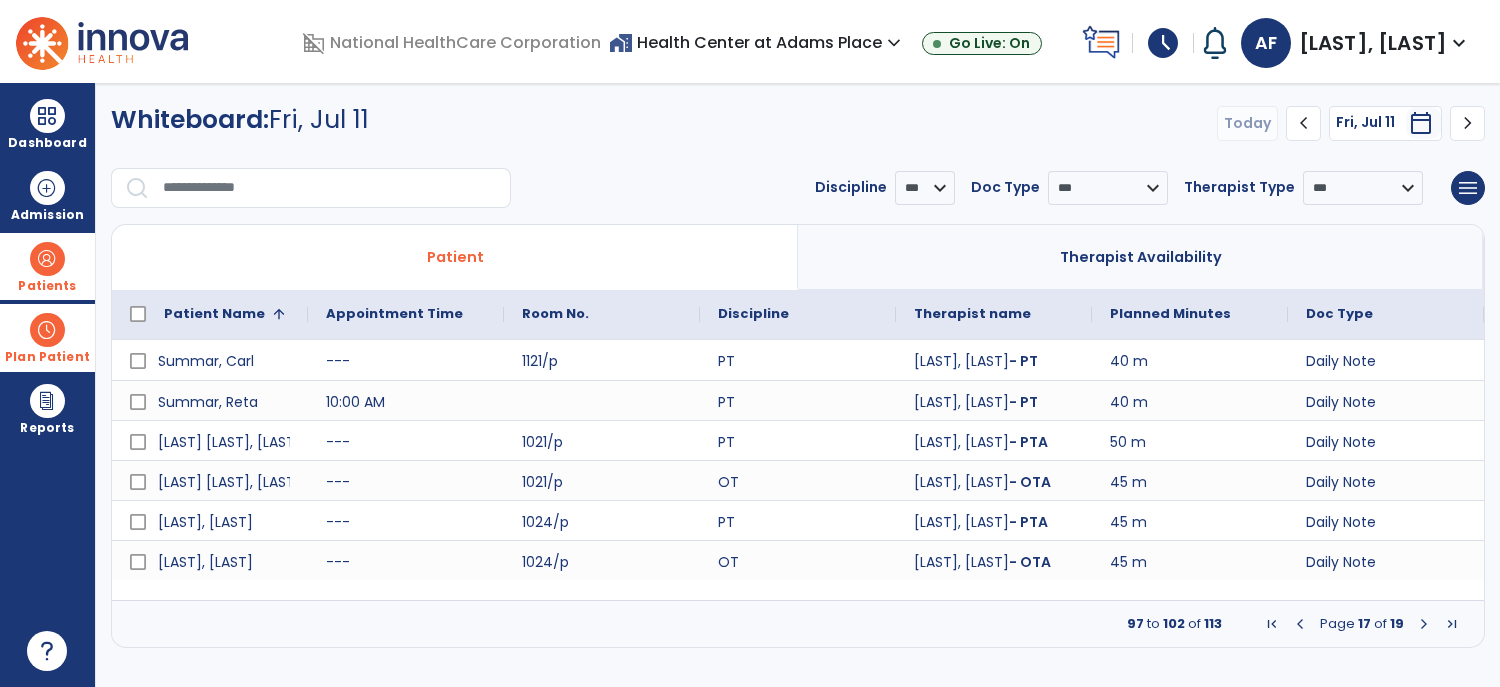 click at bounding box center [47, 259] 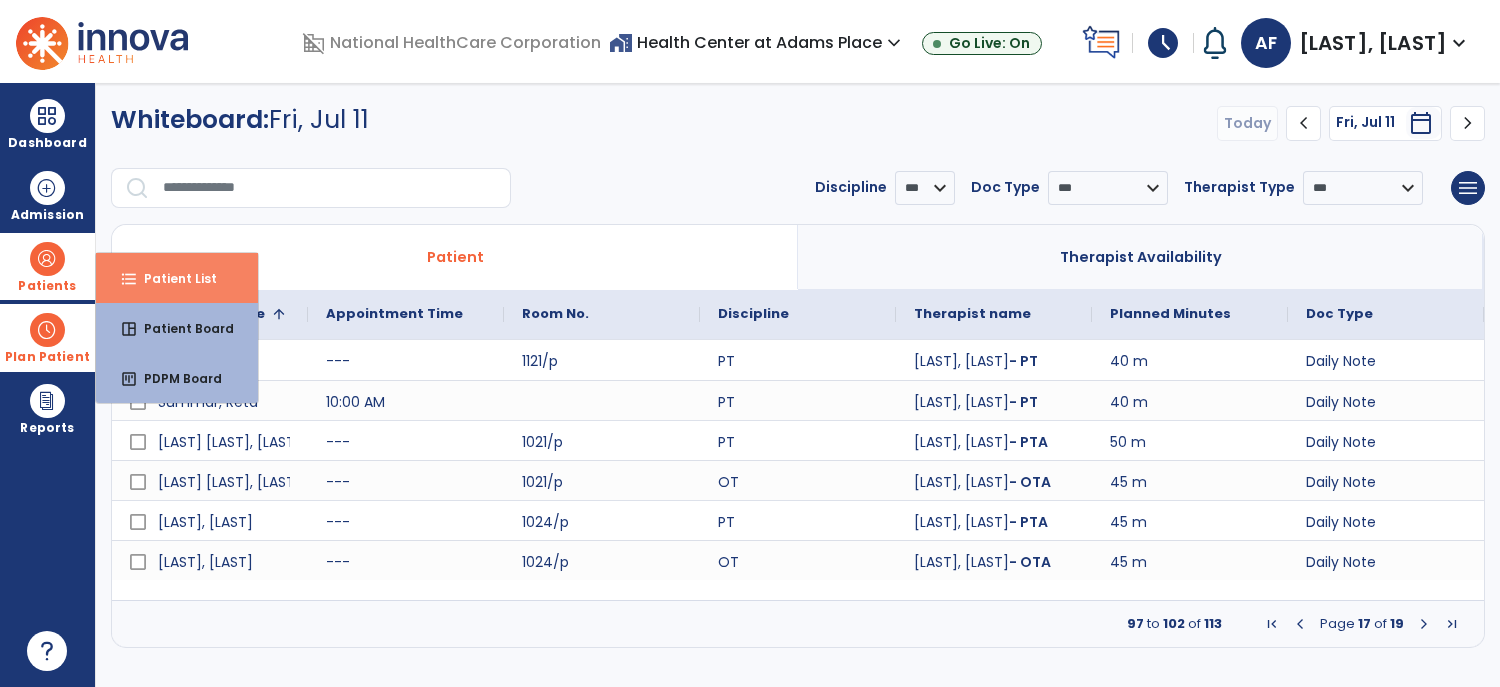 click on "Patient List" at bounding box center (172, 278) 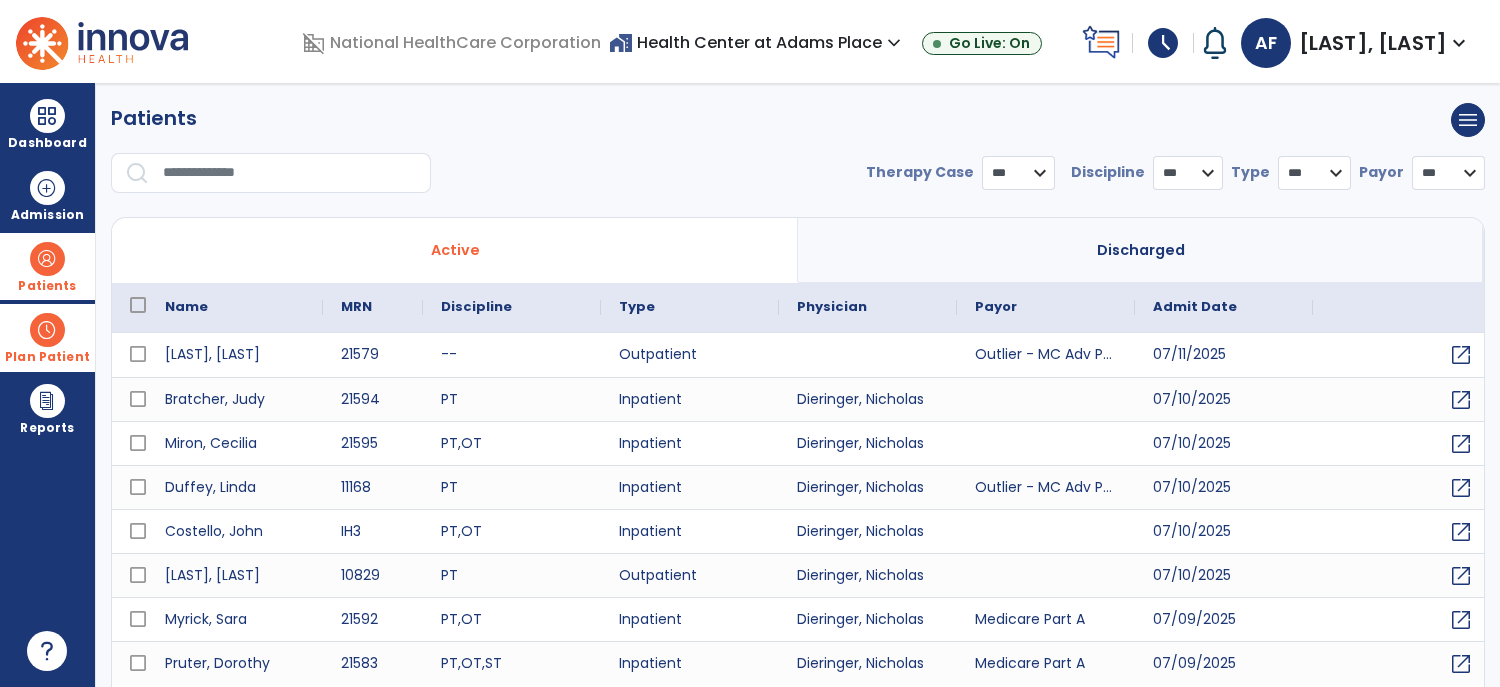select on "***" 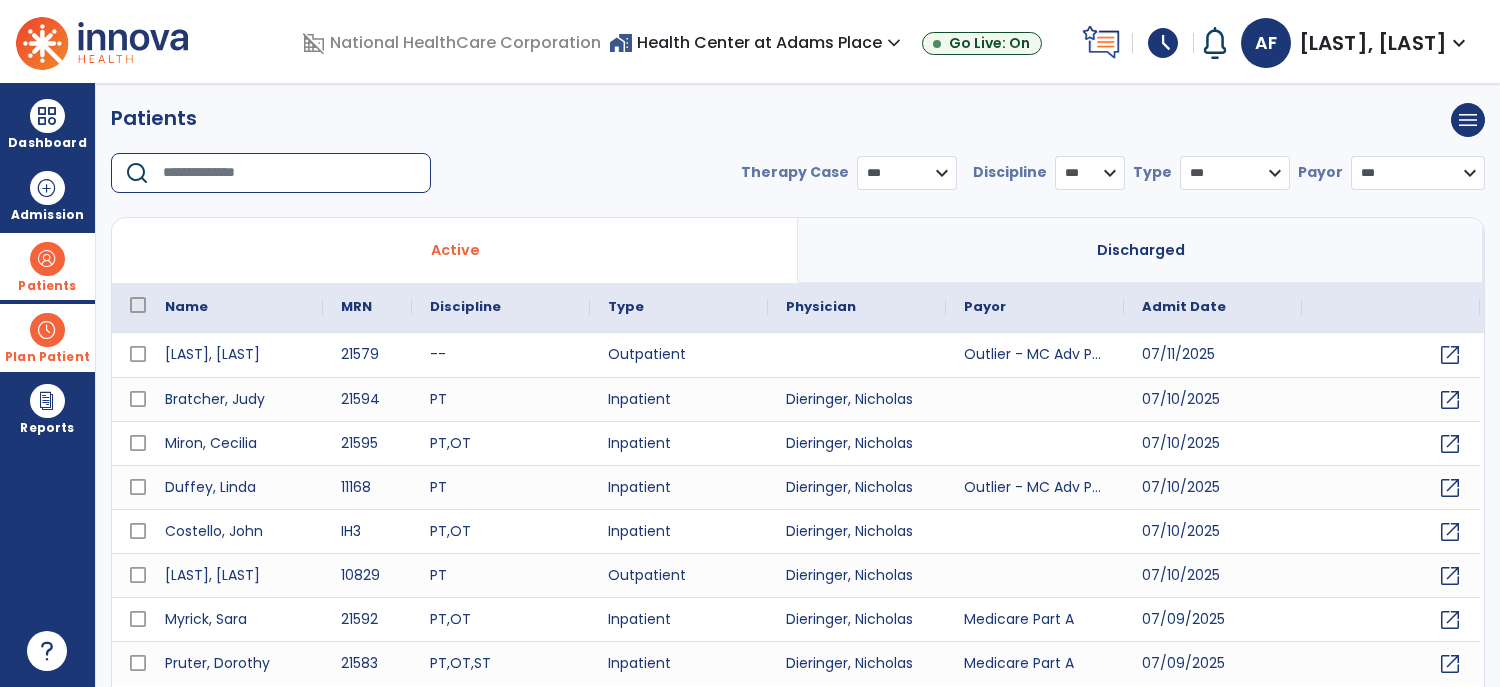 click at bounding box center [290, 173] 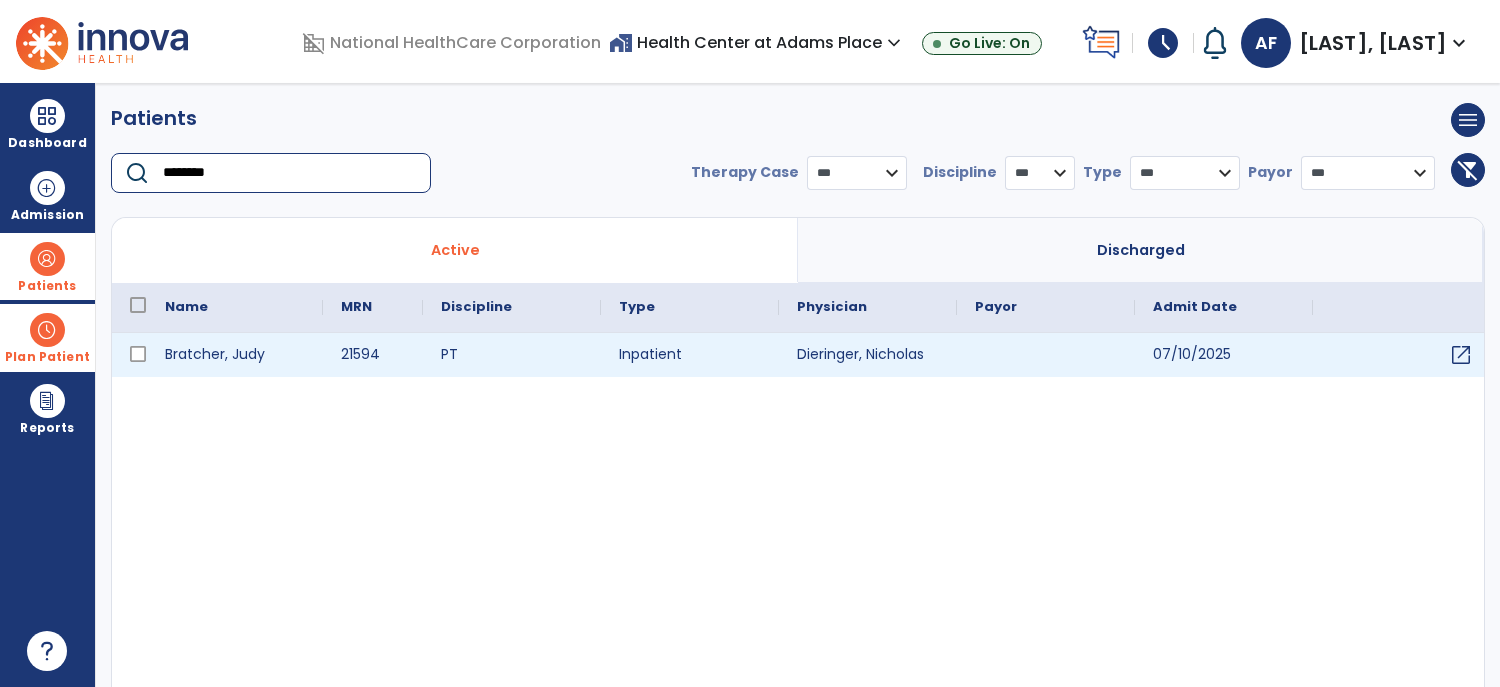 type on "********" 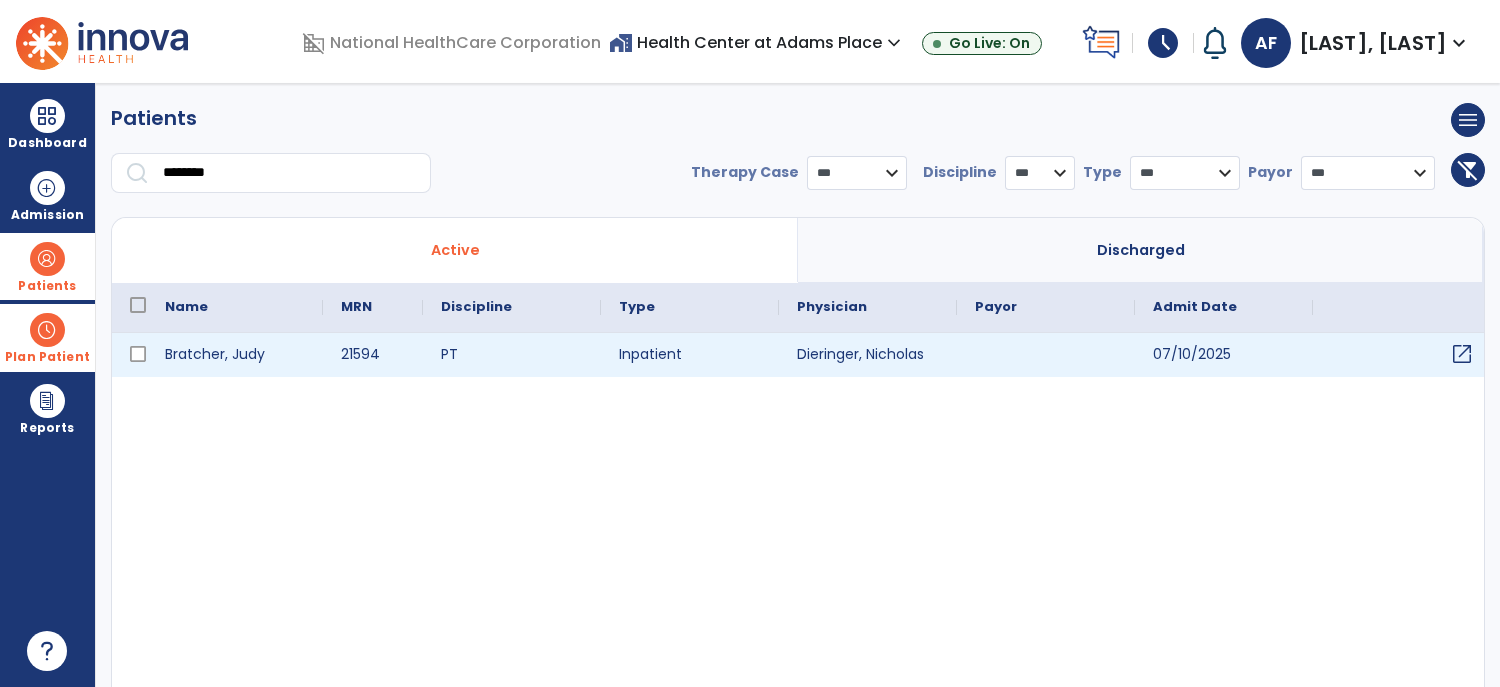click on "open_in_new" at bounding box center [1462, 354] 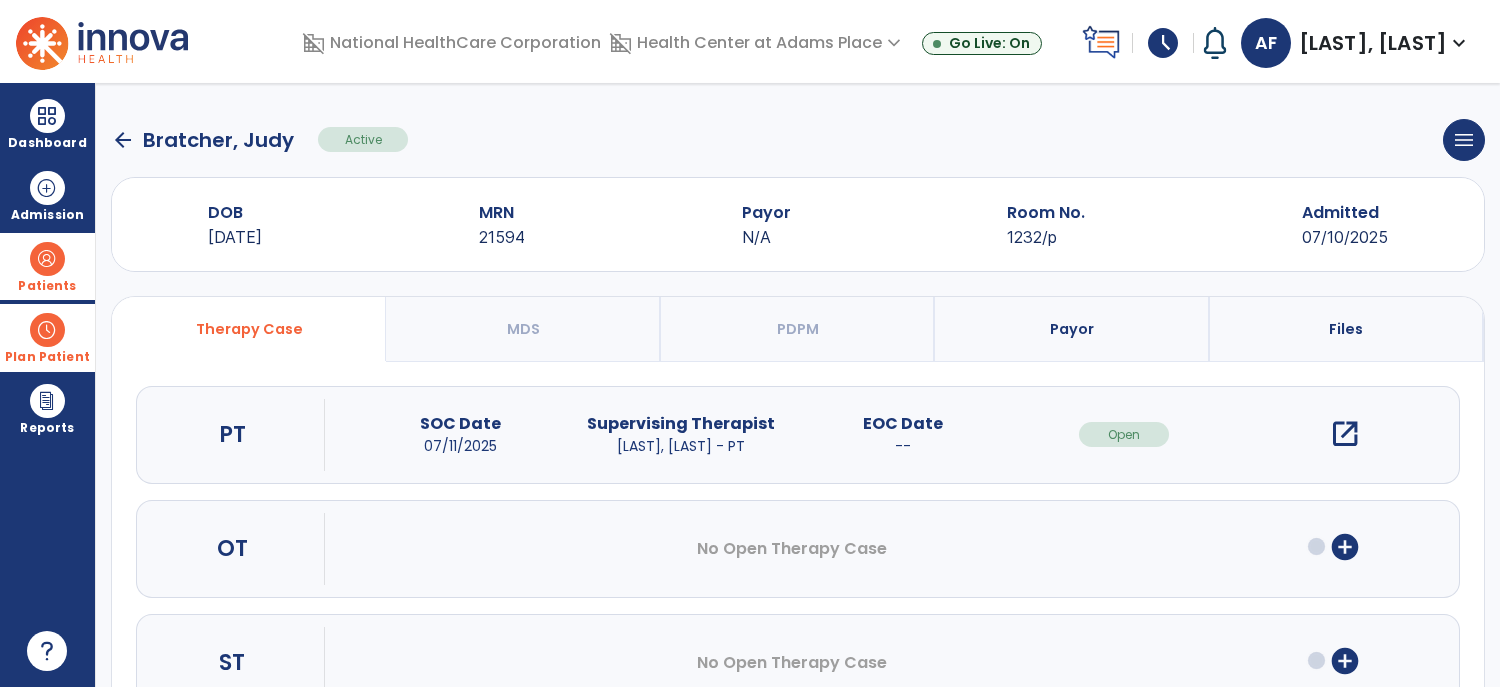 click on "add_circle" at bounding box center [1345, 547] 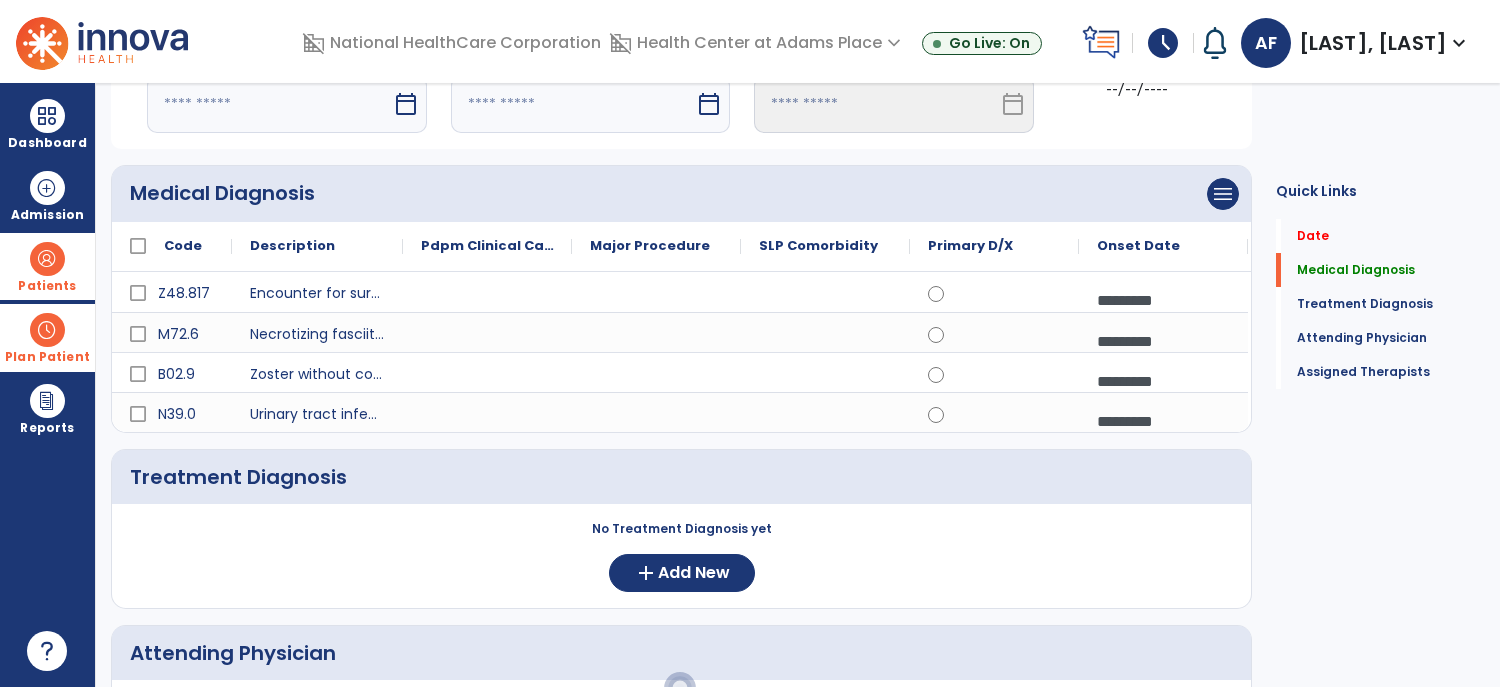 scroll, scrollTop: 148, scrollLeft: 0, axis: vertical 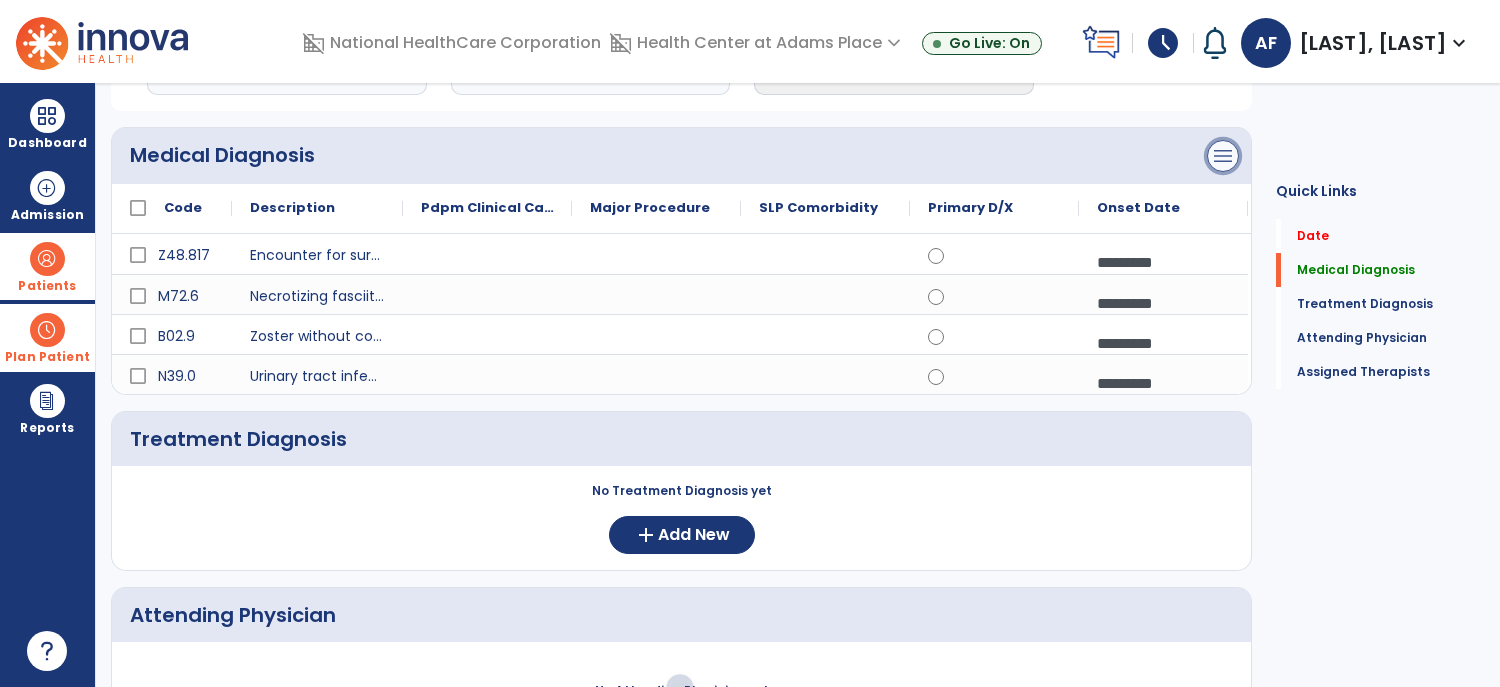 click on "menu" at bounding box center (1223, 156) 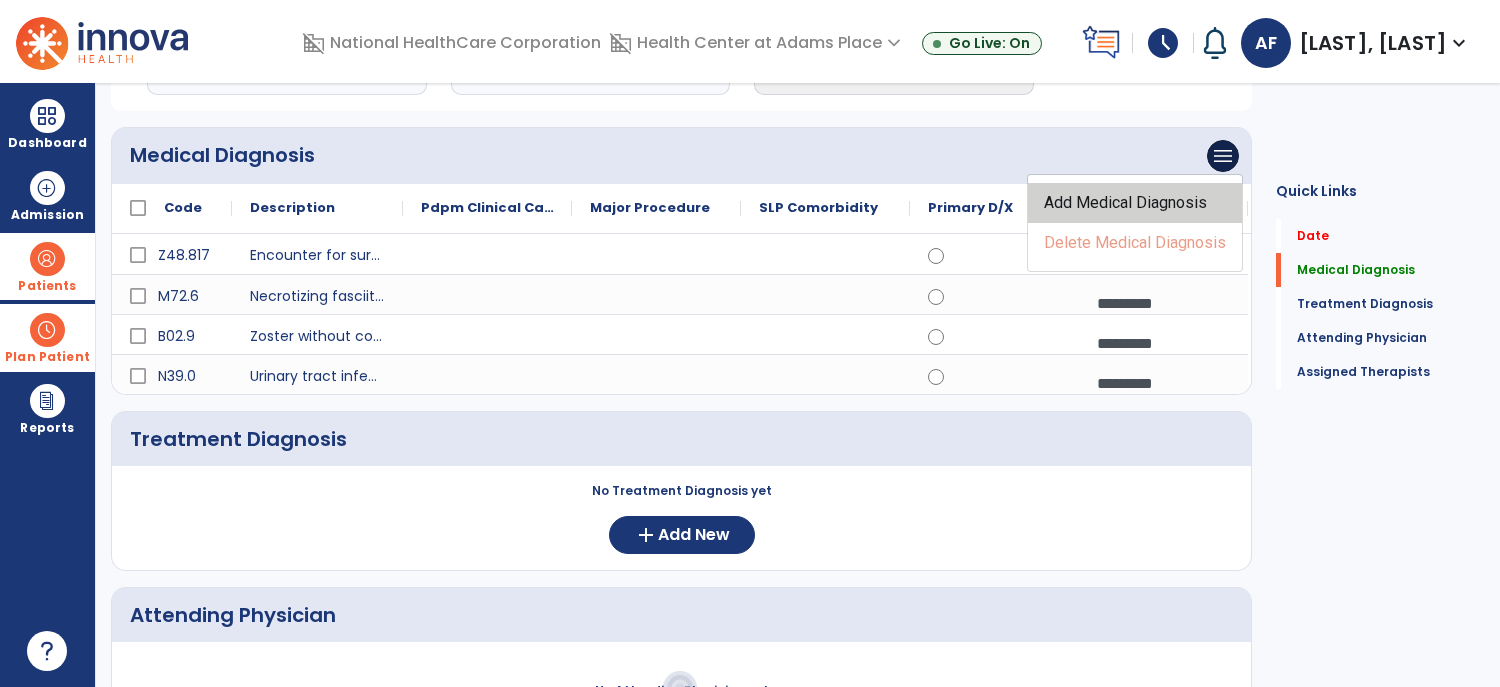 click on "Add Medical Diagnosis" 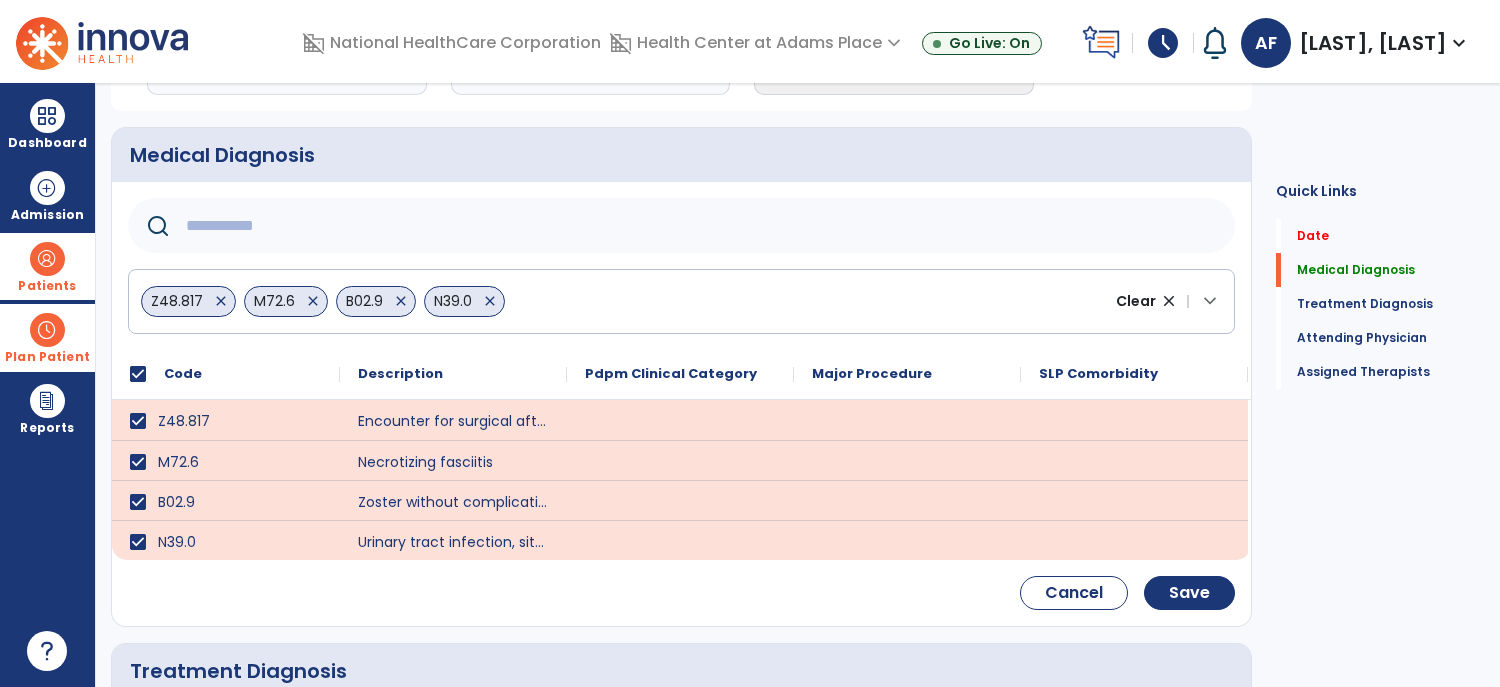 click 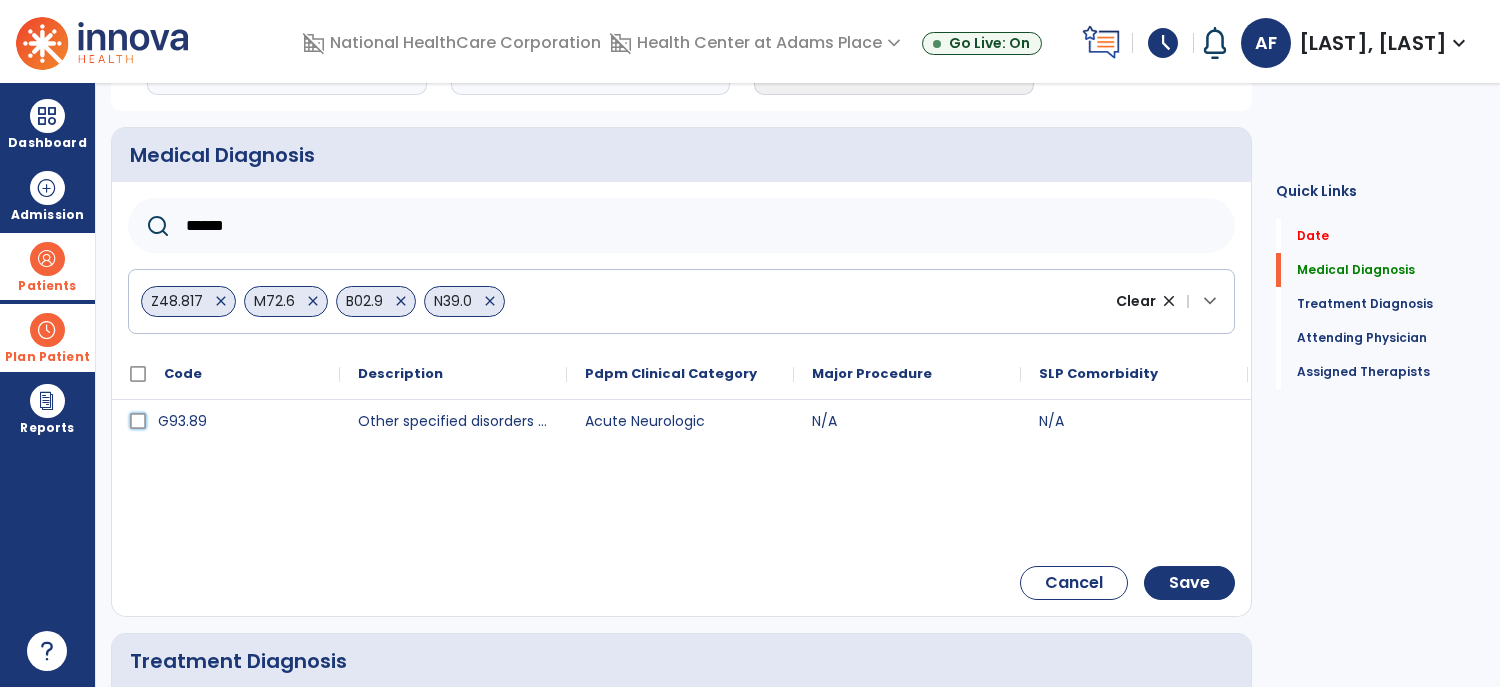 click on "G93.89" 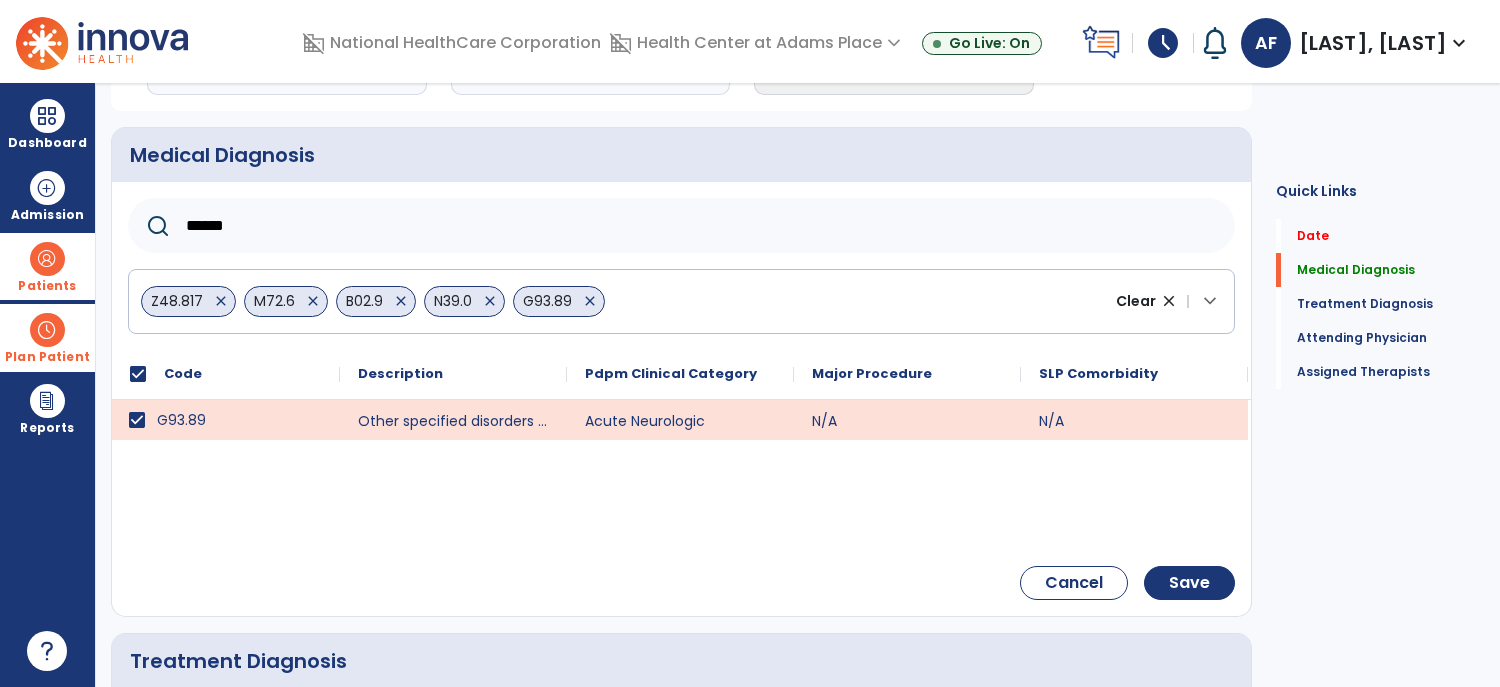 click on "******" 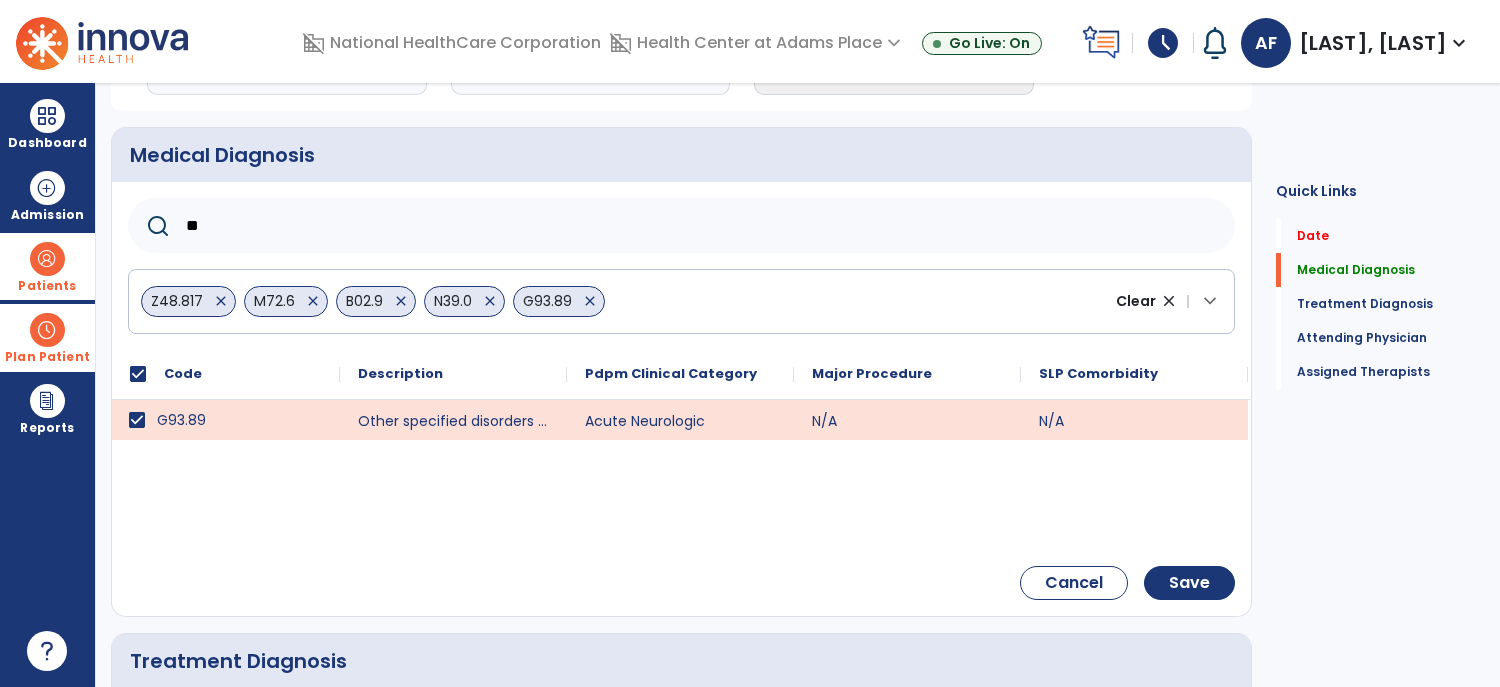 type on "*" 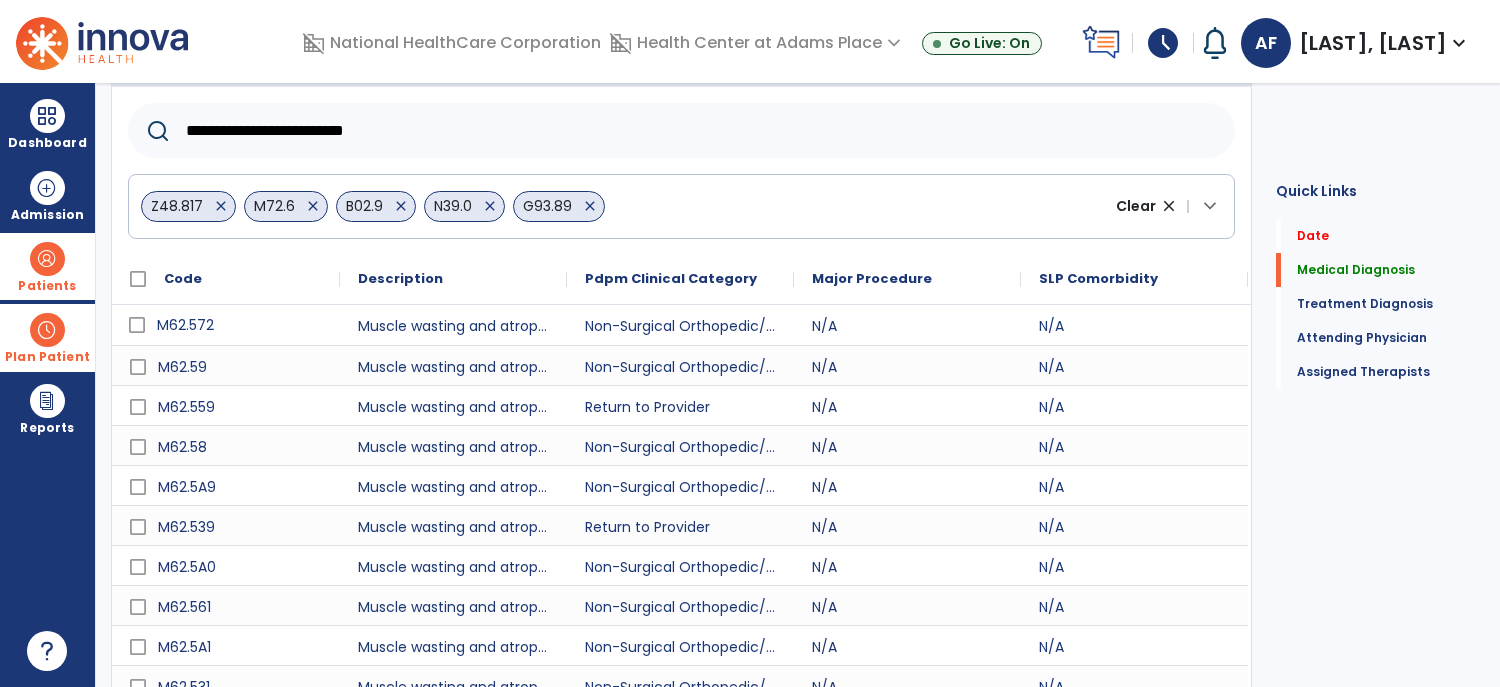 scroll, scrollTop: 304, scrollLeft: 0, axis: vertical 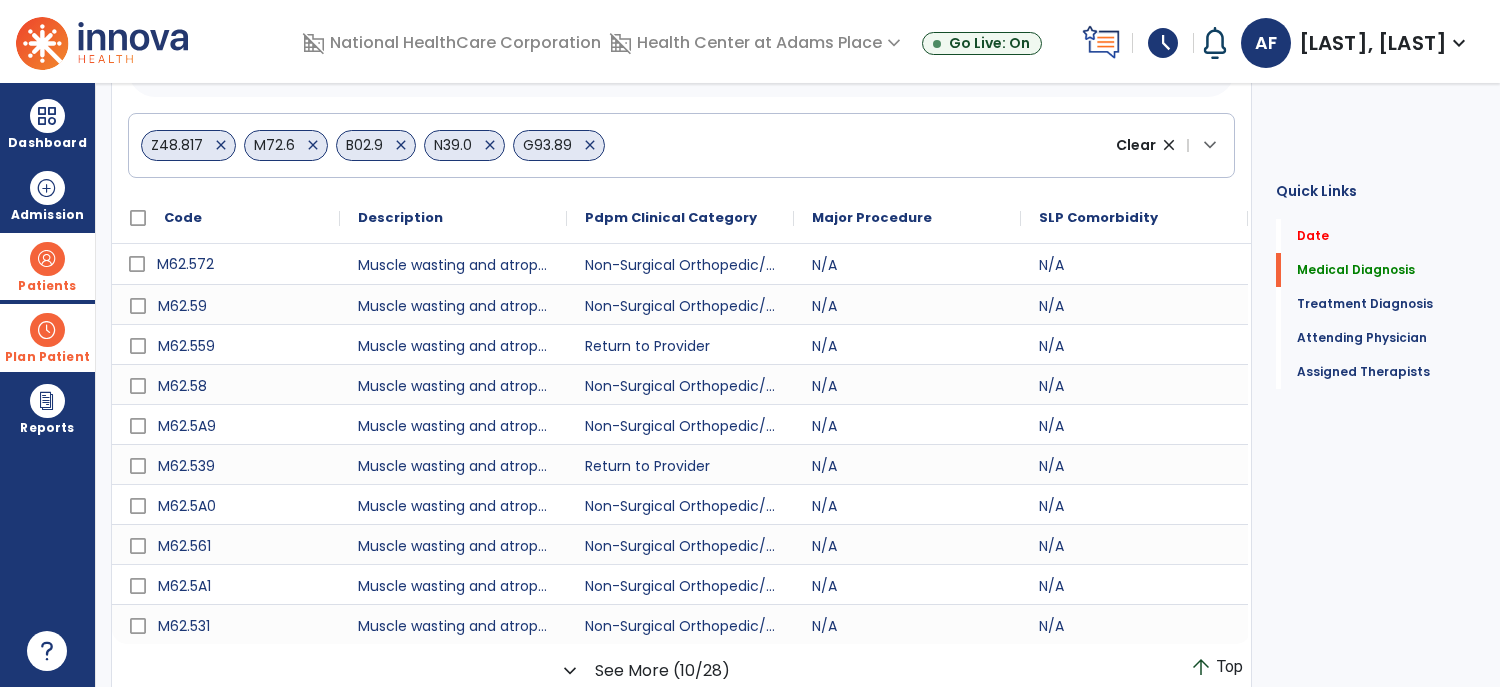 type on "**********" 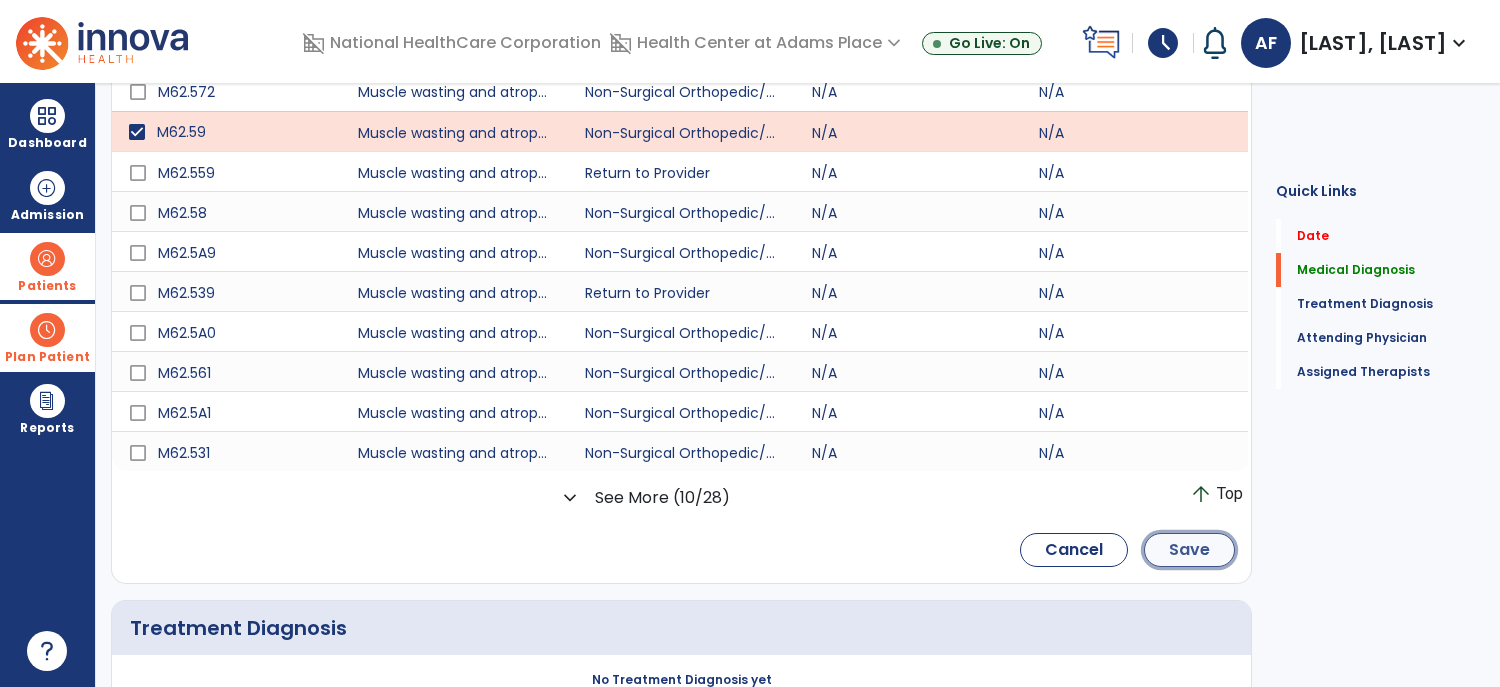 click on "Save" 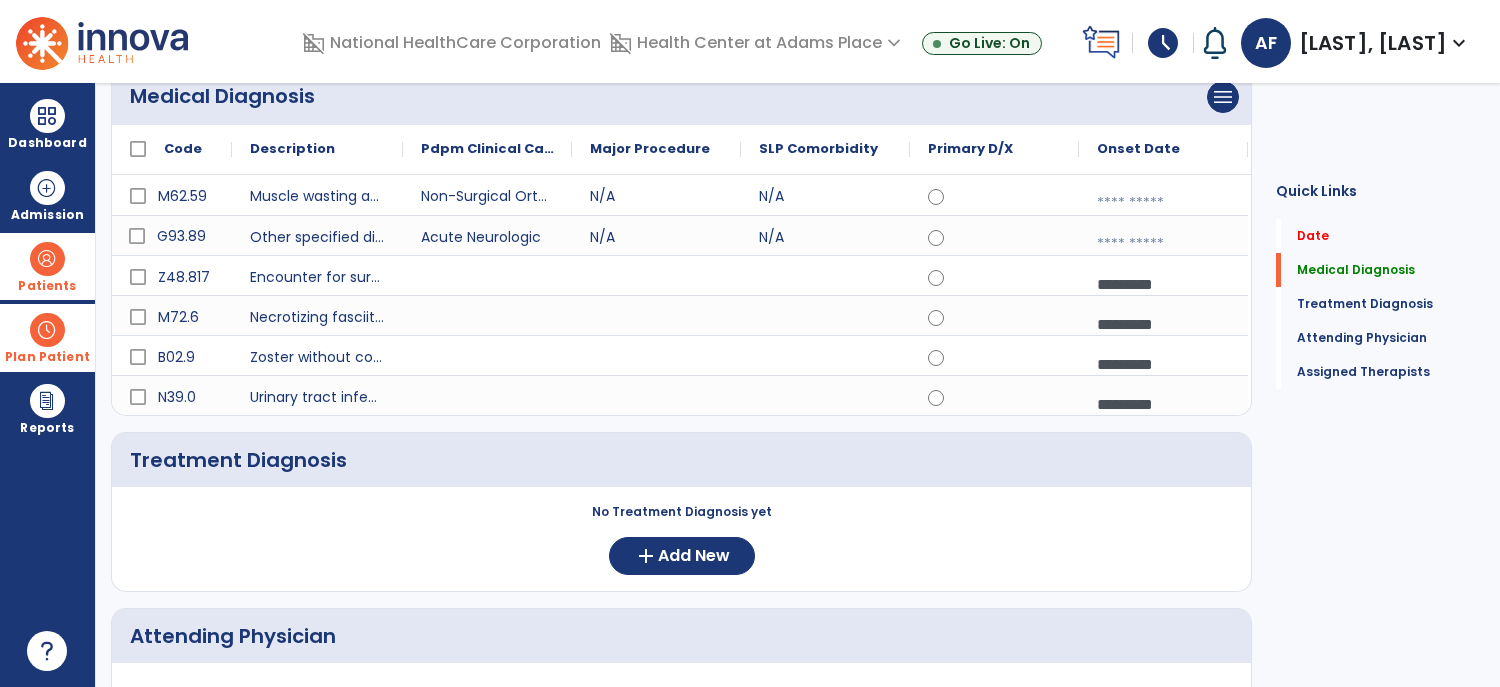 scroll, scrollTop: 206, scrollLeft: 0, axis: vertical 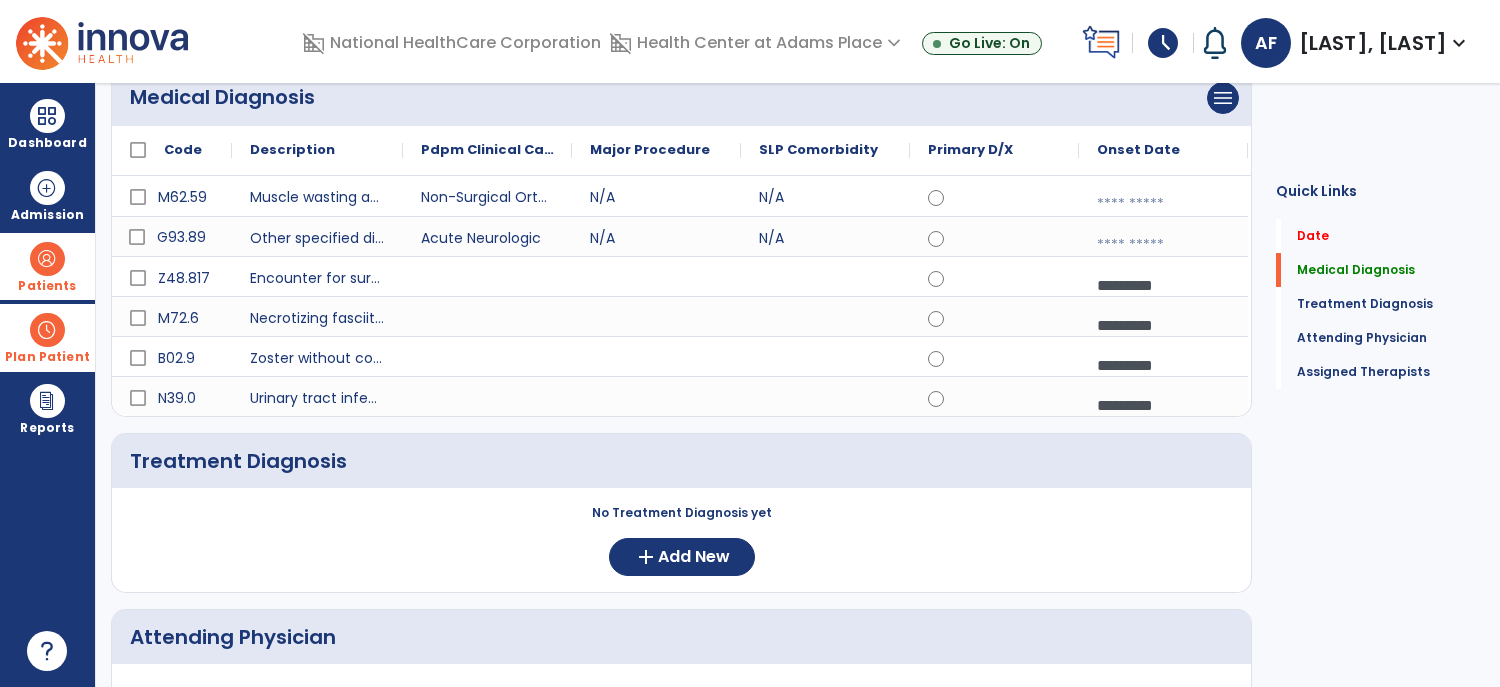 click at bounding box center (1163, 204) 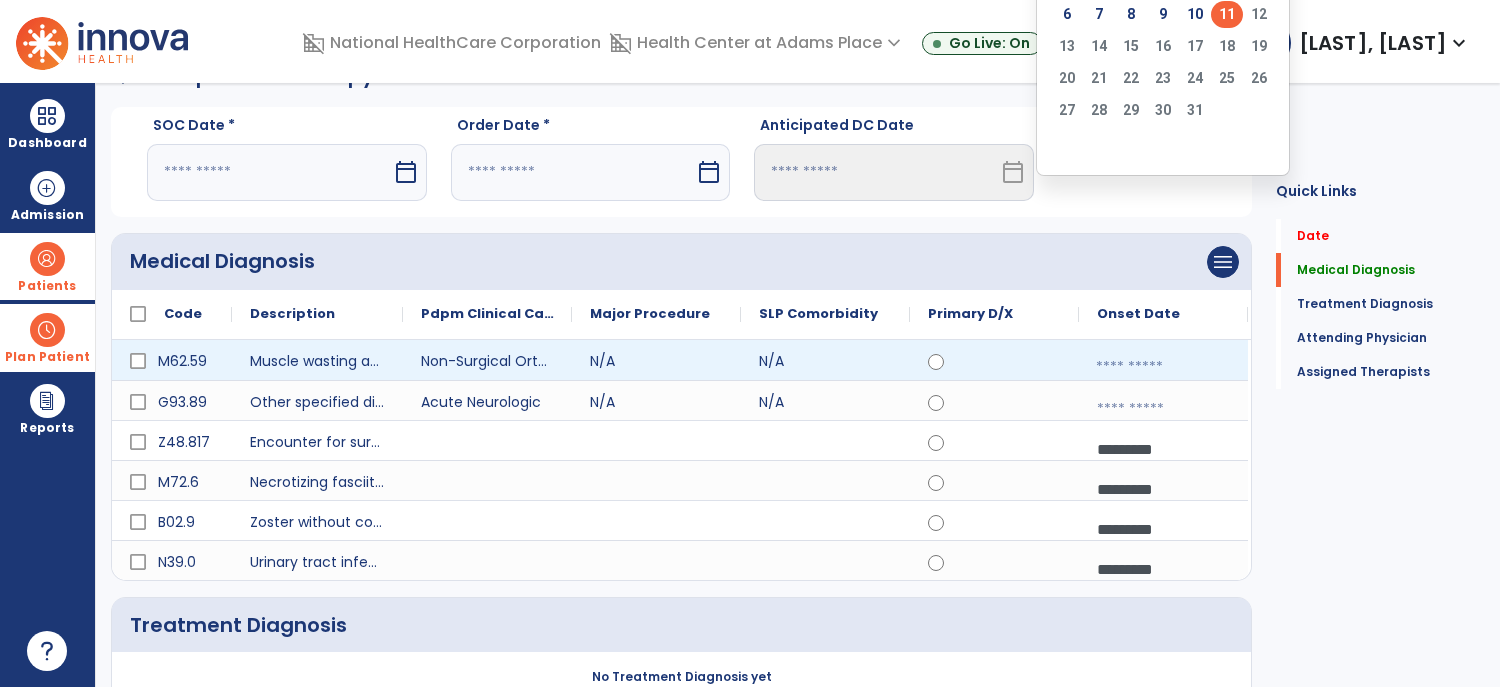 scroll, scrollTop: 44, scrollLeft: 0, axis: vertical 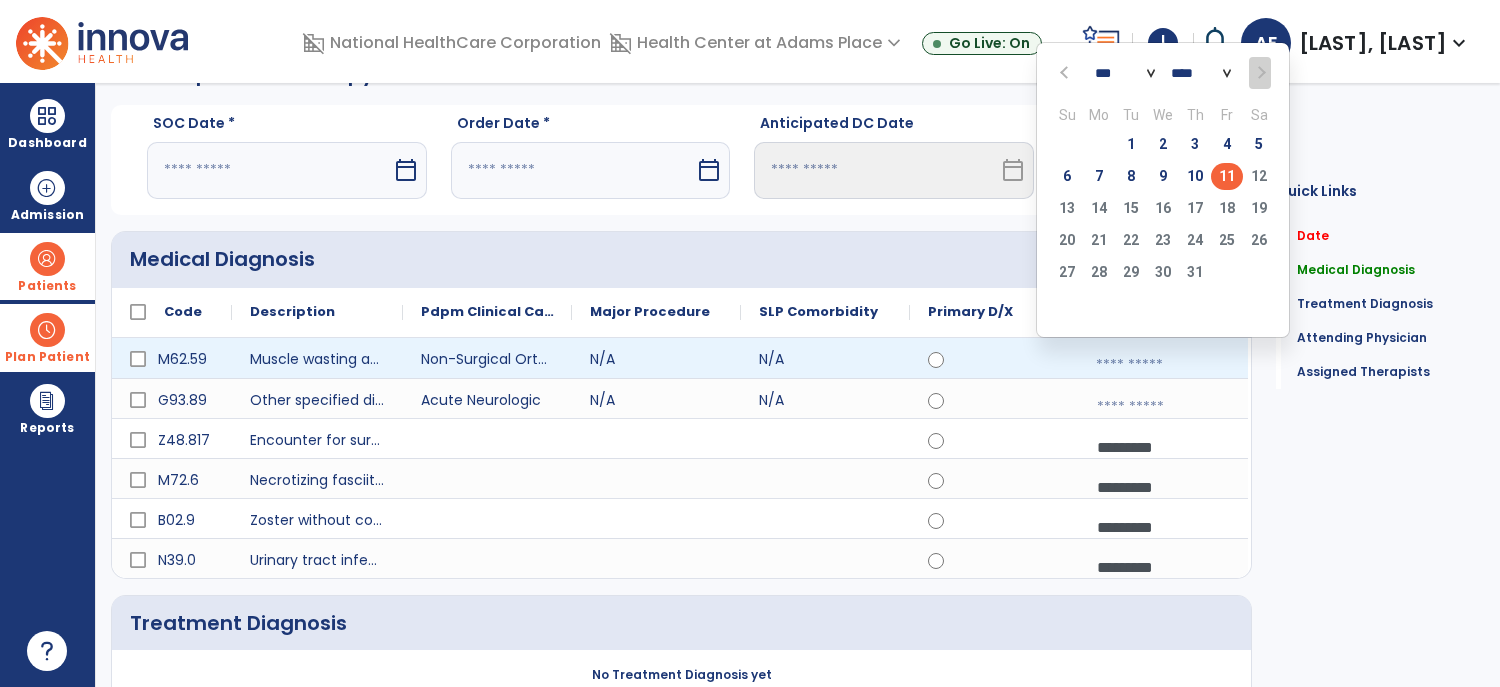 click 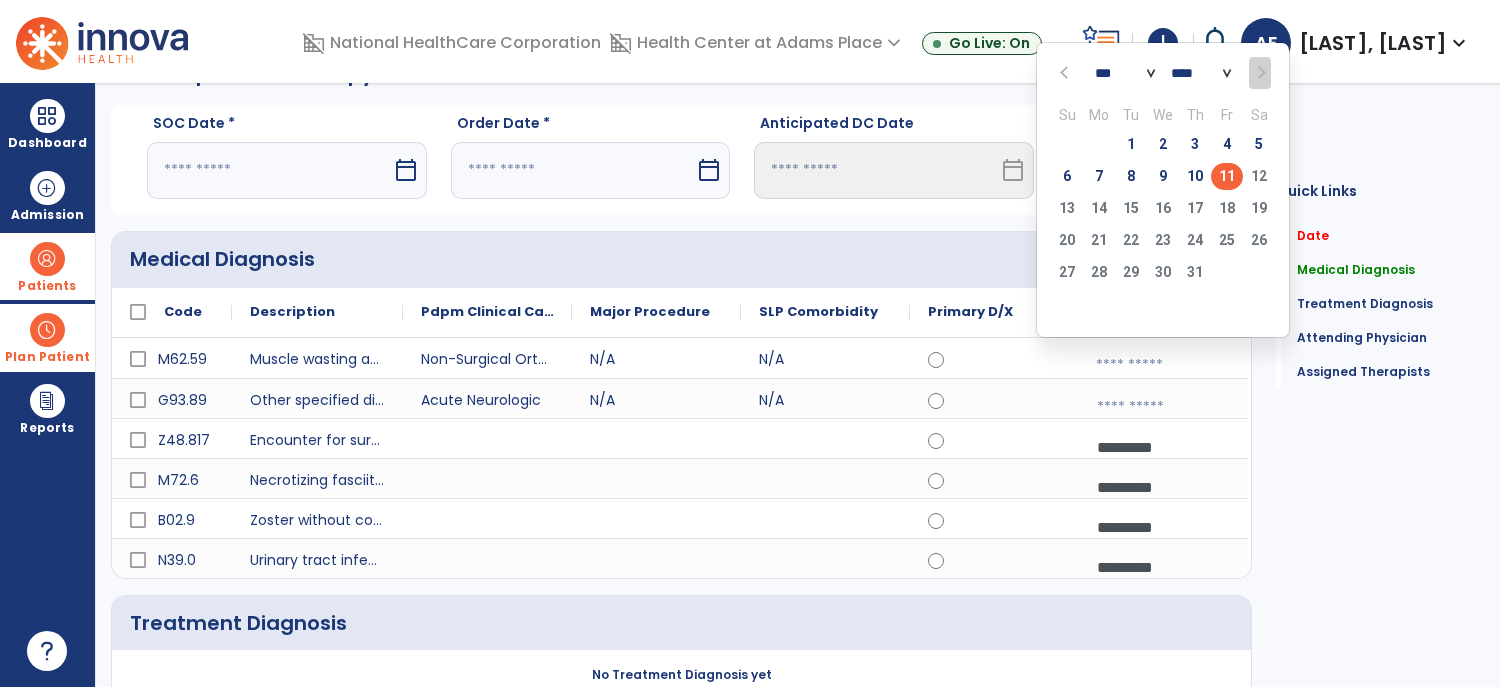 click 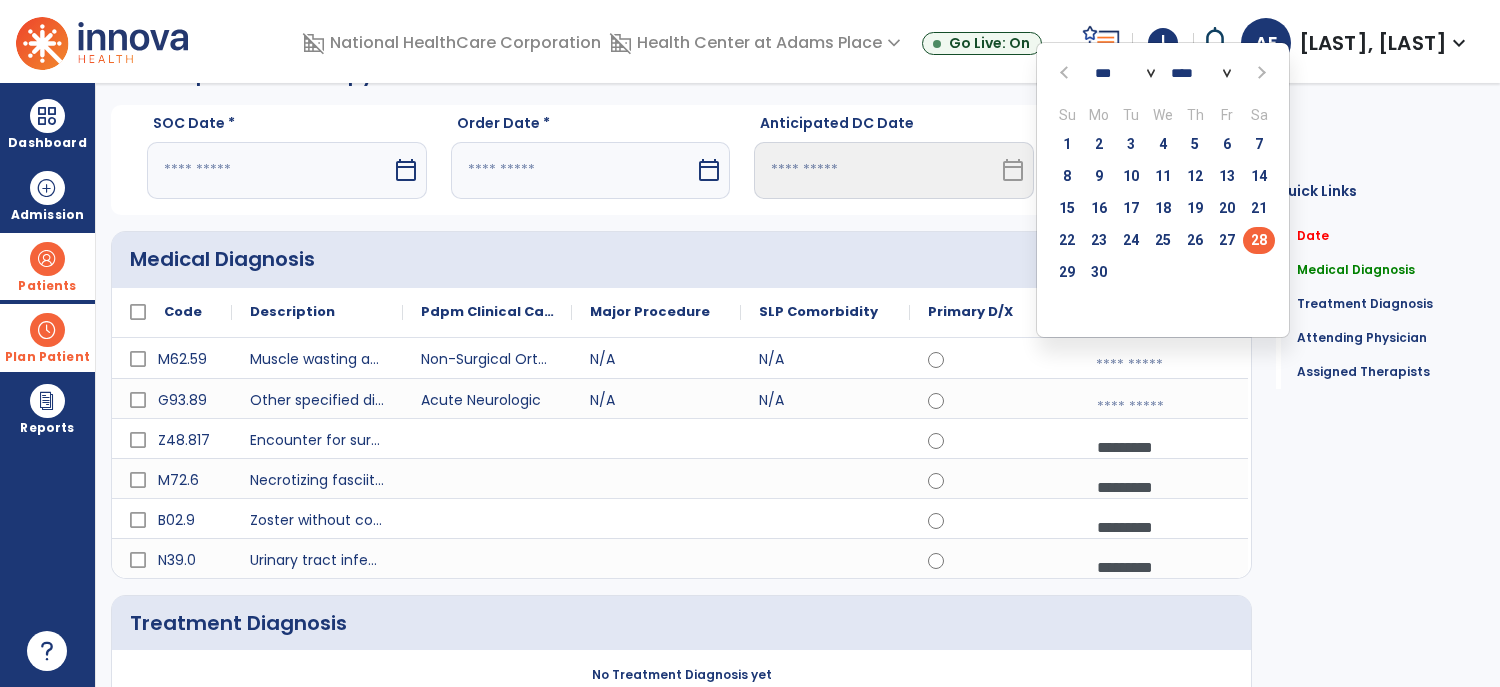 click on "28" 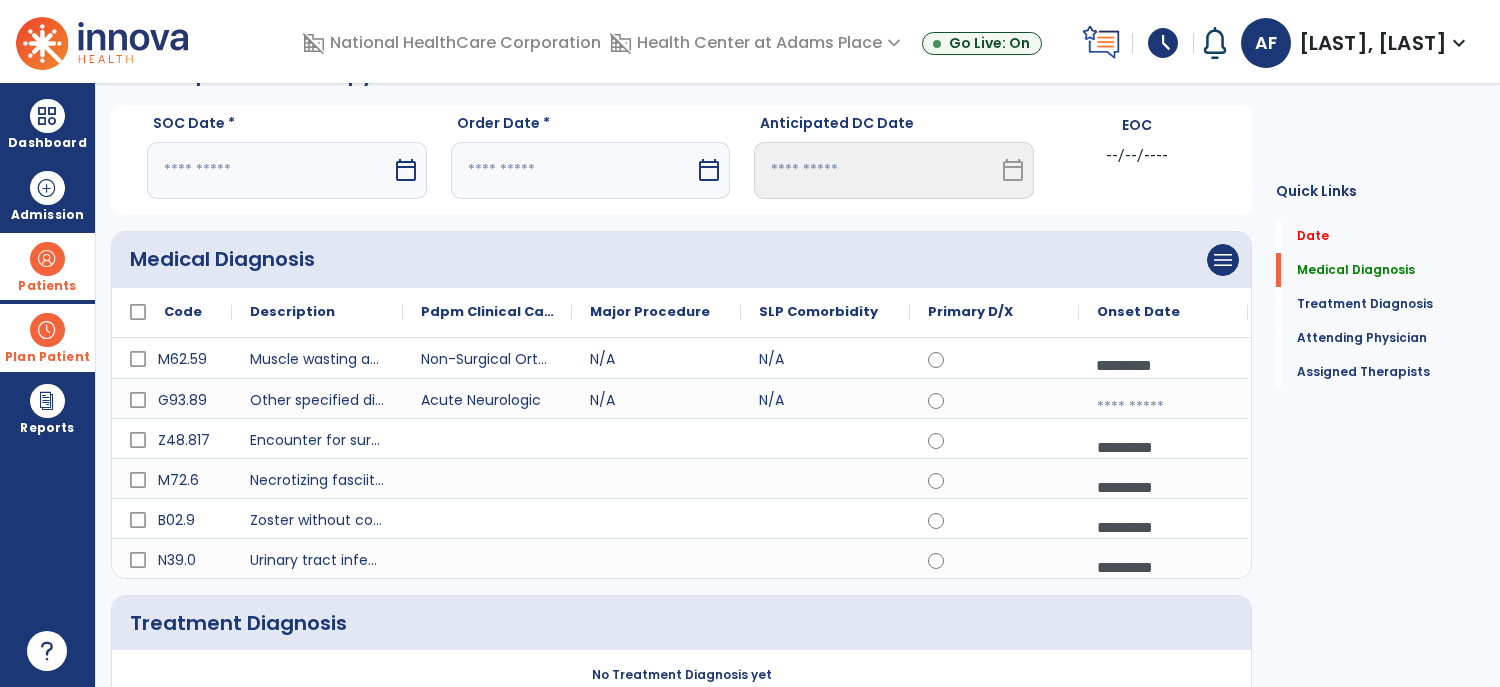 click at bounding box center (1163, 407) 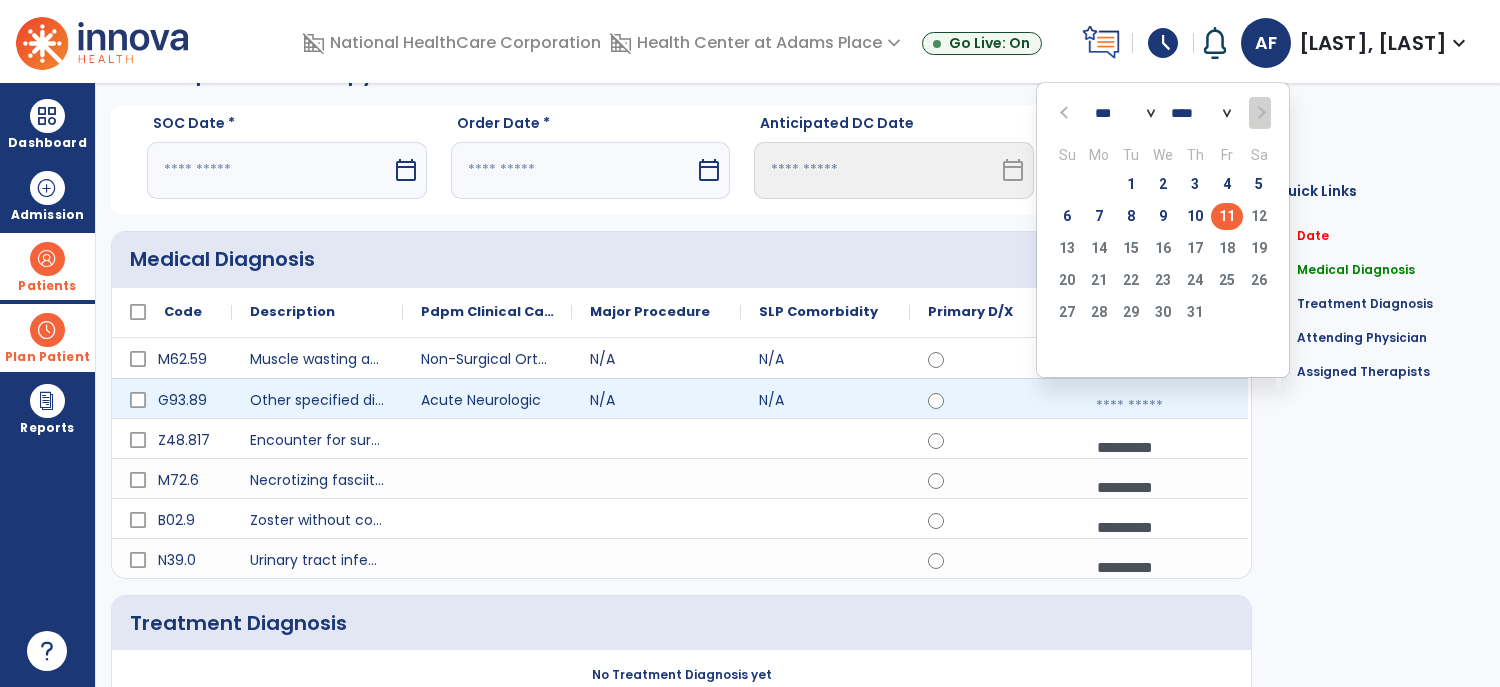 click 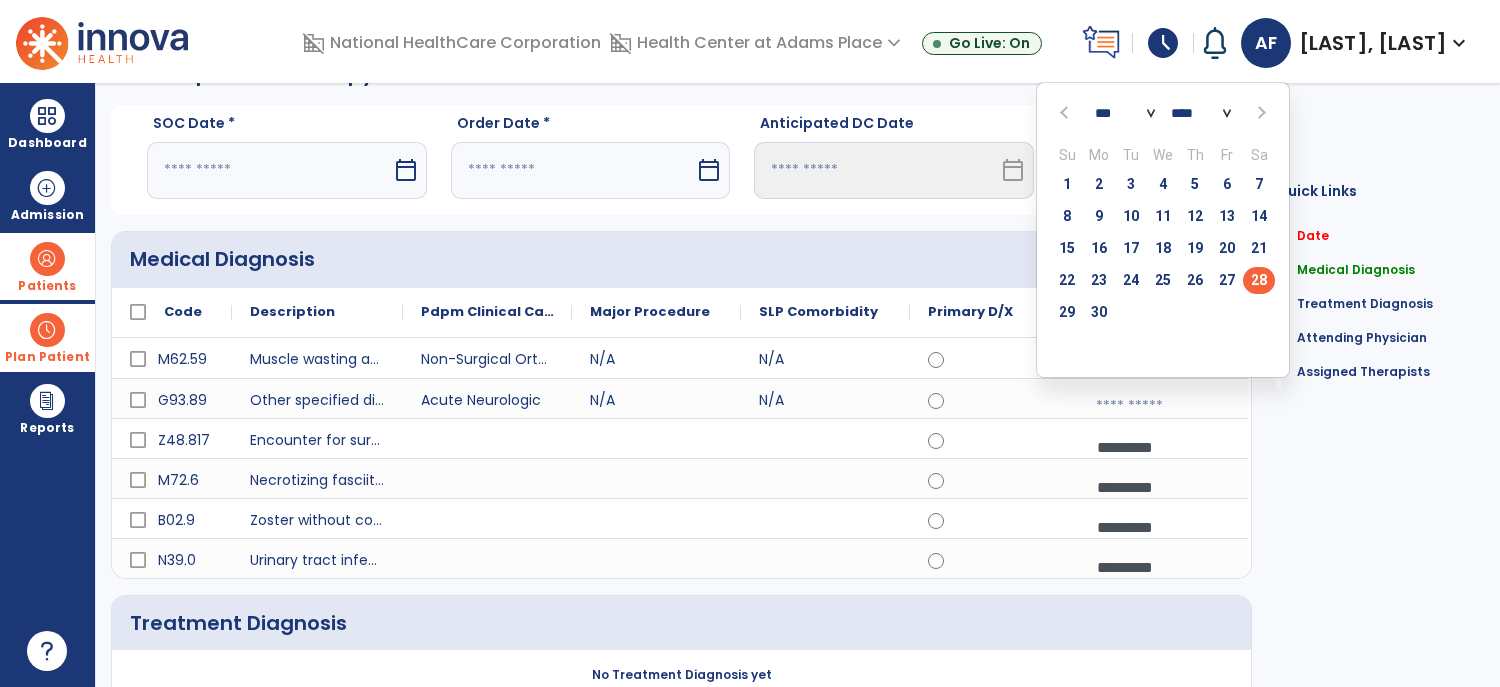 click on "28" 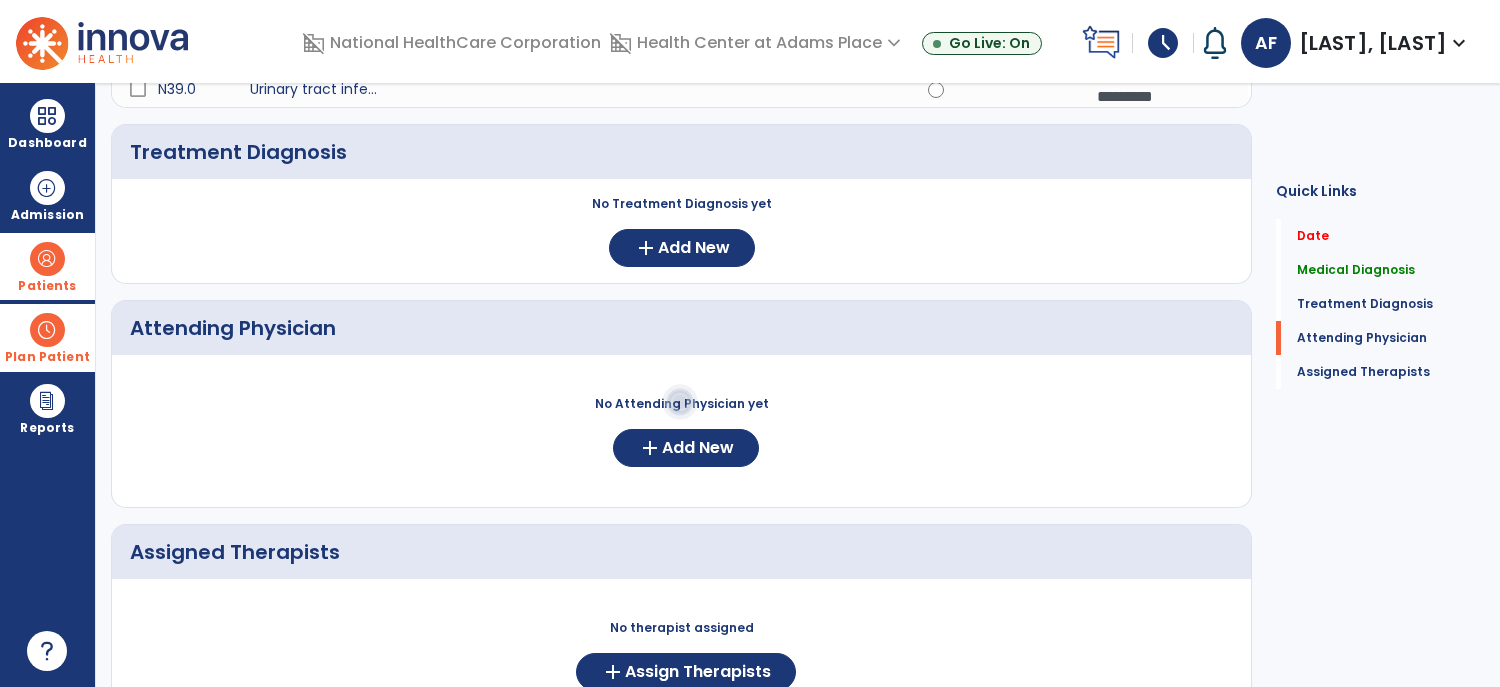 scroll, scrollTop: 518, scrollLeft: 0, axis: vertical 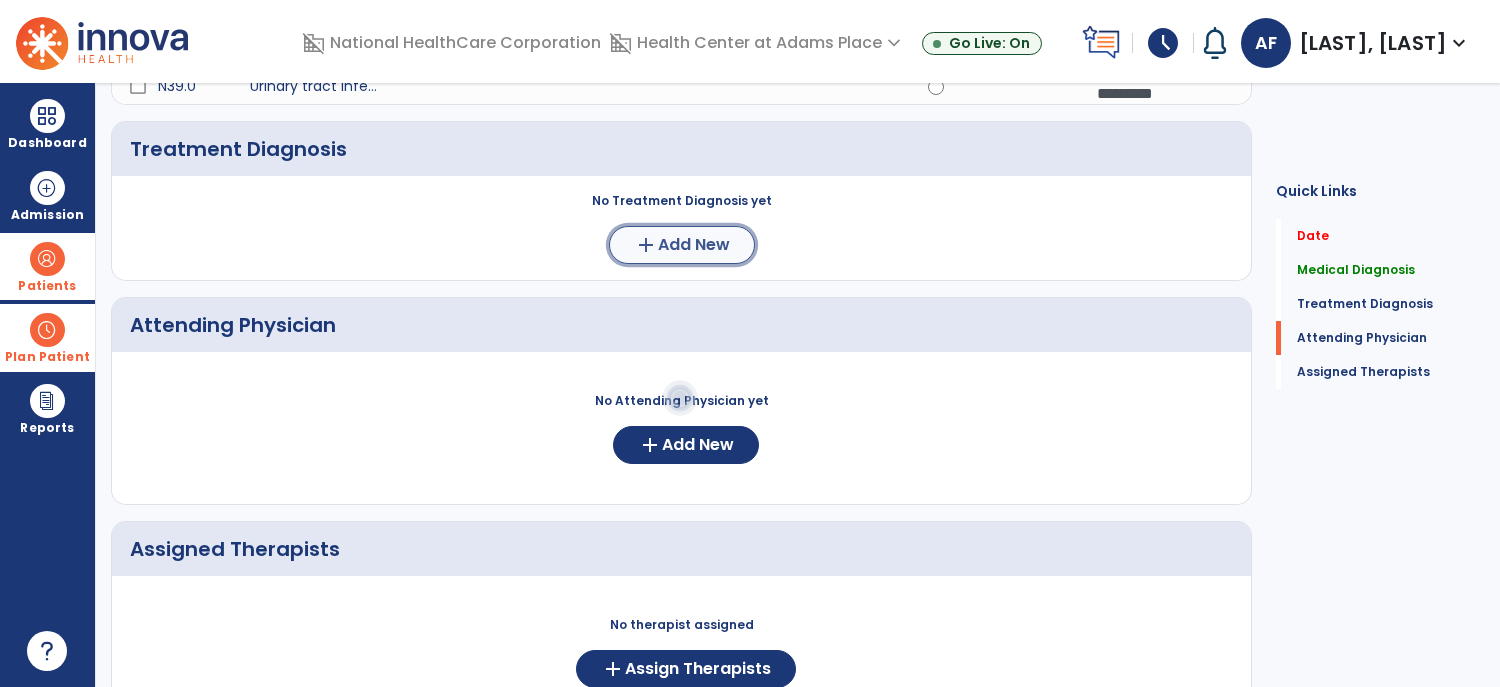 click on "Add New" 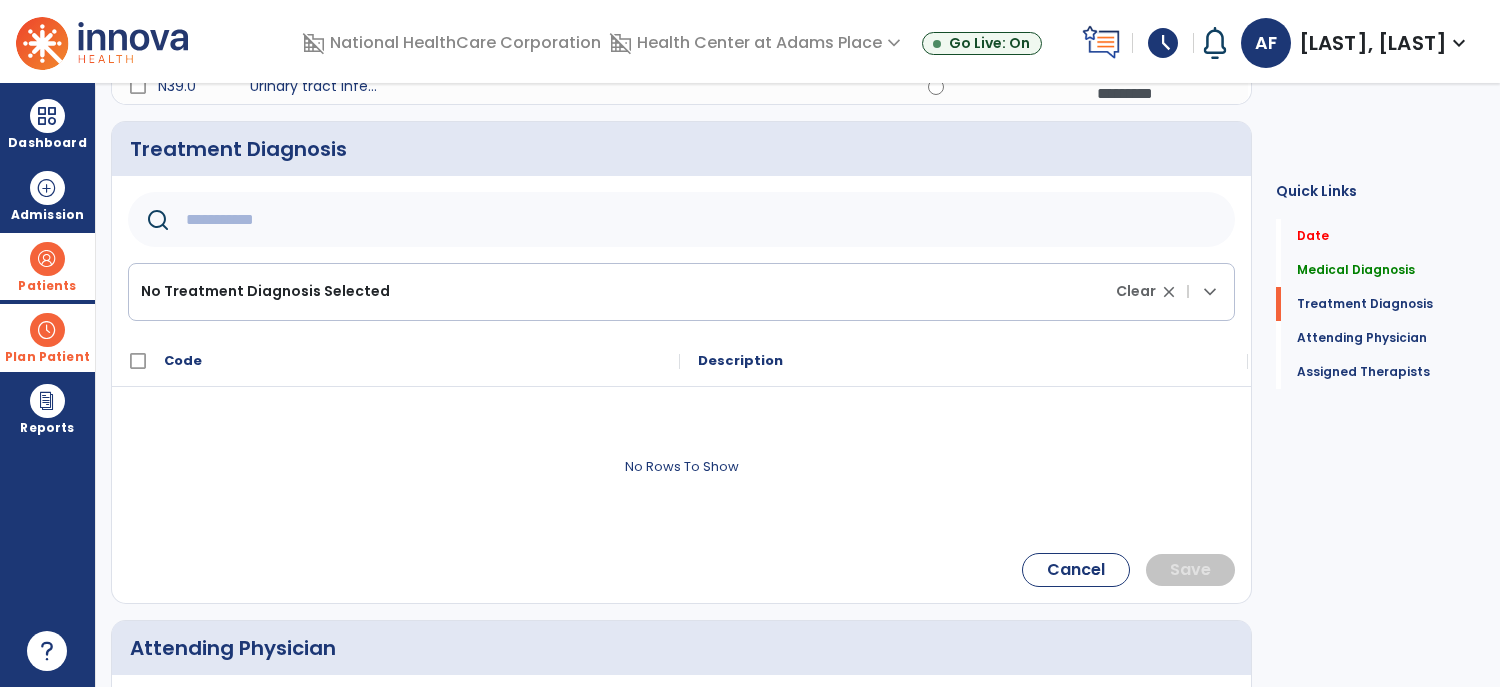click 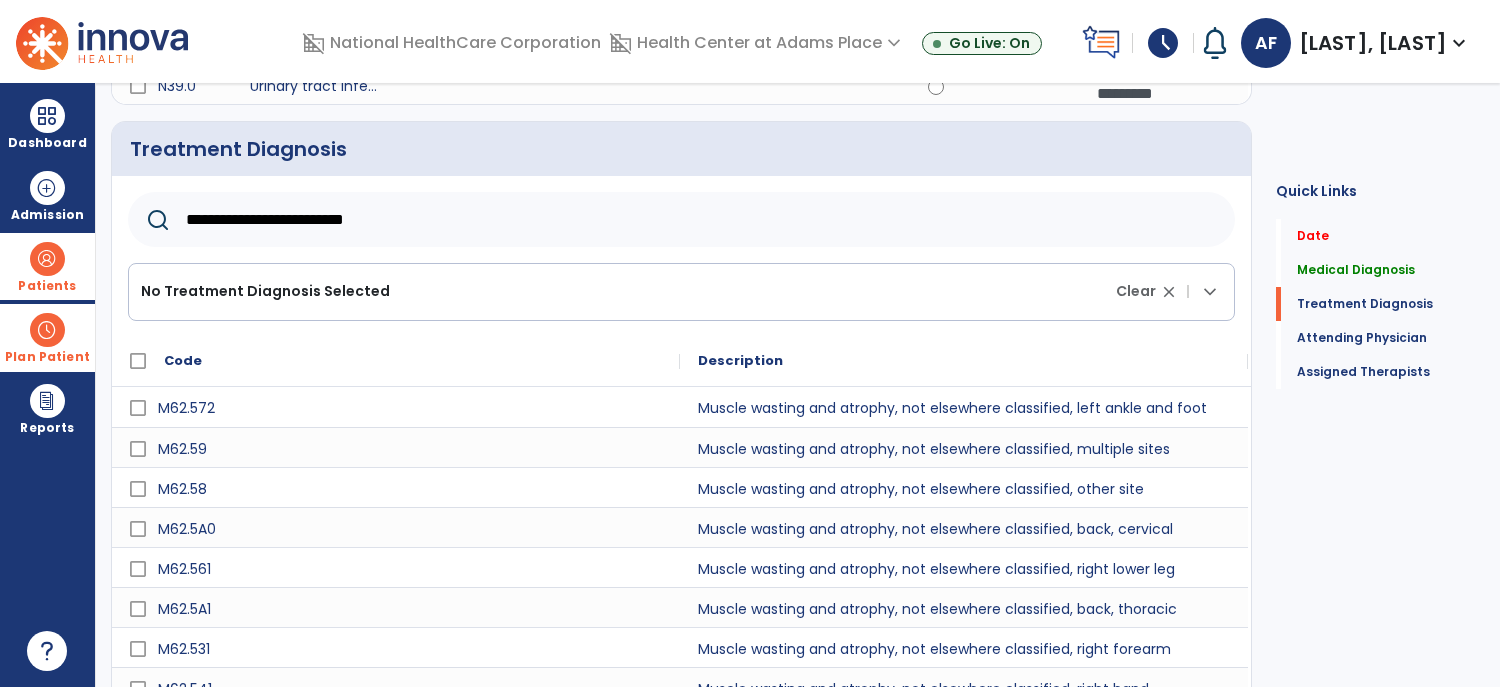 scroll, scrollTop: 661, scrollLeft: 0, axis: vertical 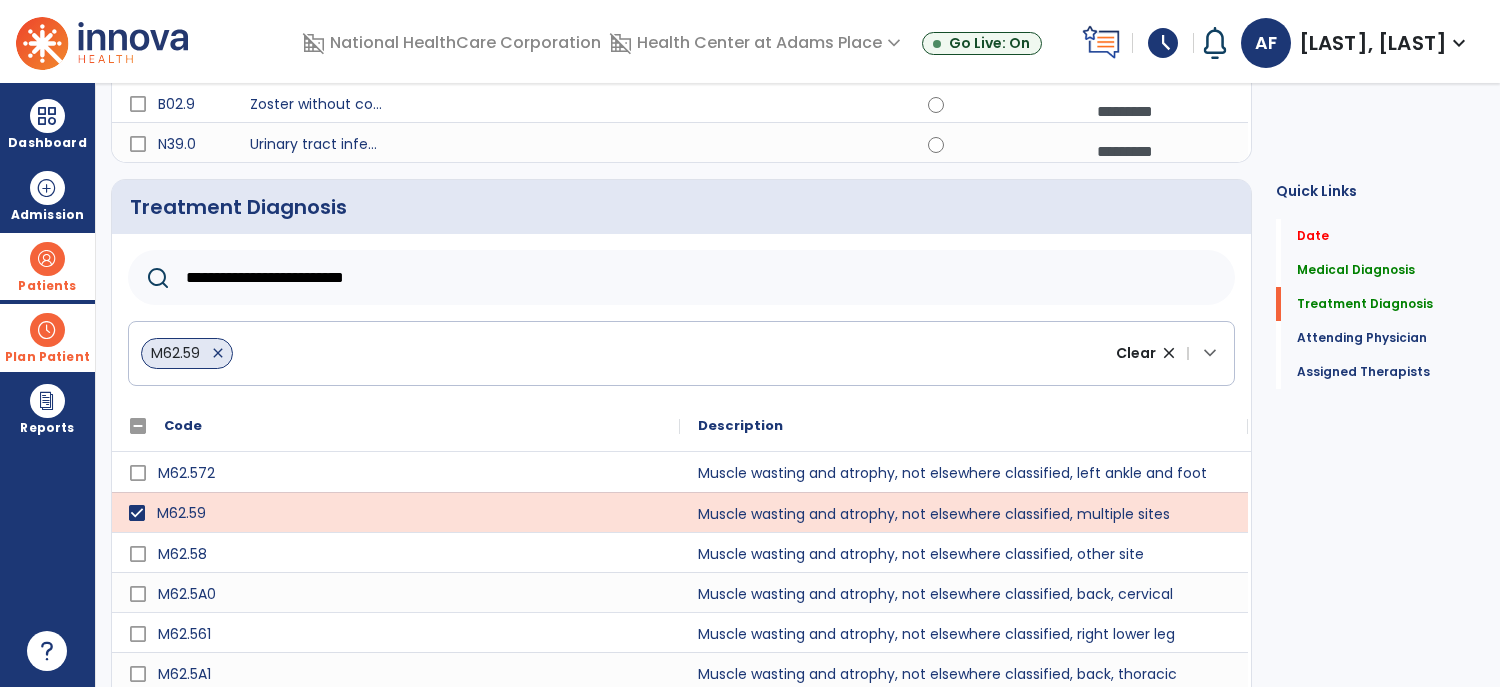 click on "**********" 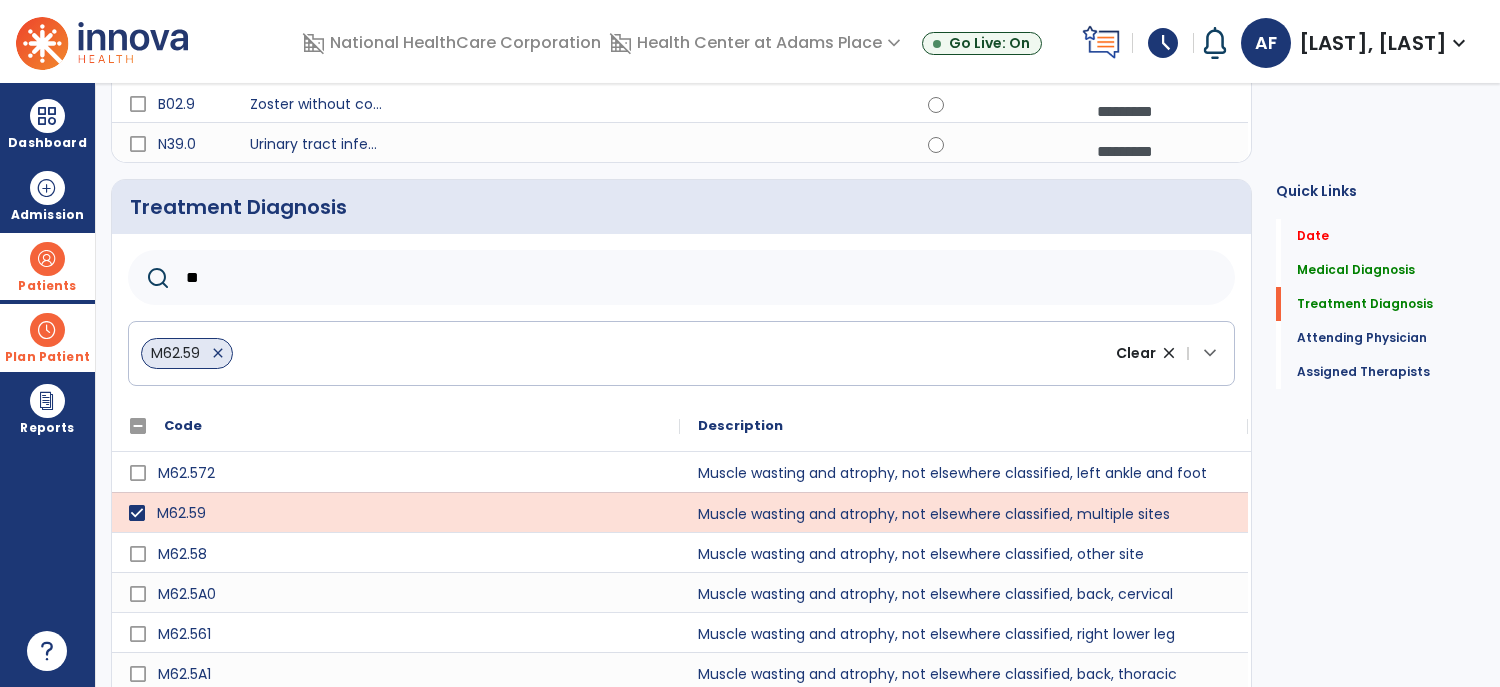 type on "*" 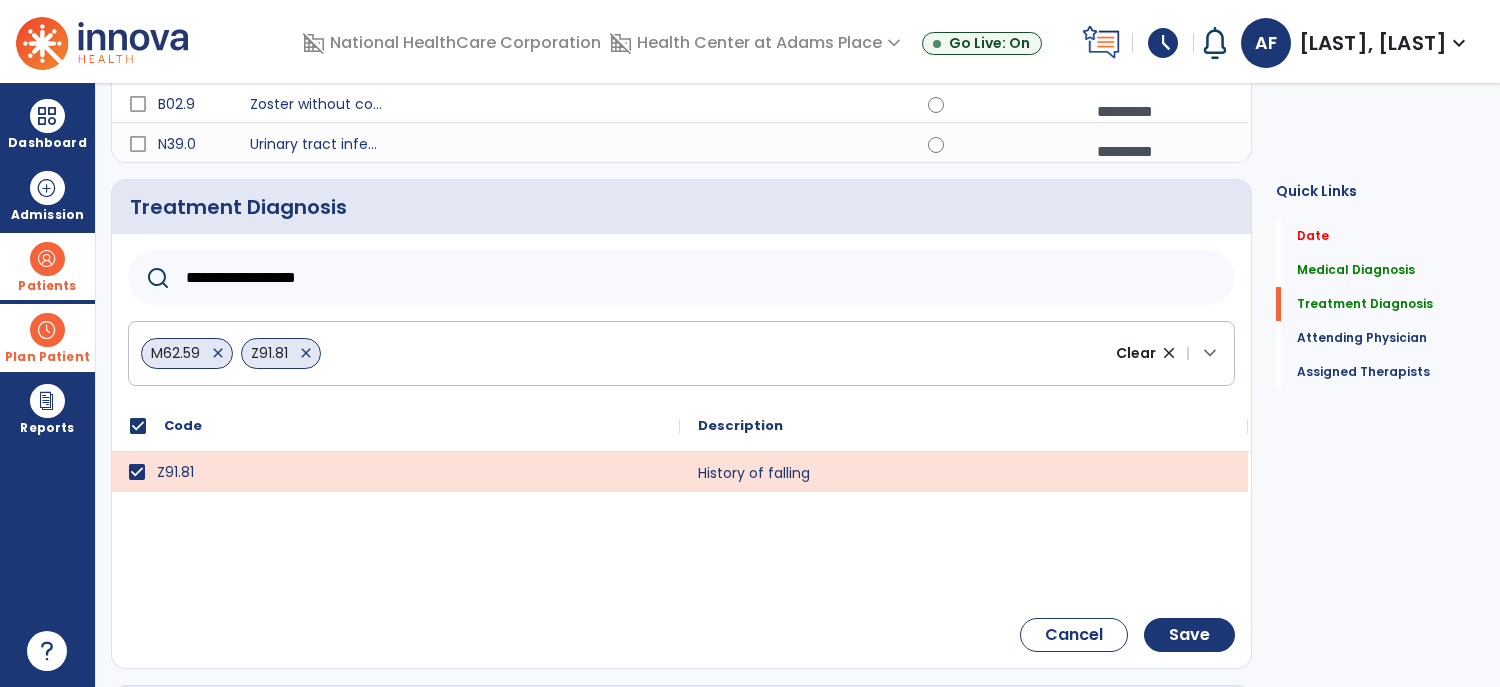 click on "**********" 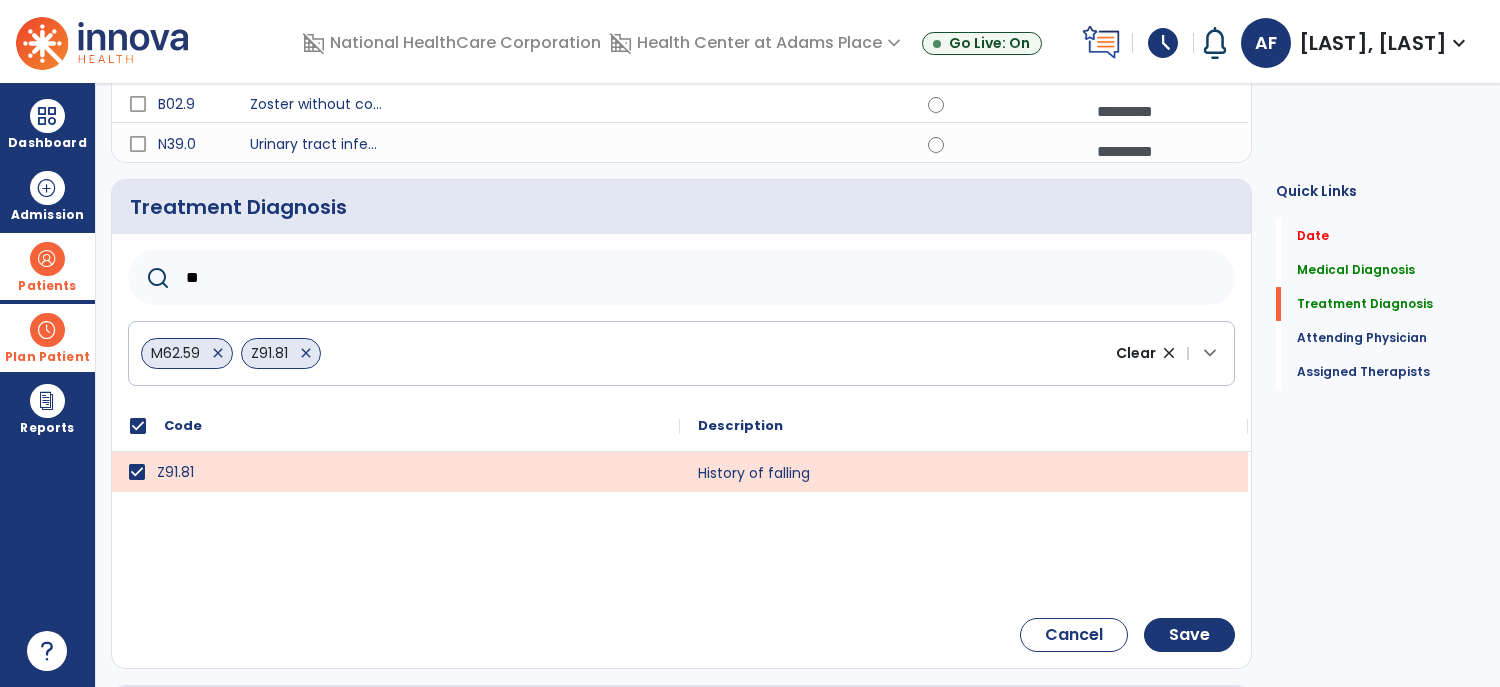 type on "*" 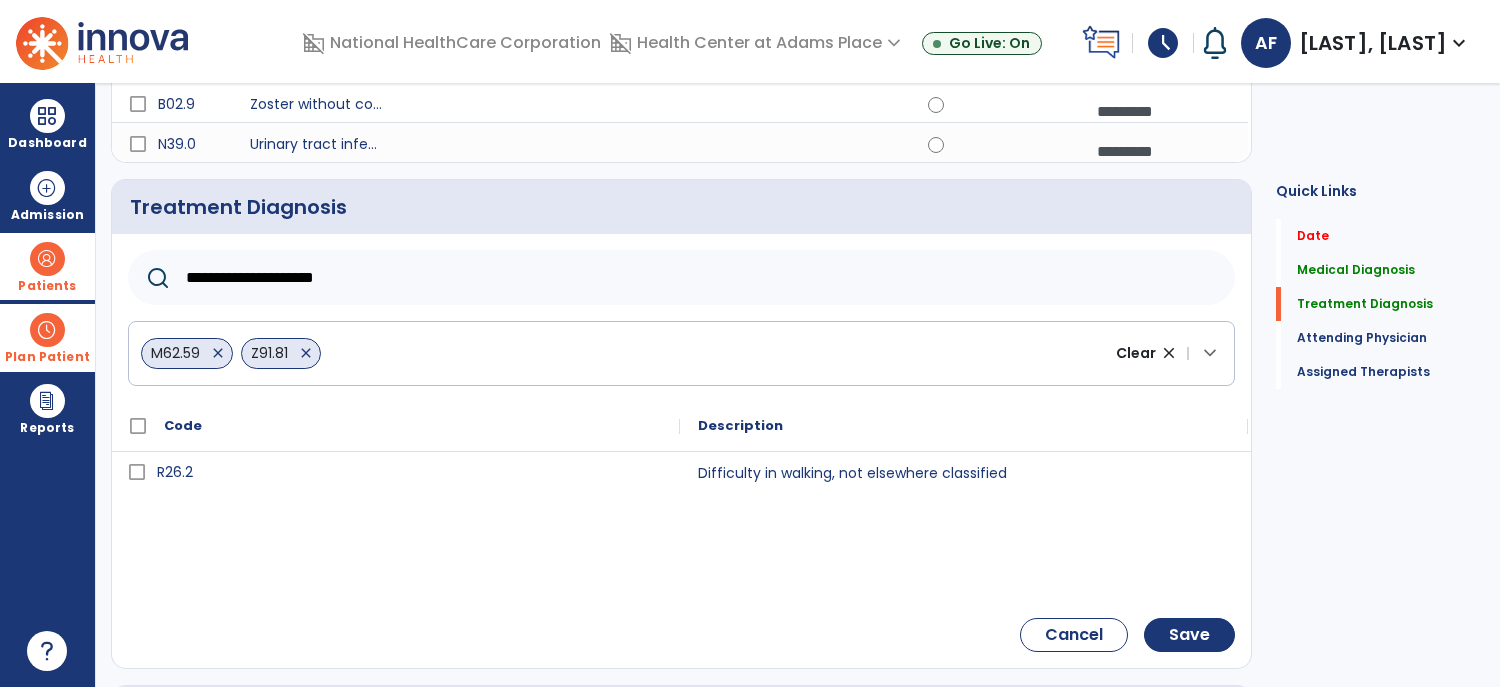 type on "**********" 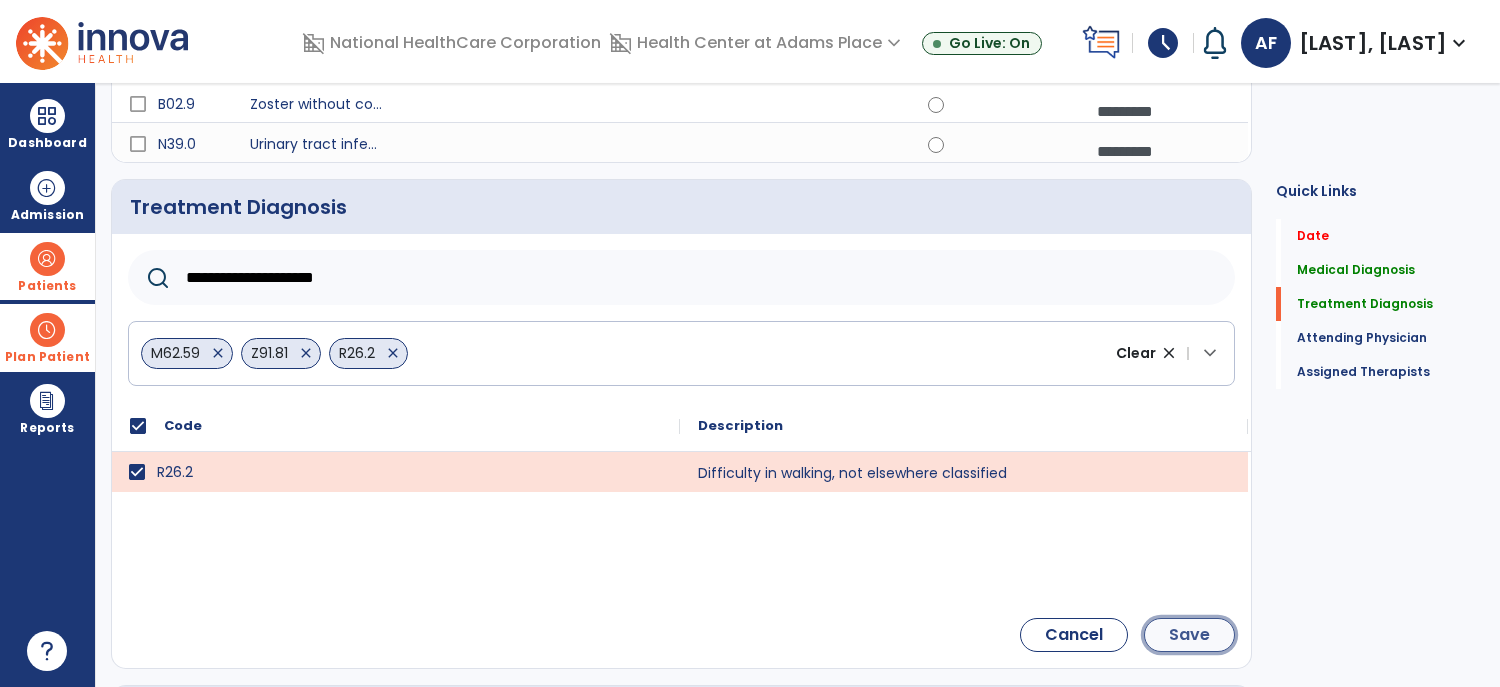 click on "Save" 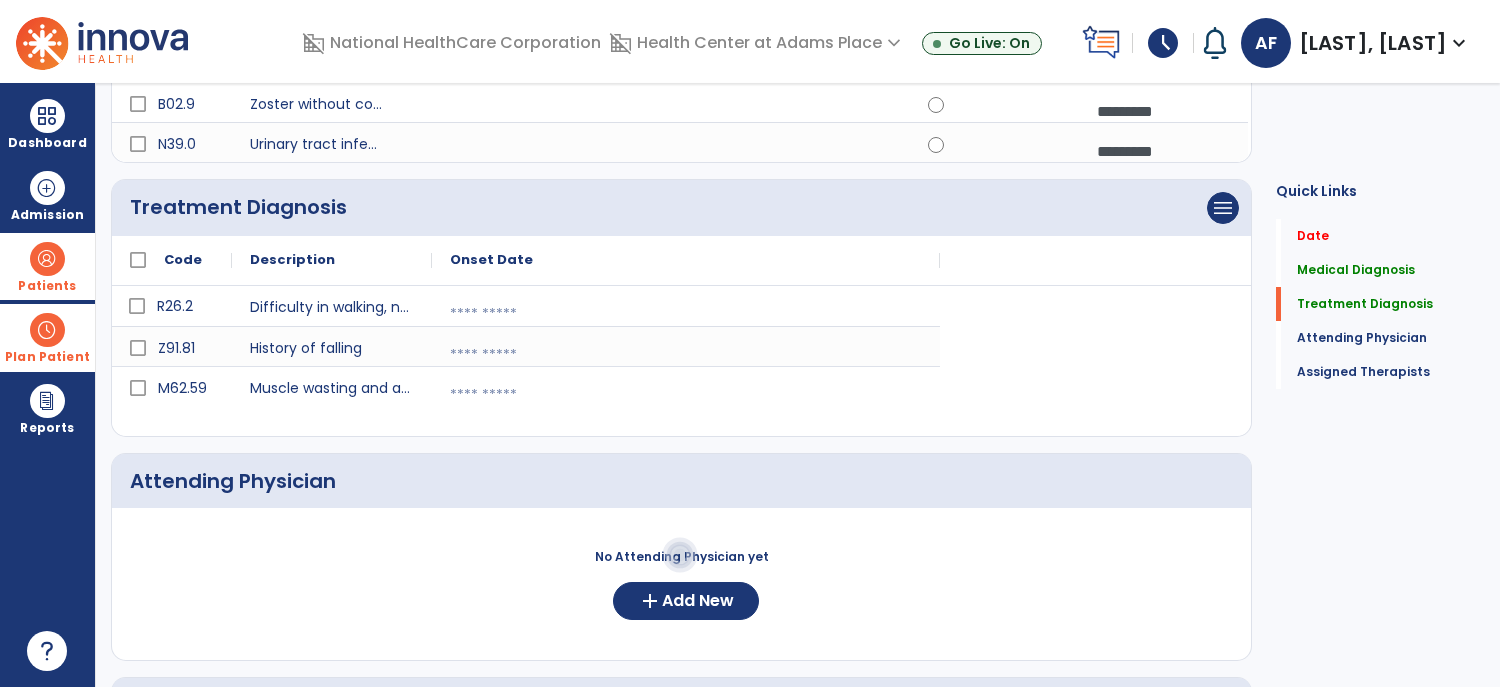 click at bounding box center (686, 314) 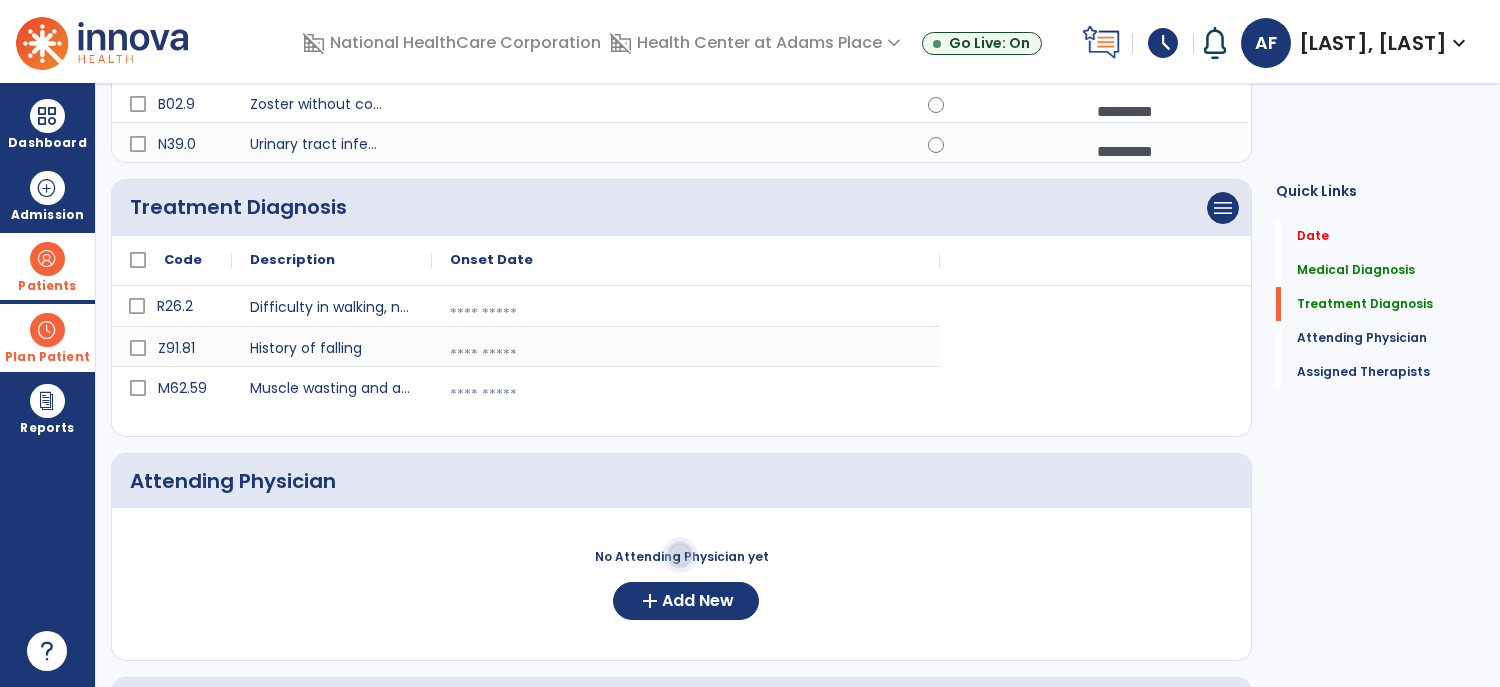 select on "*" 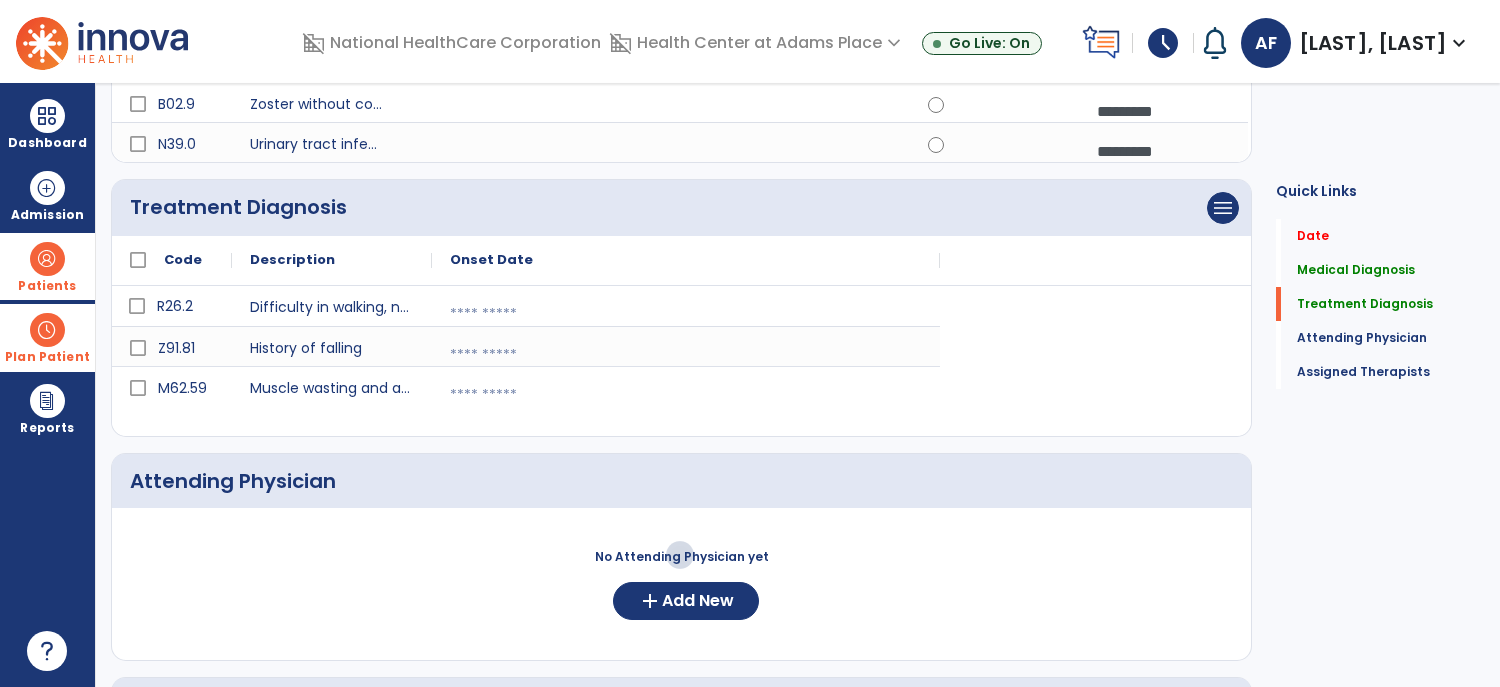 select on "****" 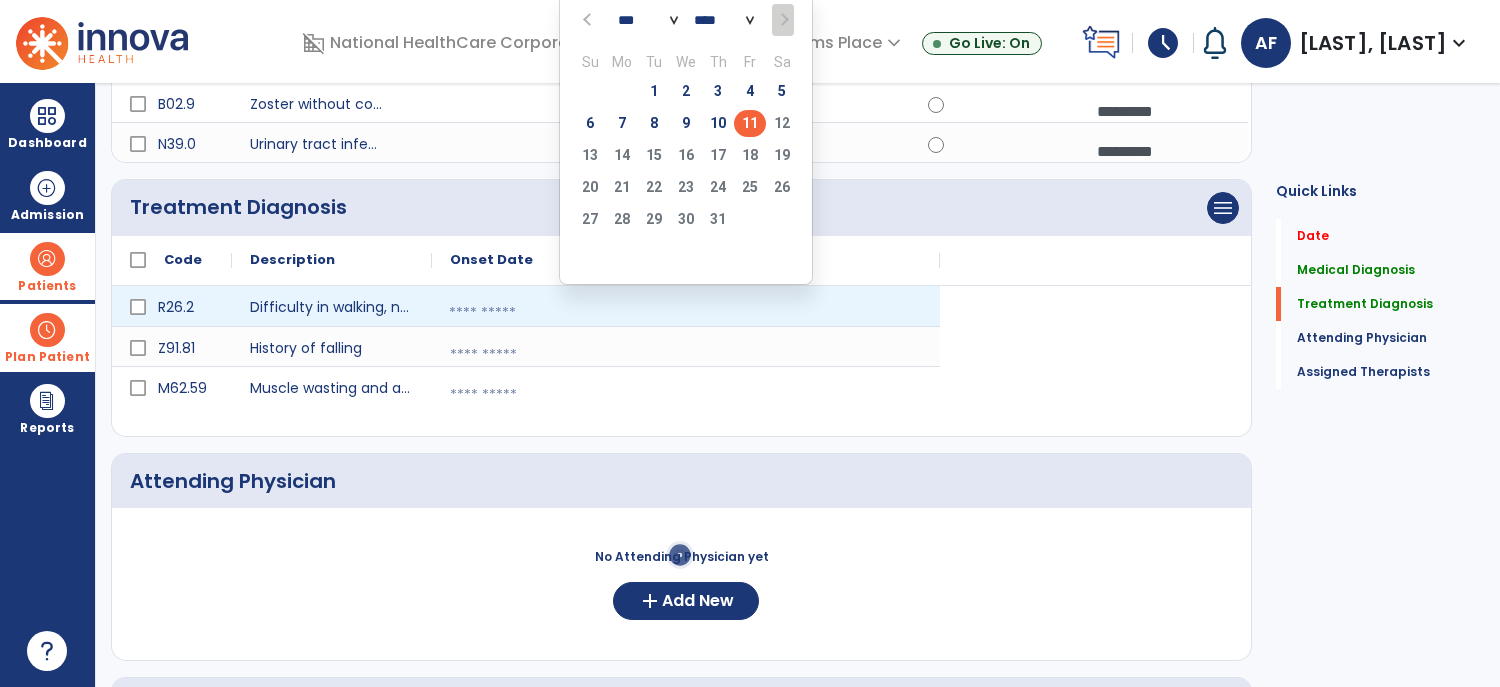 click on "11" 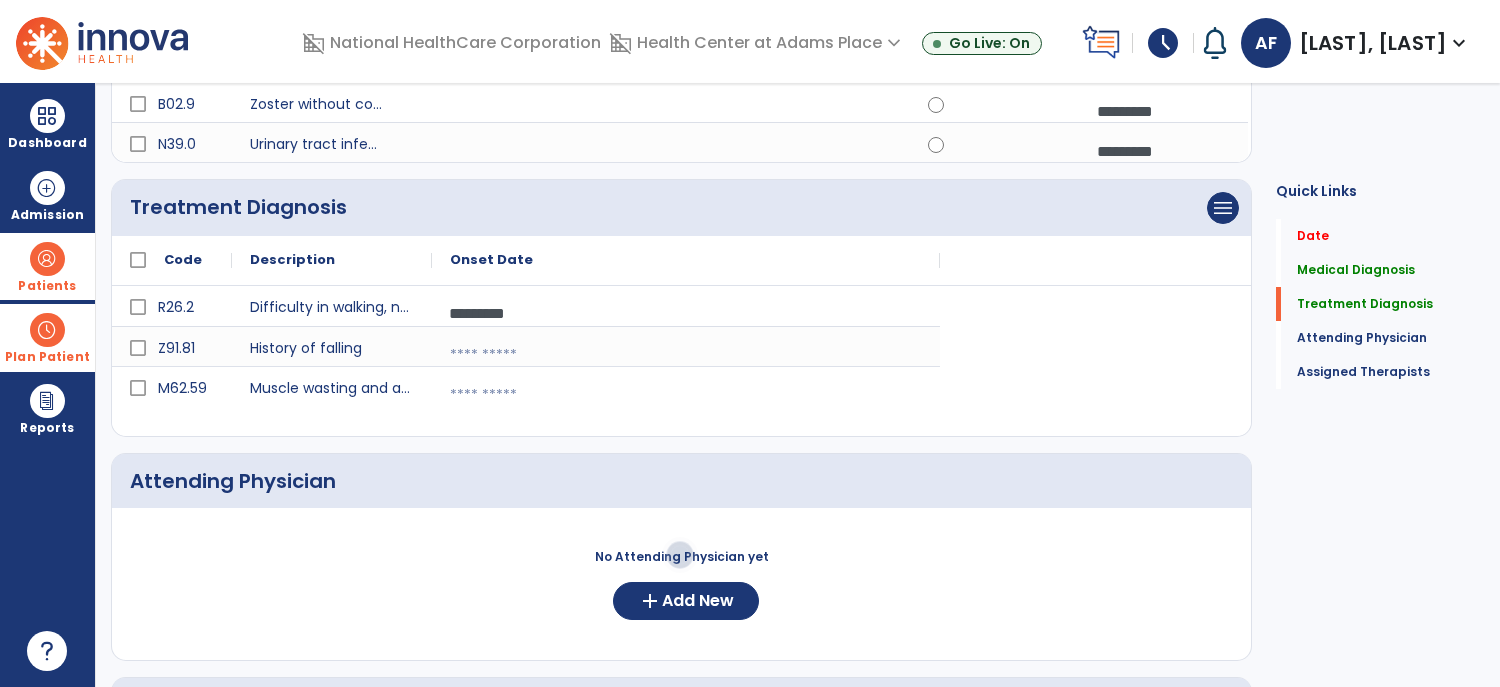 click at bounding box center (1163, -9) 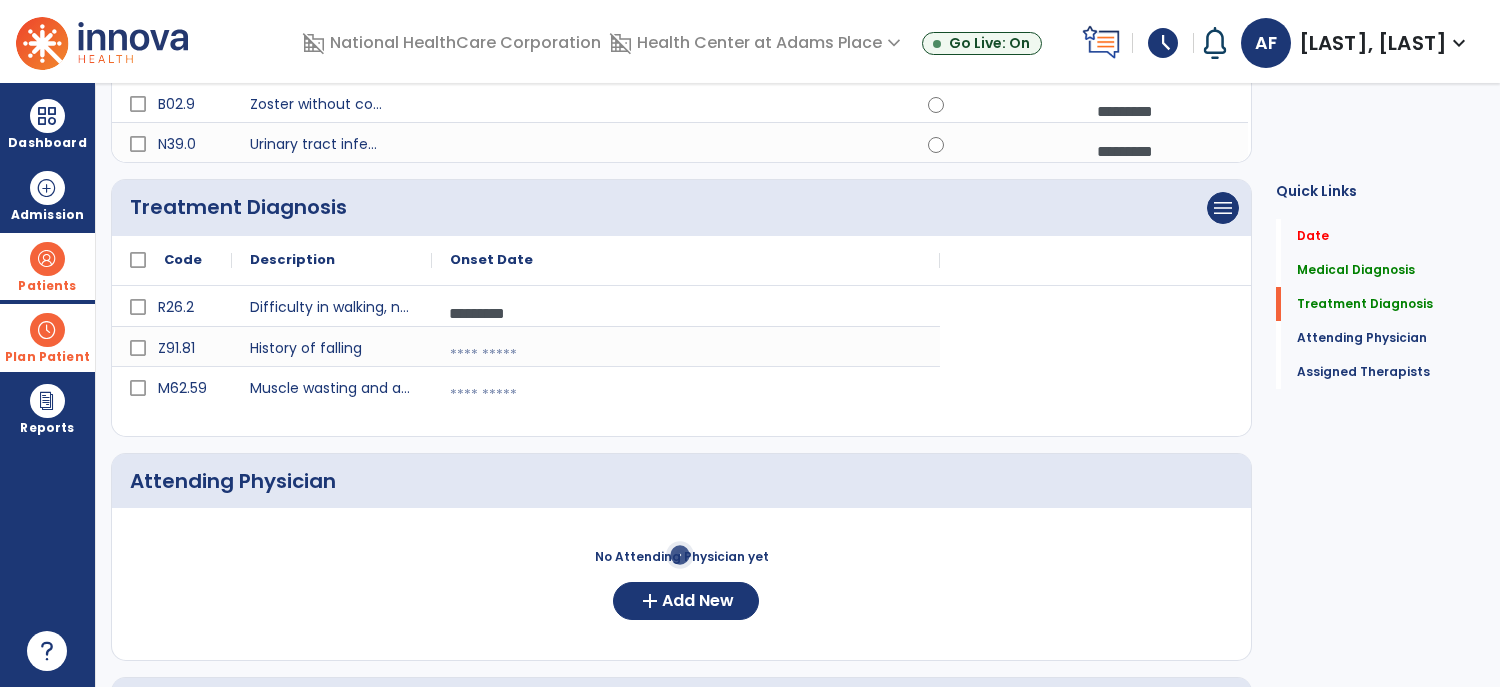 select on "*" 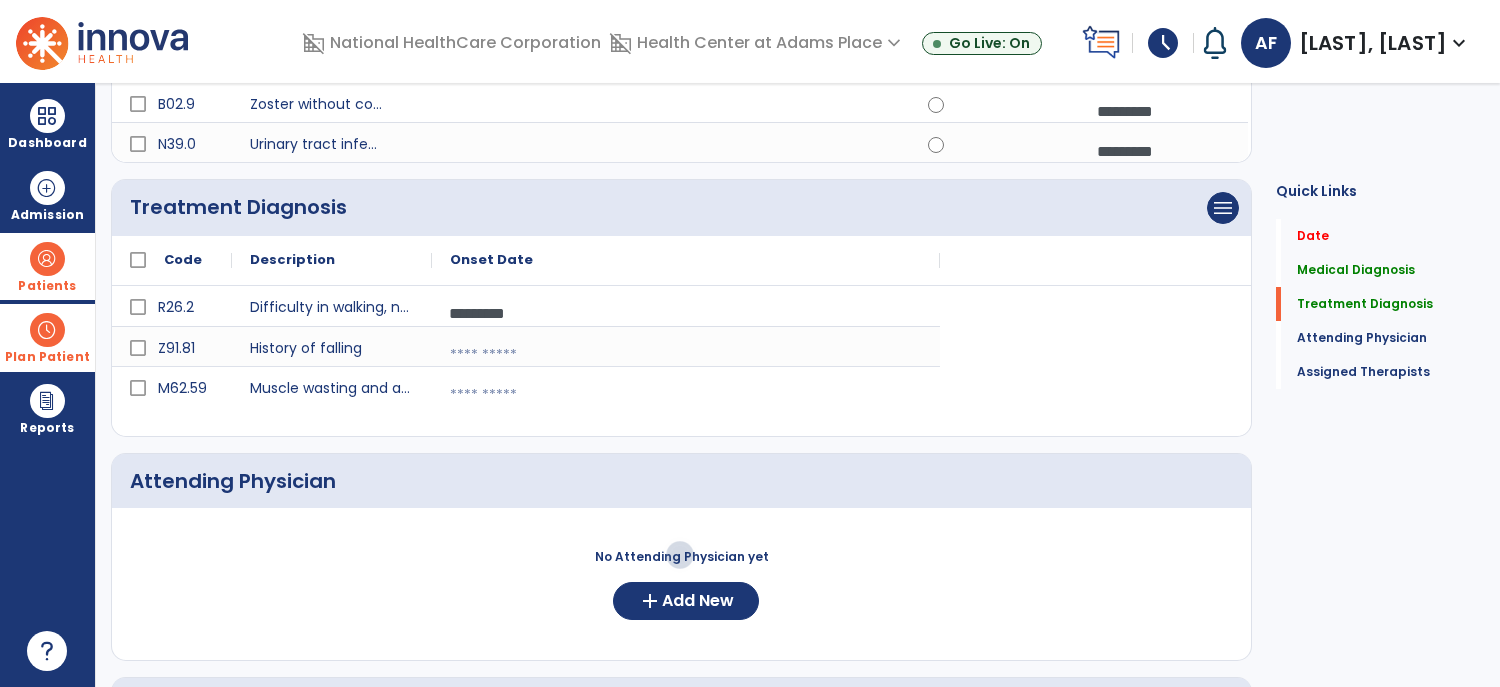 select on "****" 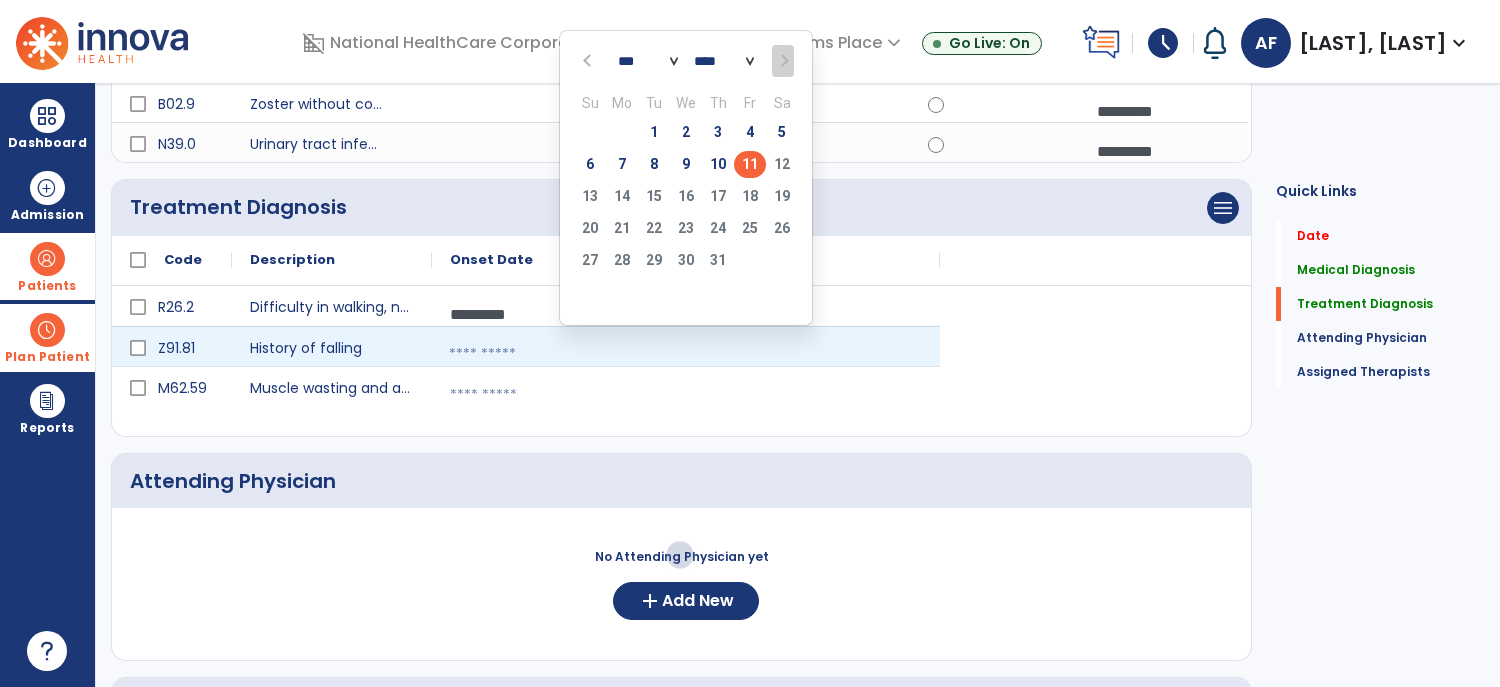 click on "11" 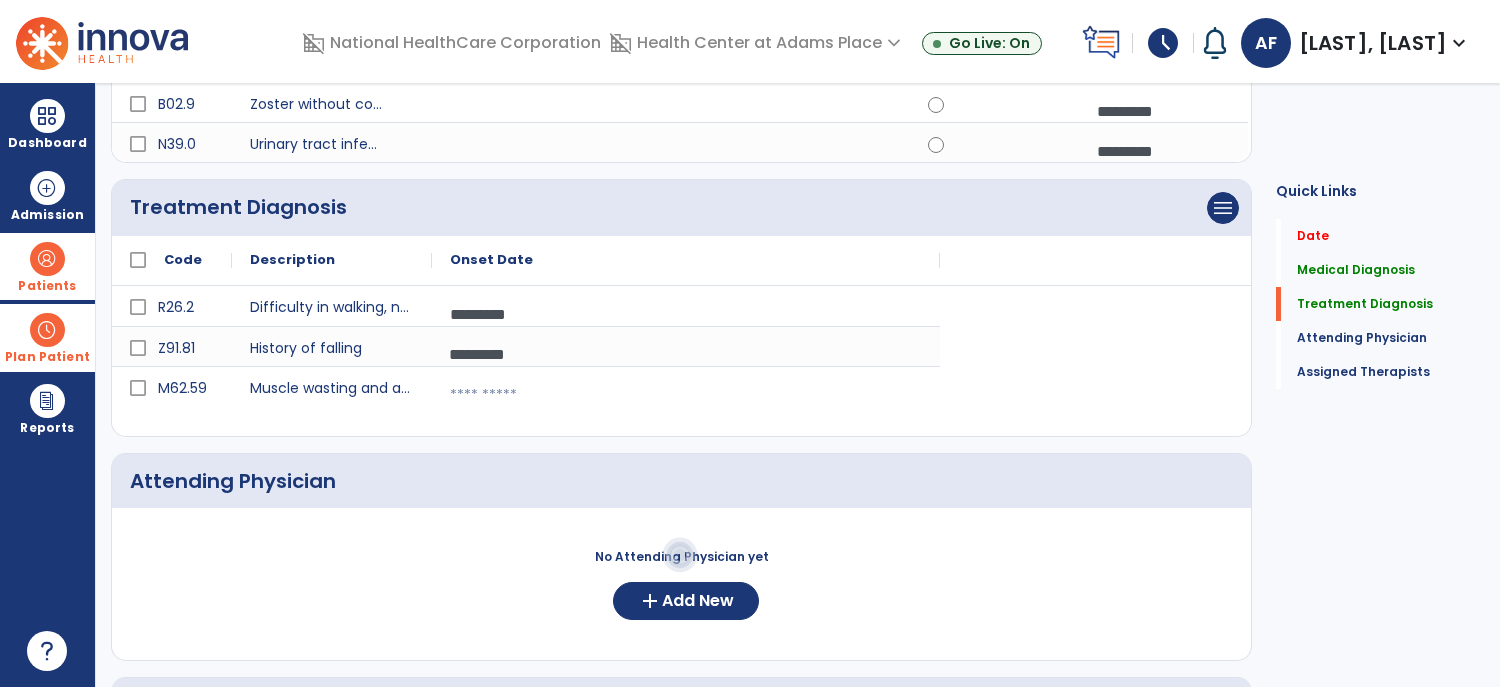 click at bounding box center [686, 395] 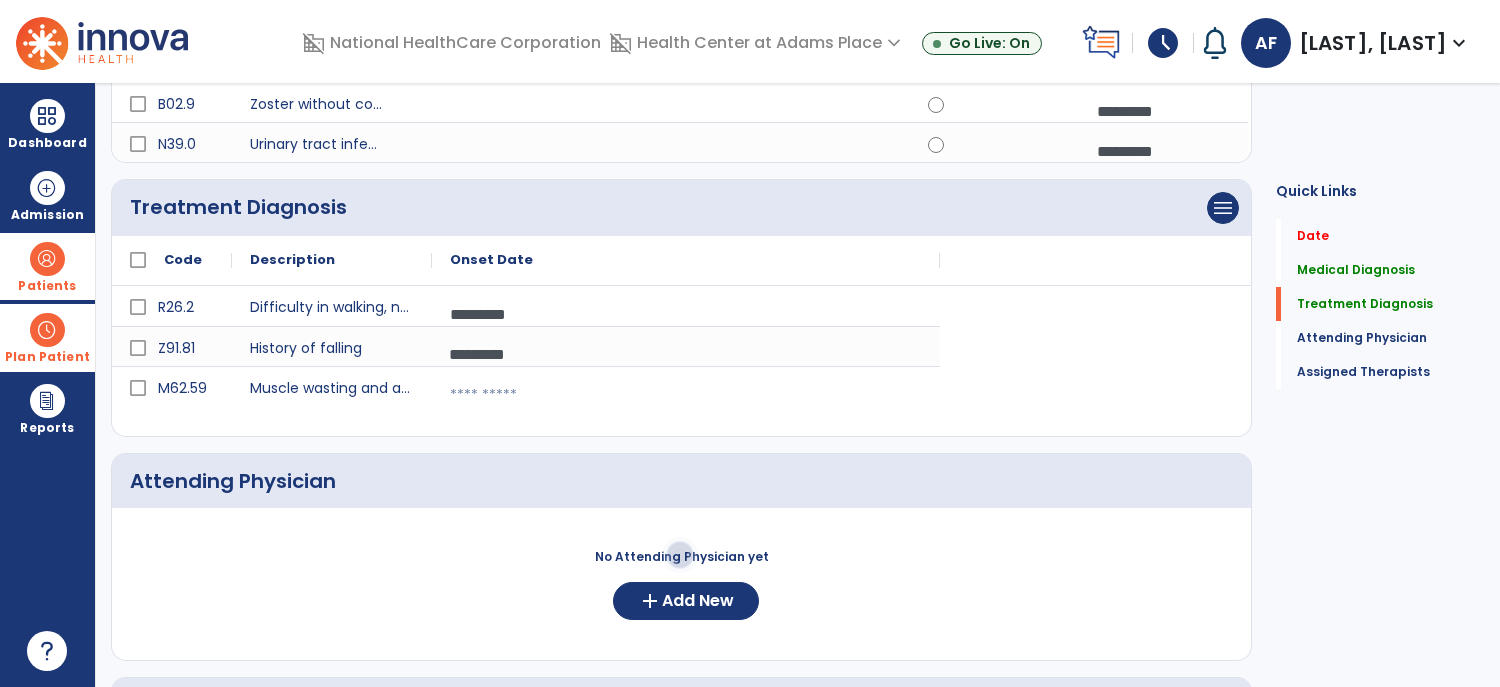 select on "*" 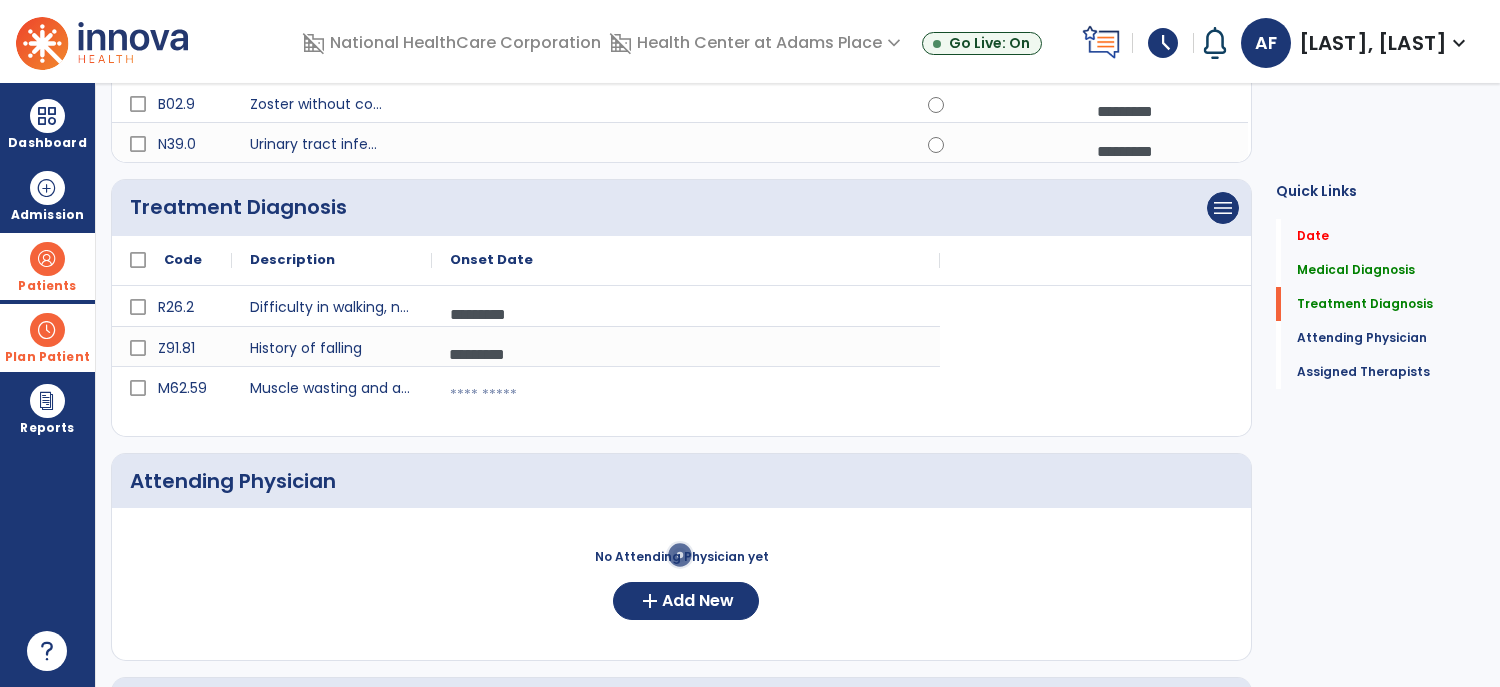select on "****" 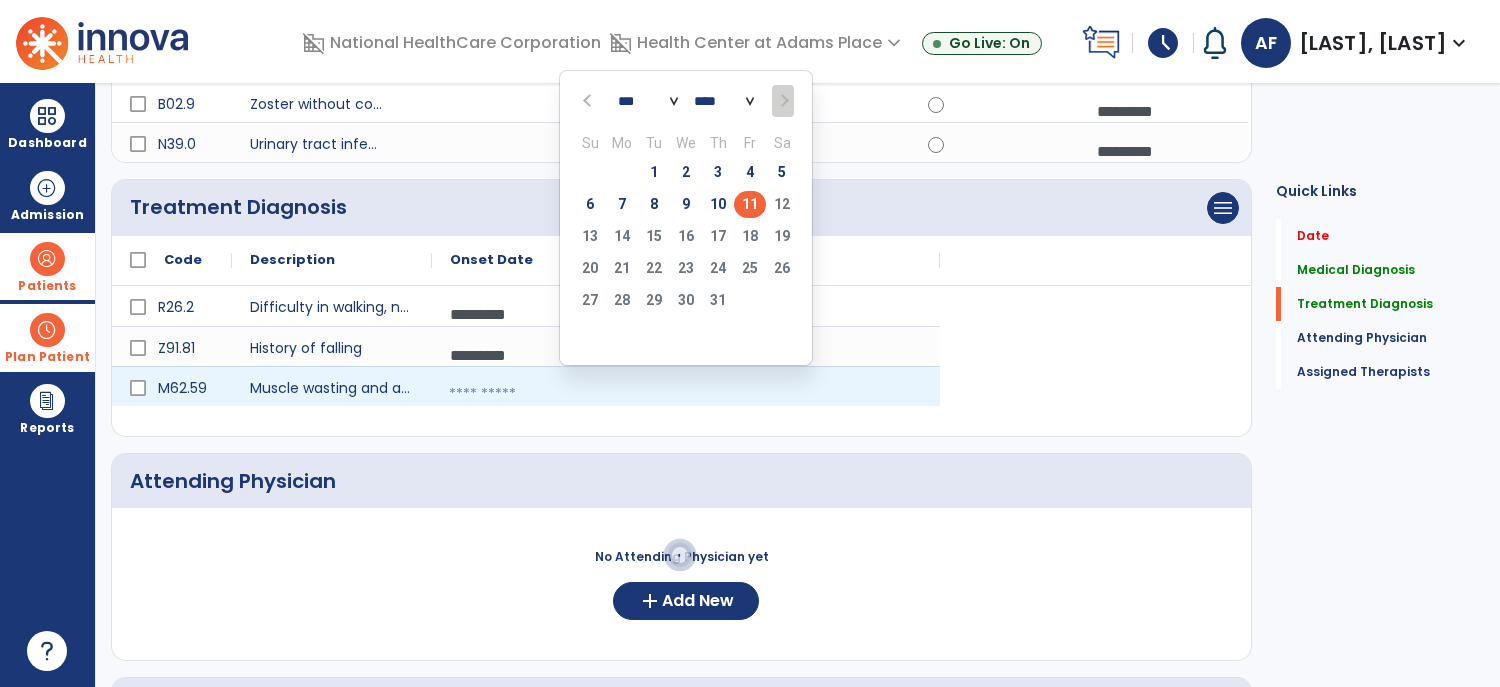 click on "11" 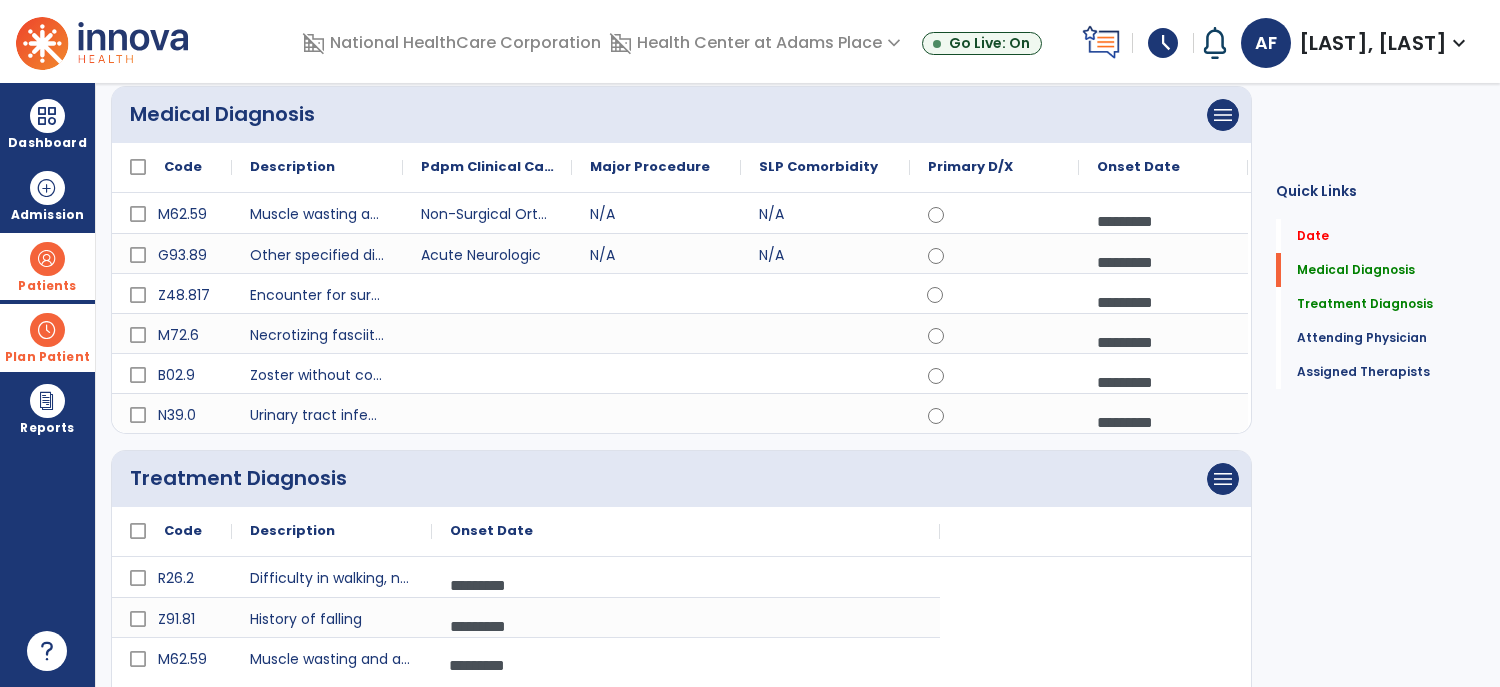 scroll, scrollTop: 154, scrollLeft: 0, axis: vertical 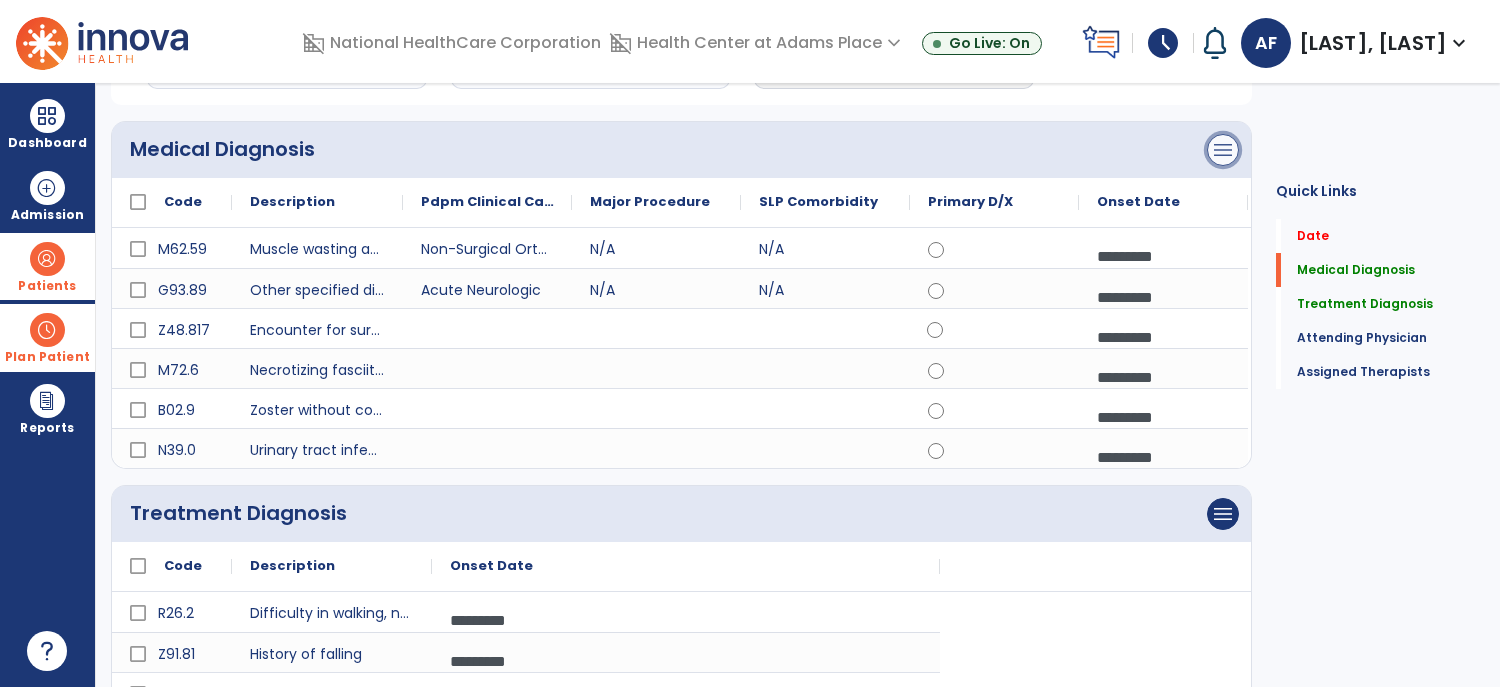 click on "menu" at bounding box center [1223, 150] 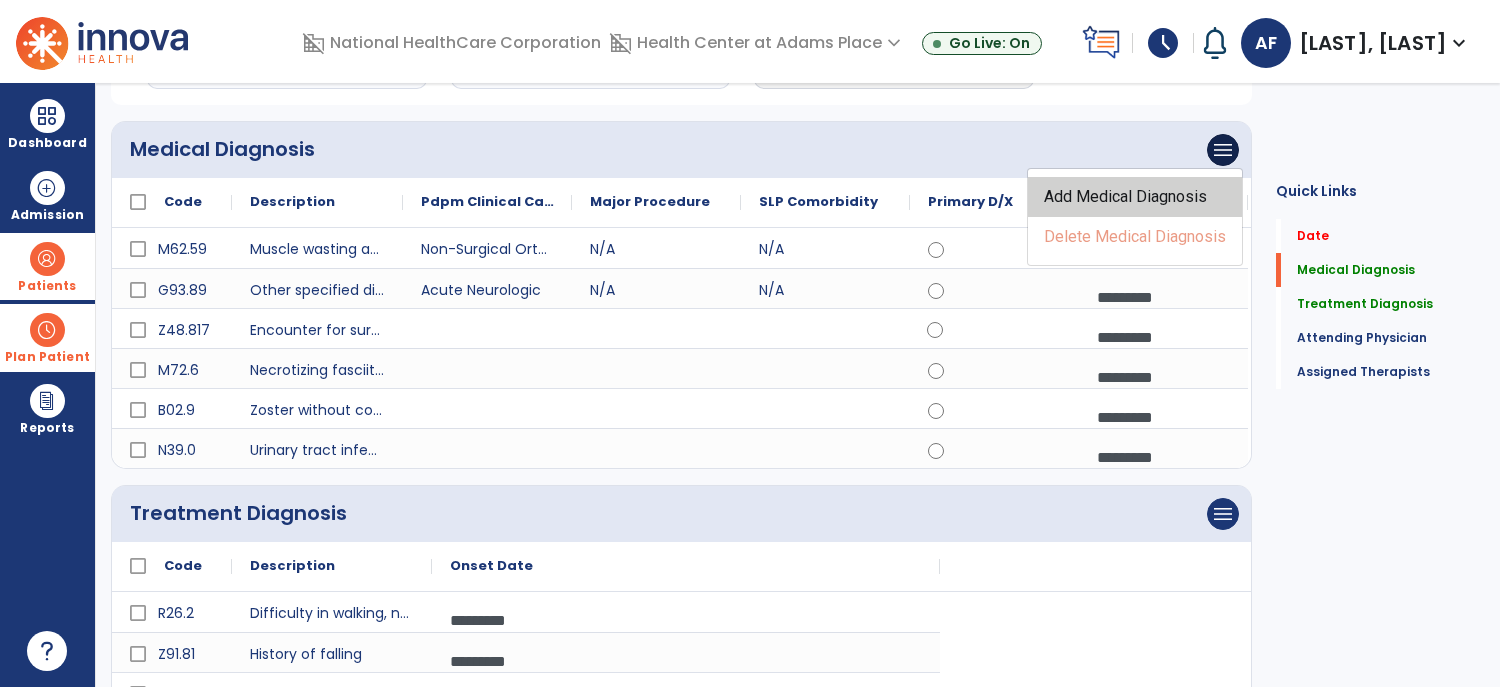 click on "Add Medical Diagnosis" 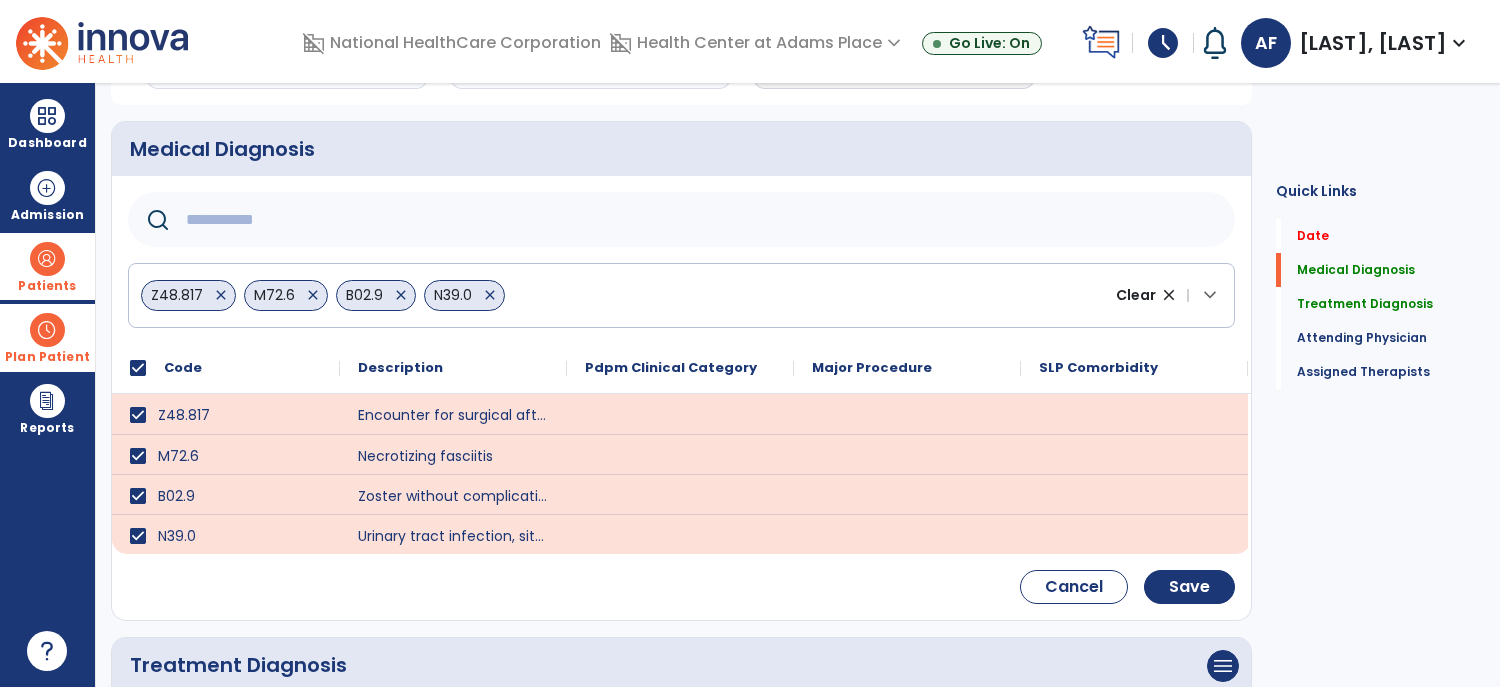 click 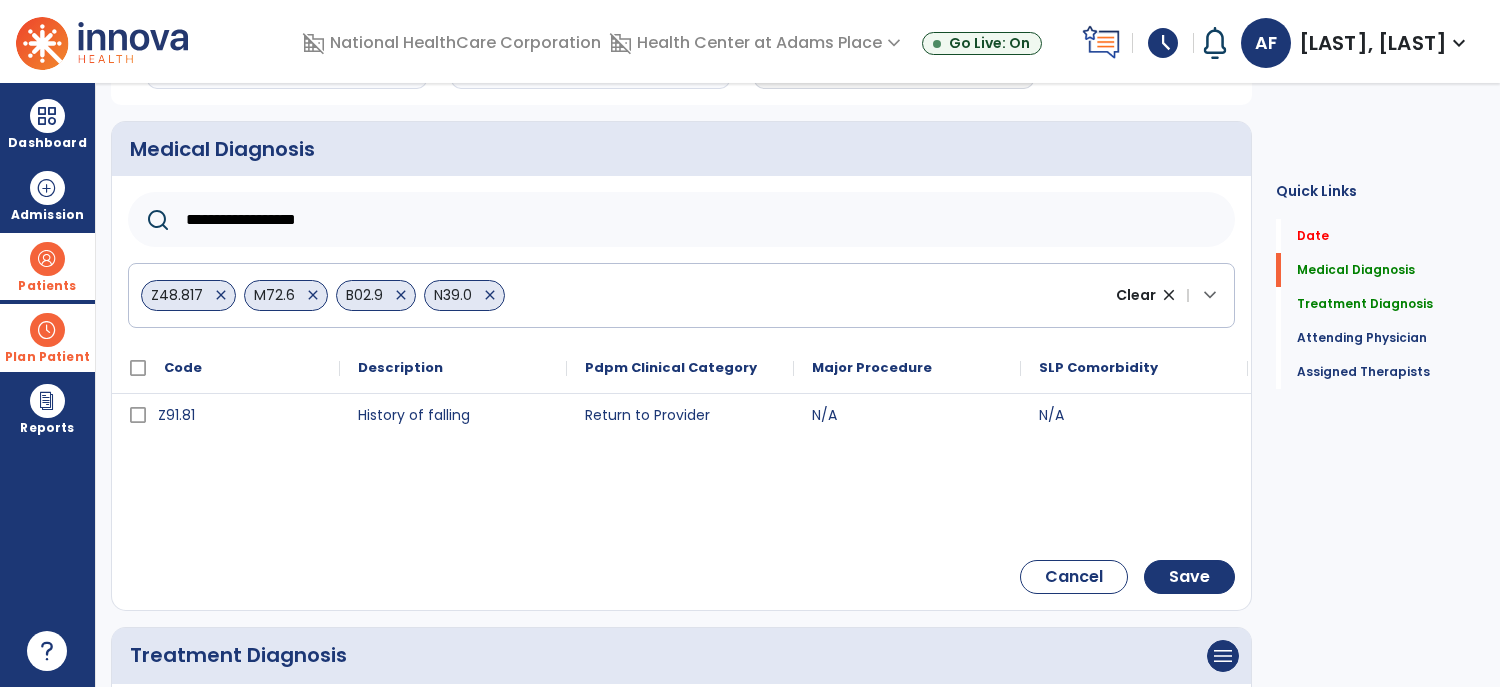 type on "**********" 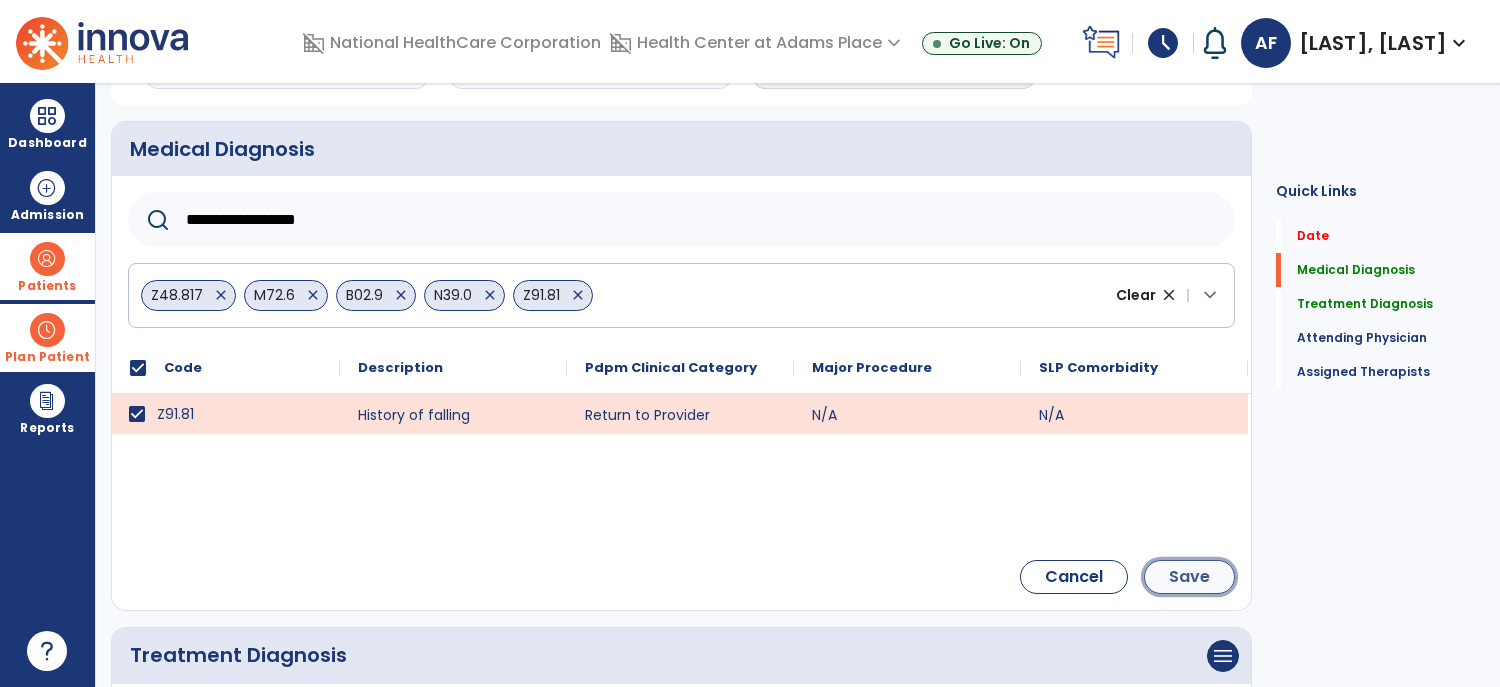 click on "Save" 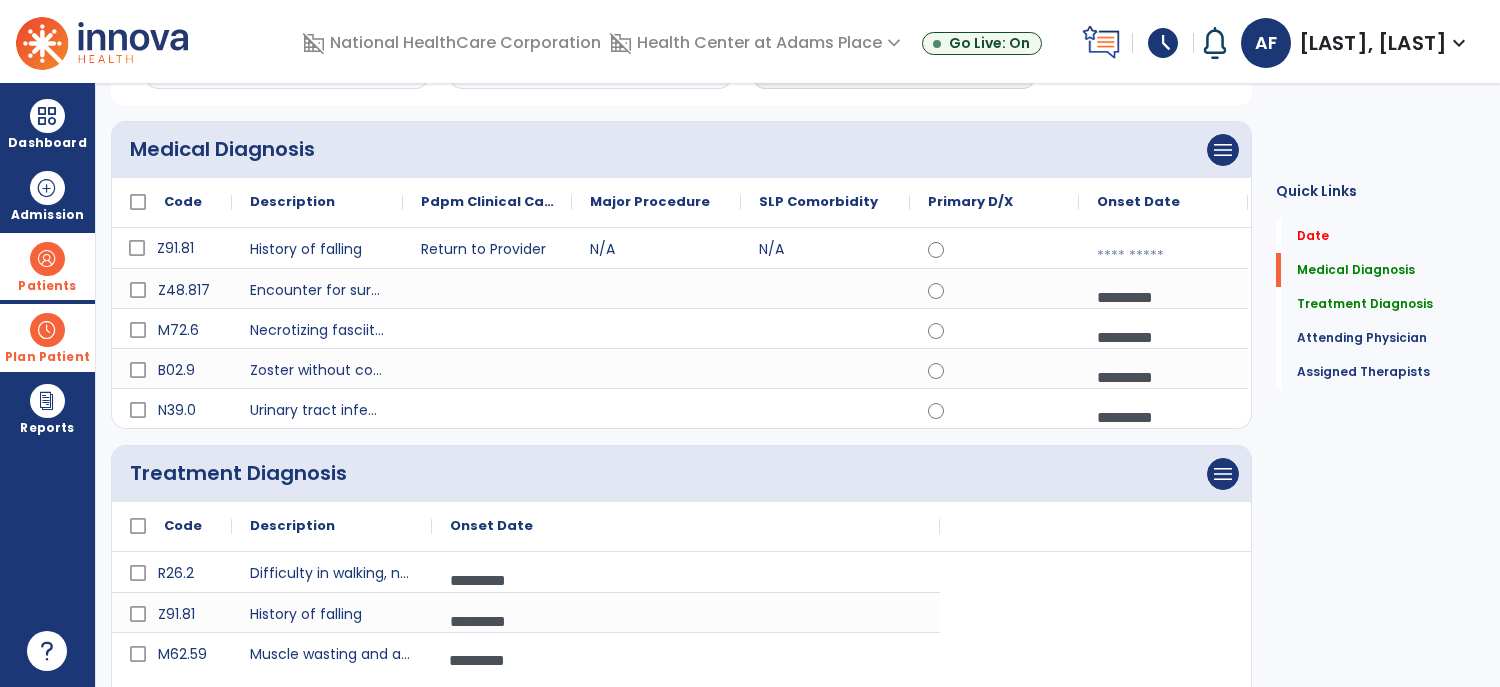 click at bounding box center (1163, 256) 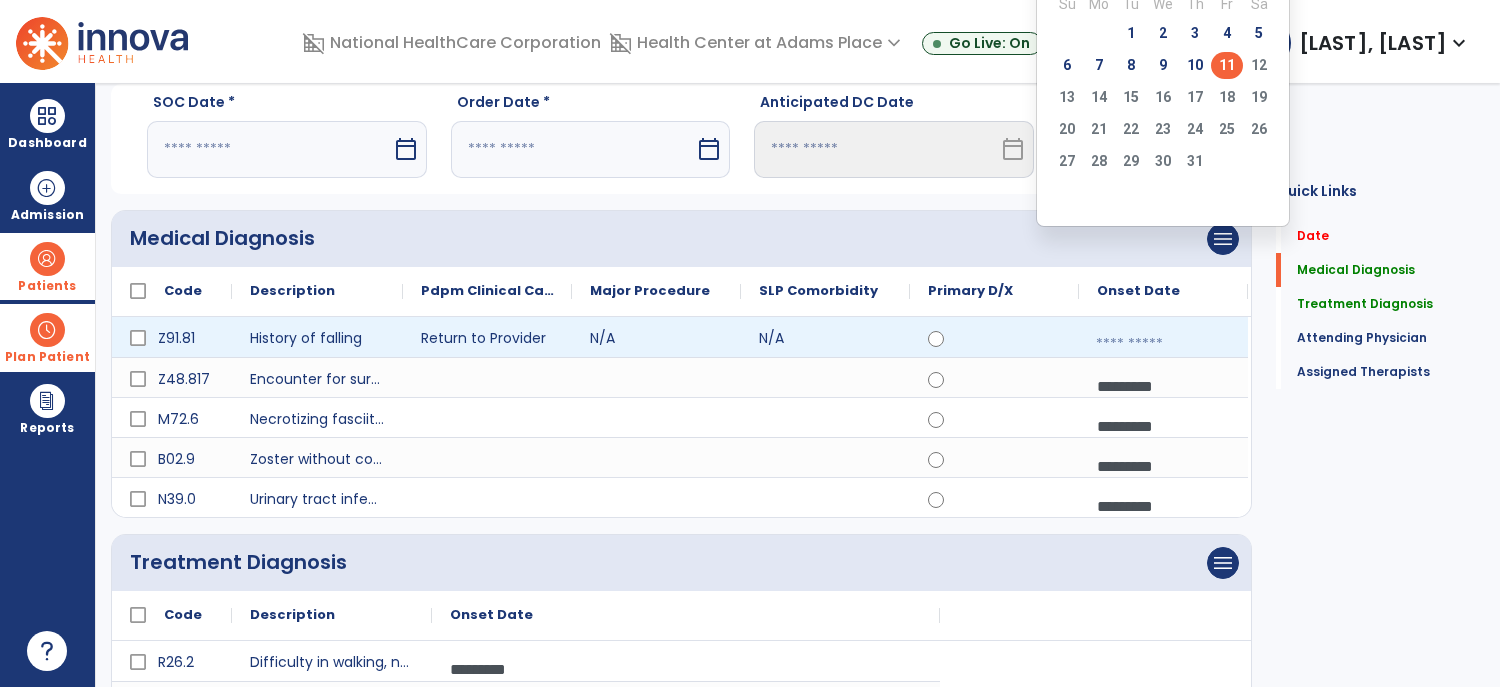 scroll, scrollTop: 51, scrollLeft: 0, axis: vertical 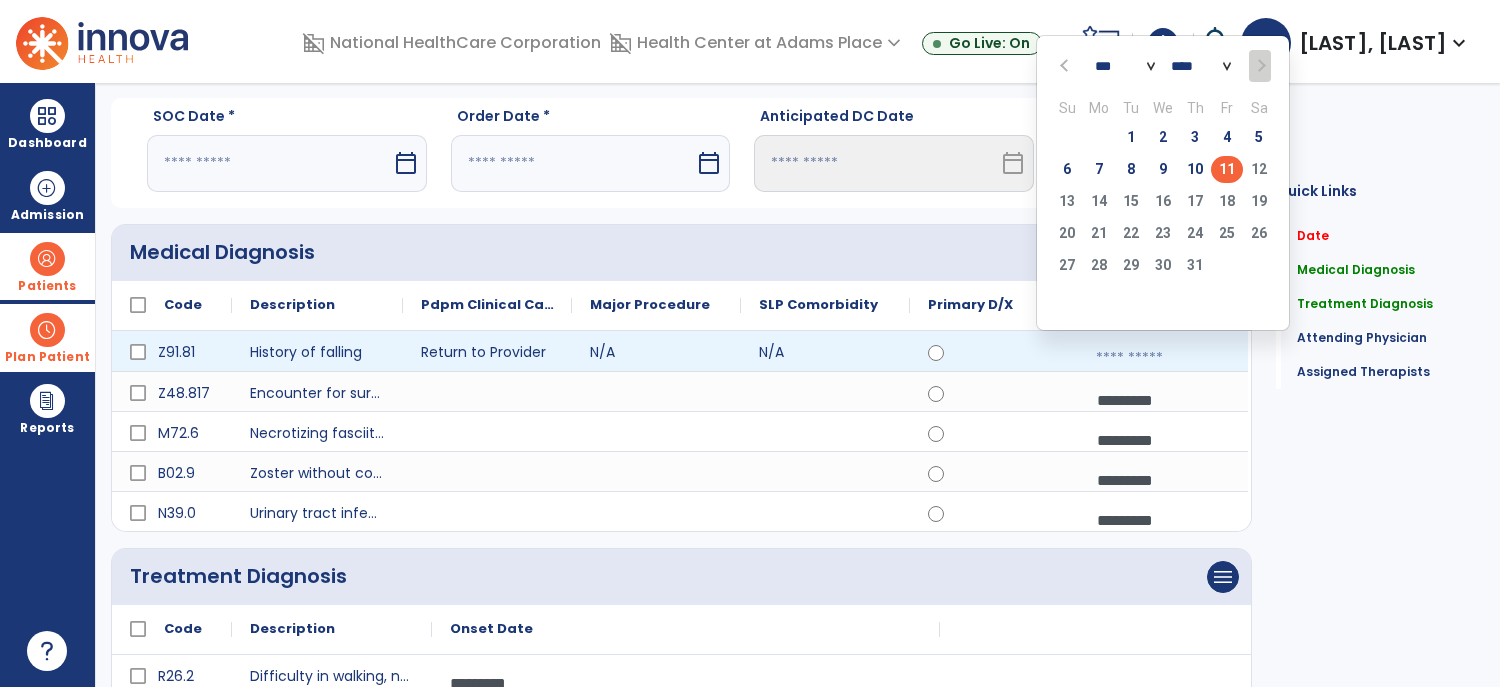 click 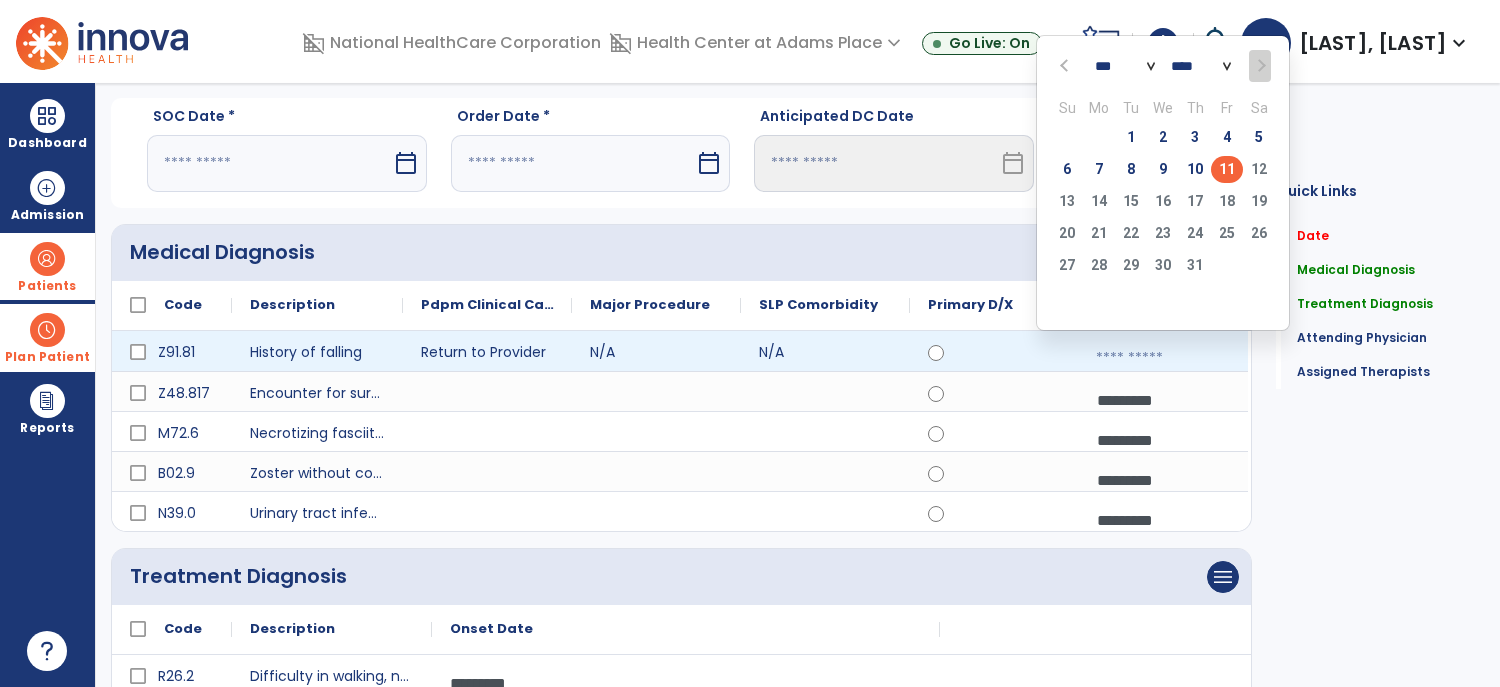 select on "*" 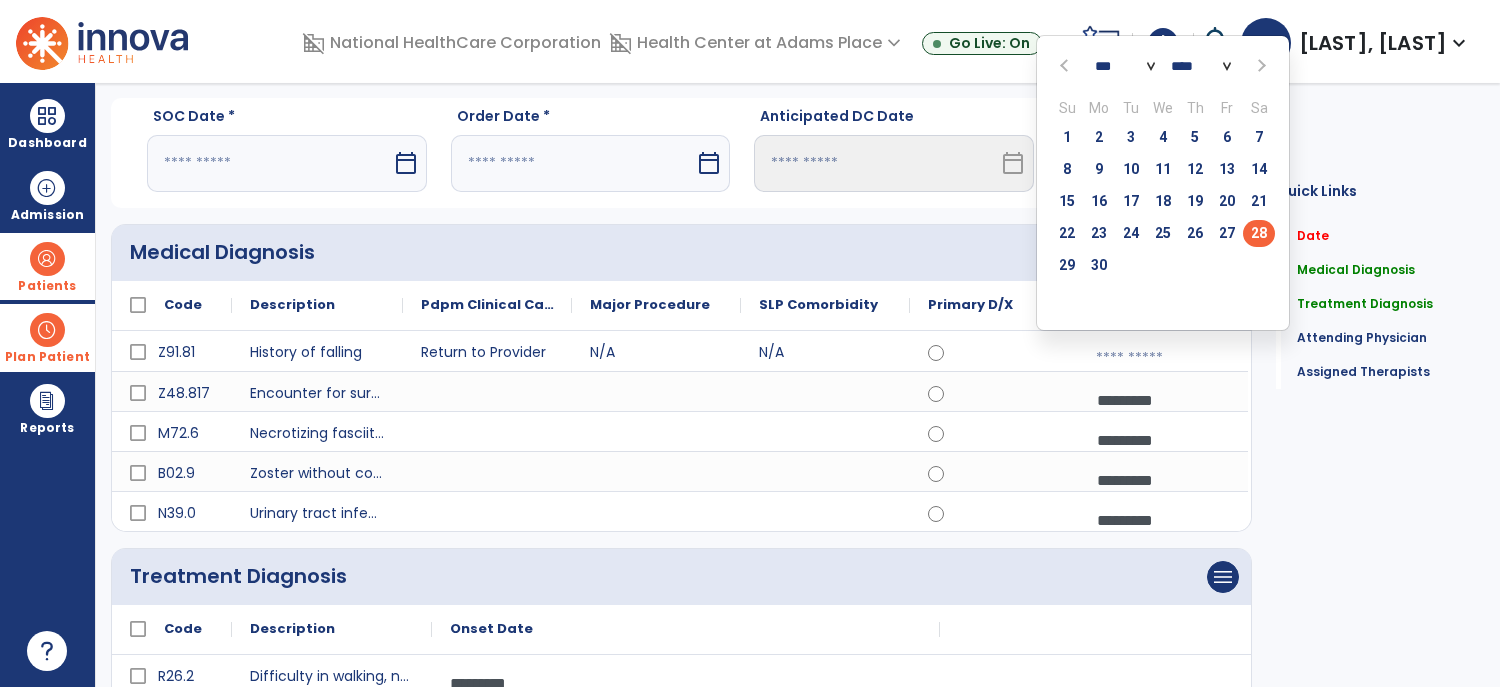 click on "28" 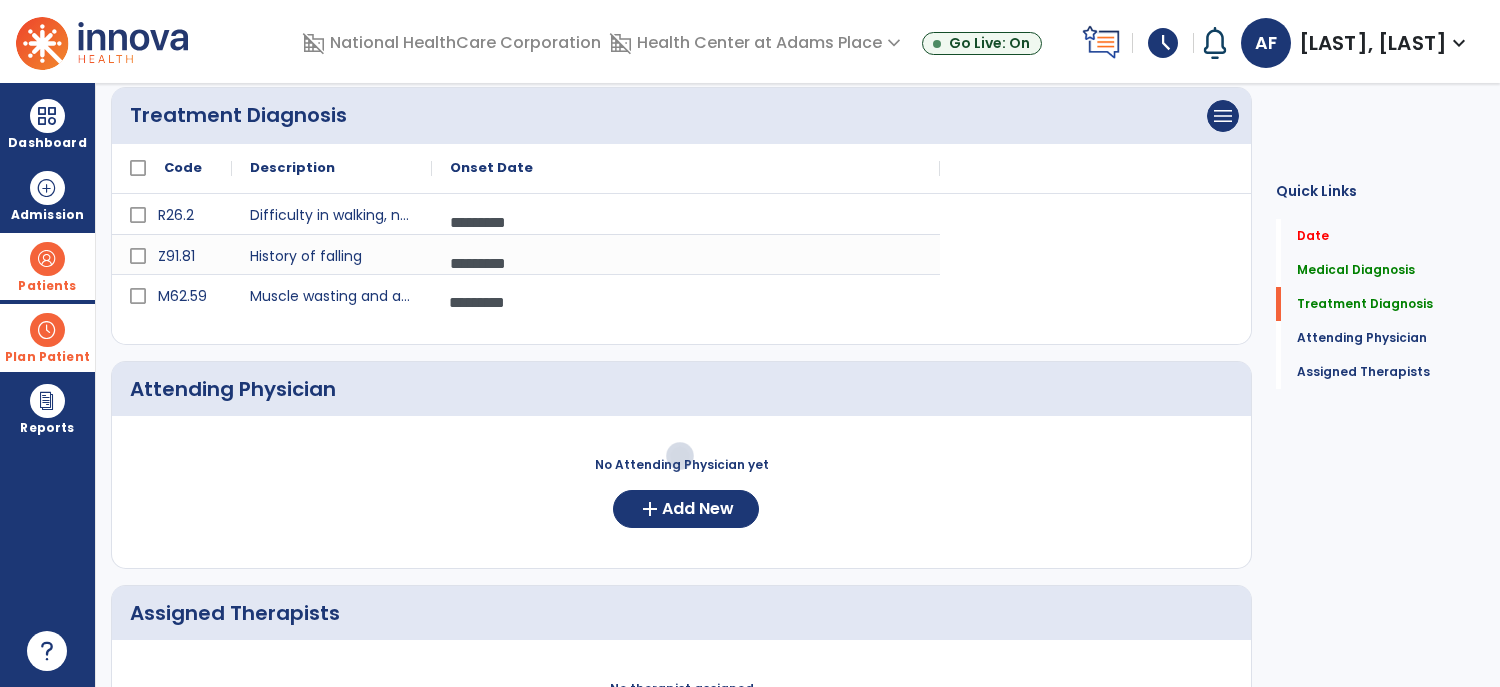 scroll, scrollTop: 525, scrollLeft: 0, axis: vertical 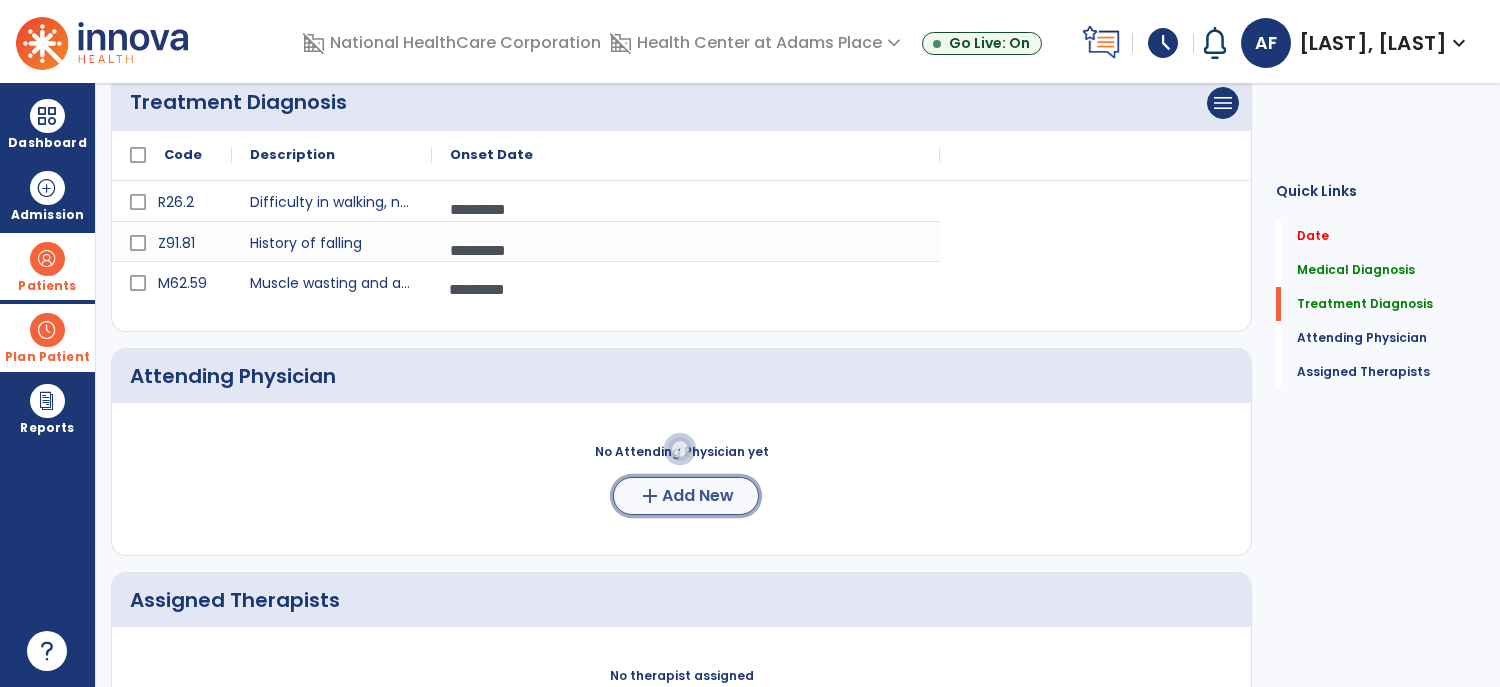 click on "Add New" 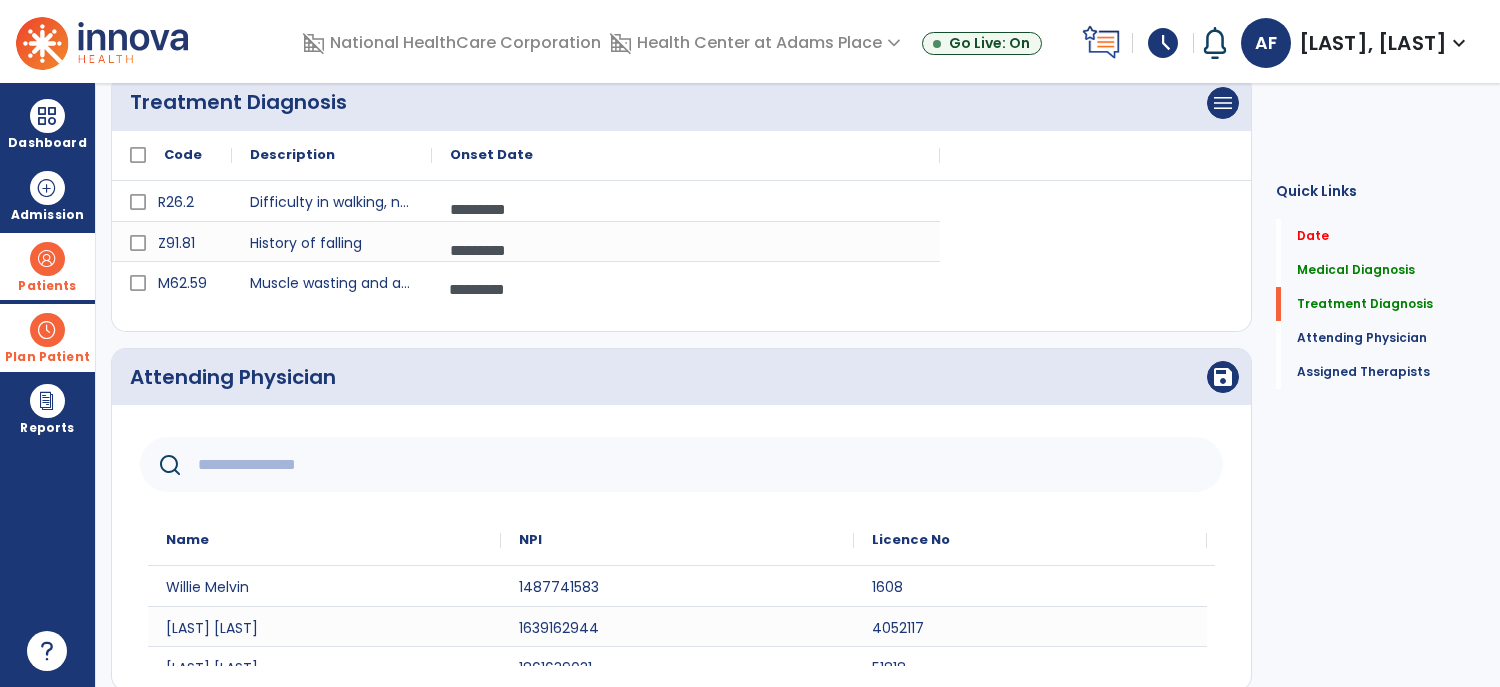click 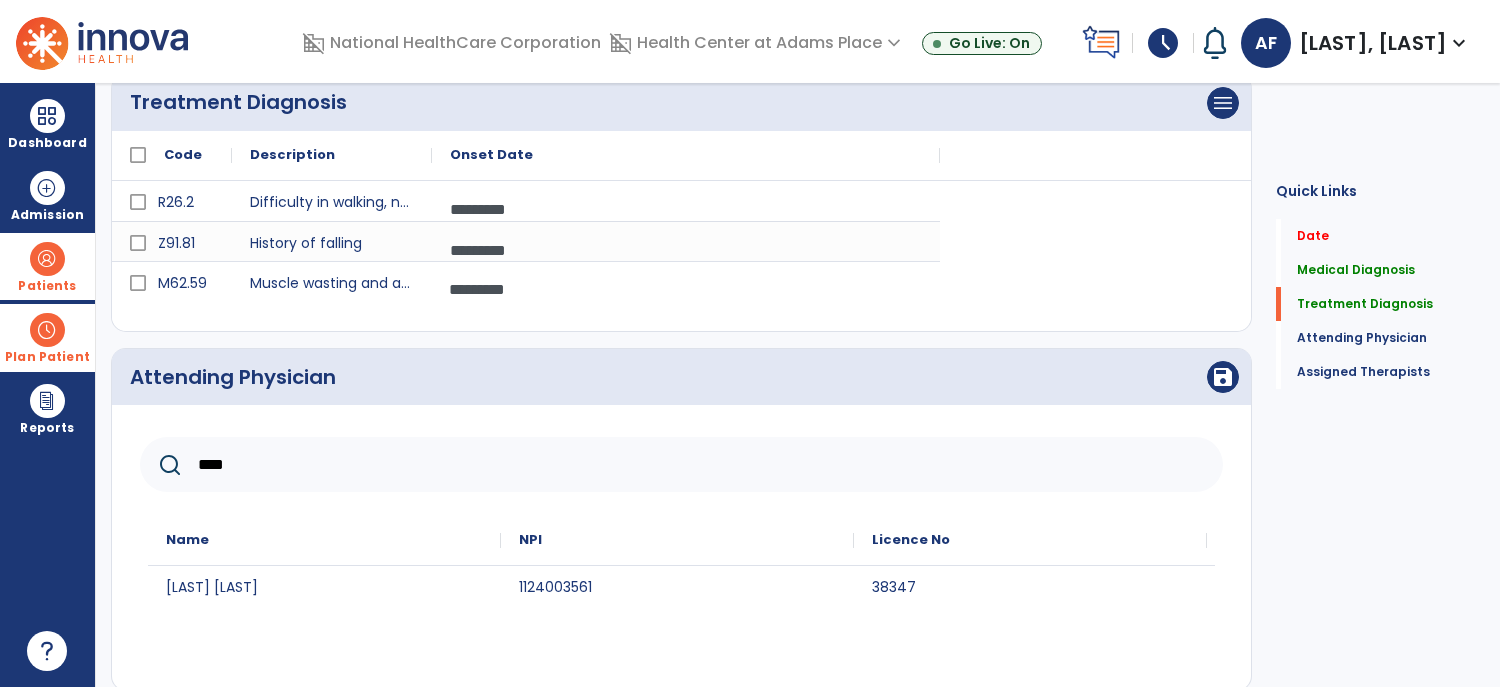 type on "****" 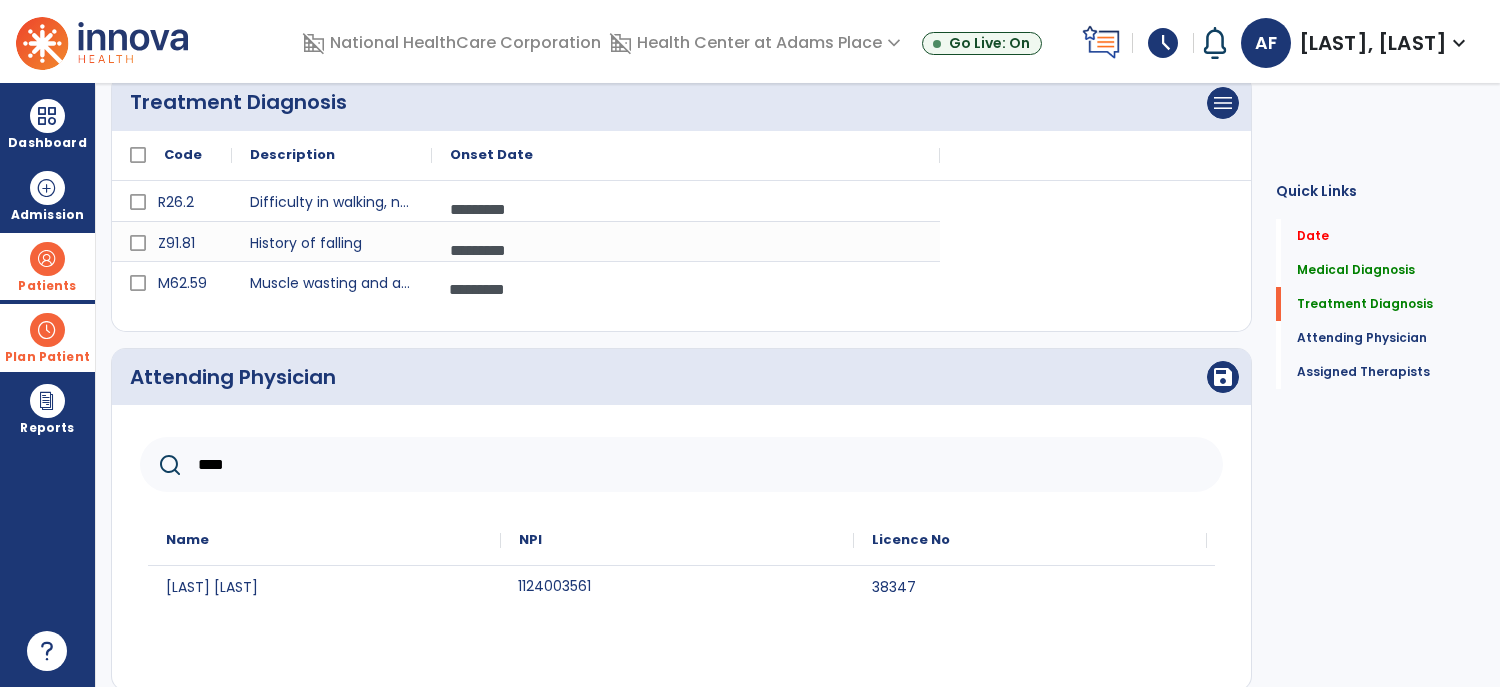click on "1124003561" 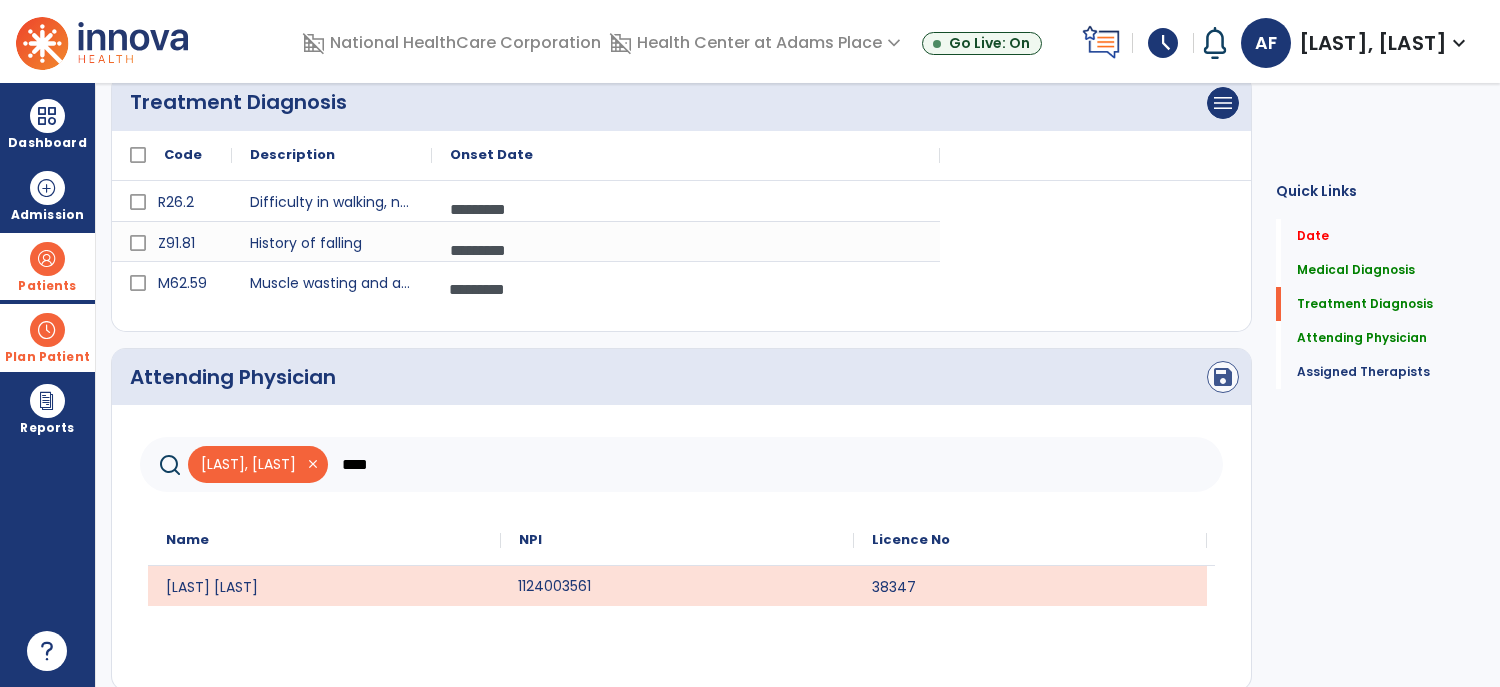 click on "save" 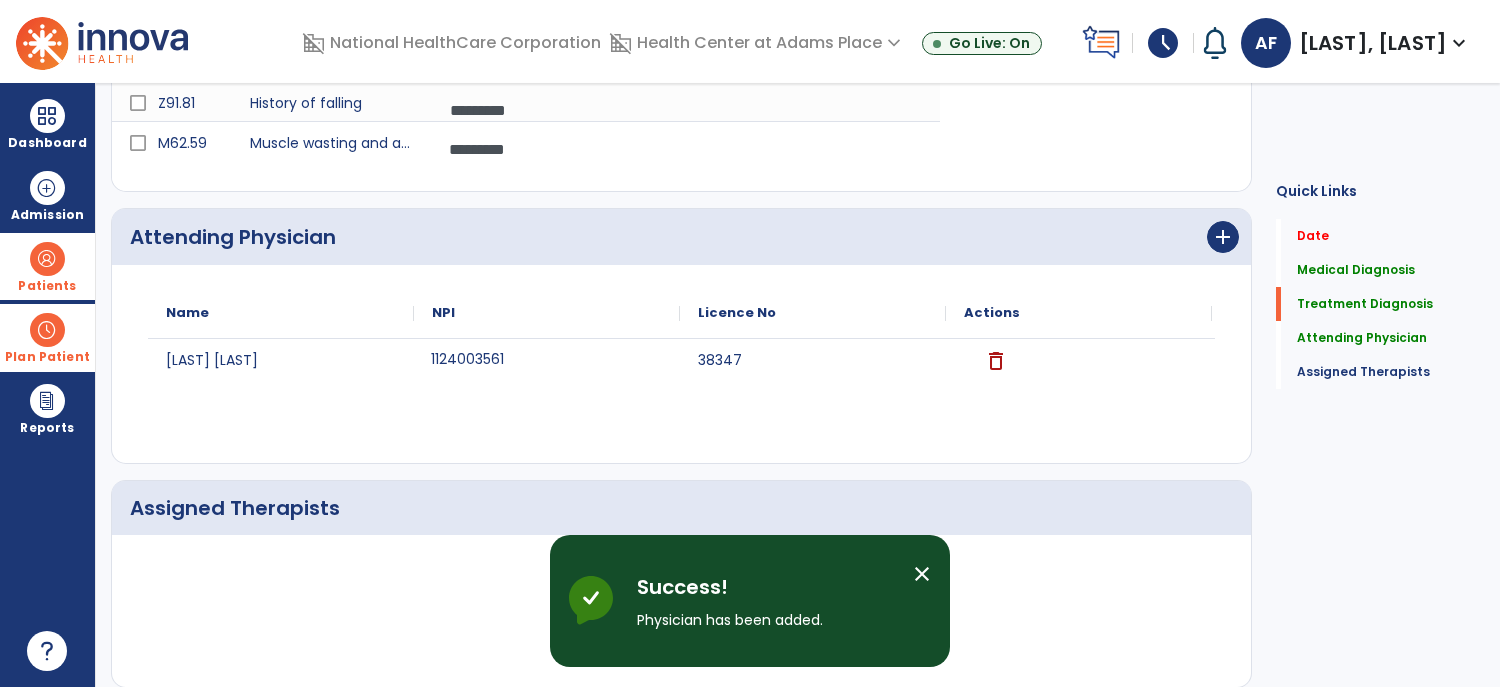 scroll, scrollTop: 756, scrollLeft: 0, axis: vertical 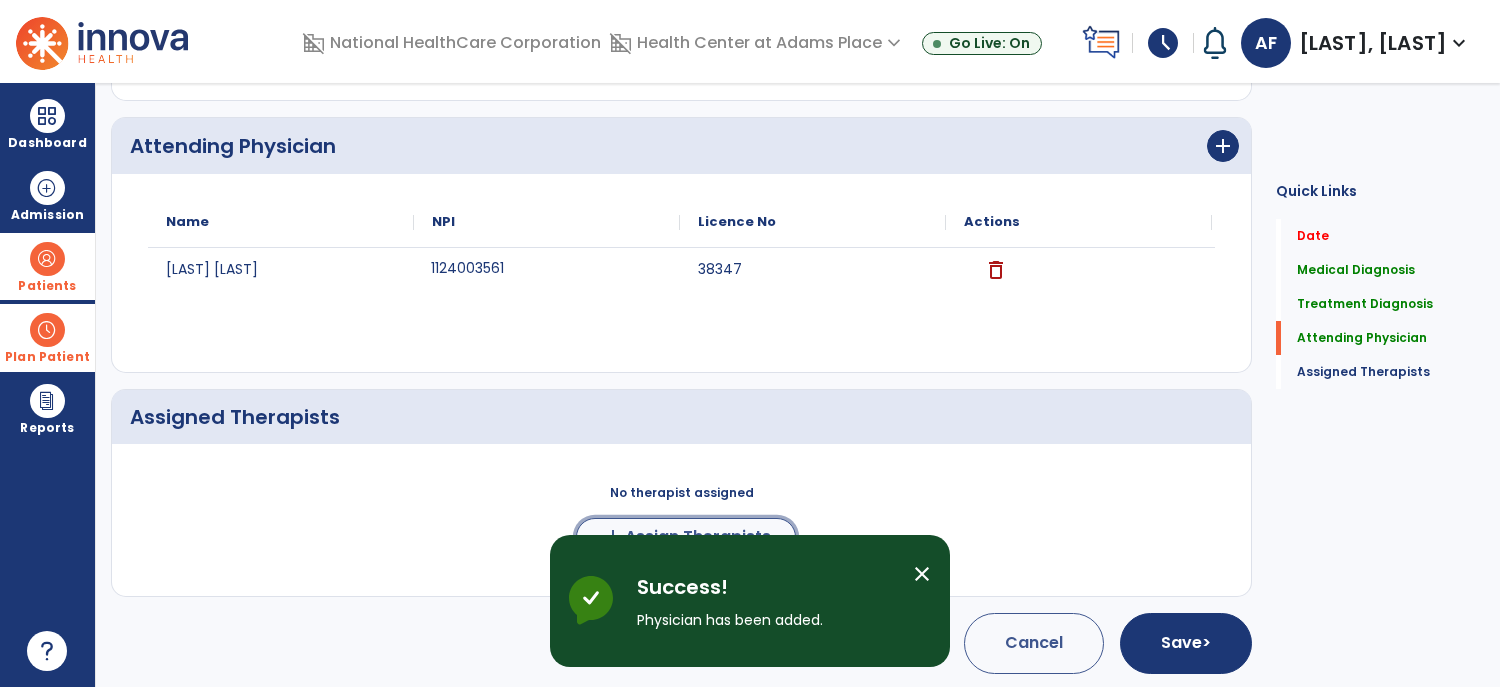 click on "Assign Therapists" 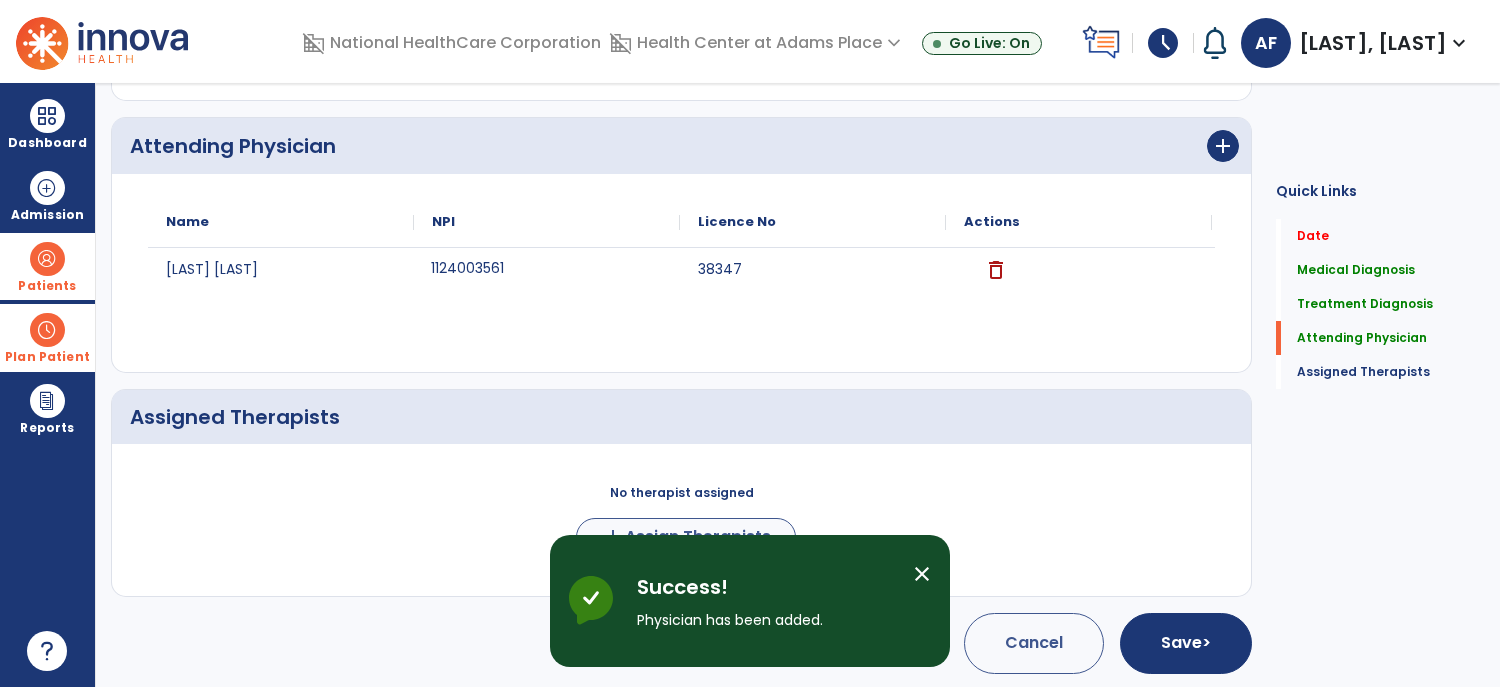 scroll, scrollTop: 753, scrollLeft: 0, axis: vertical 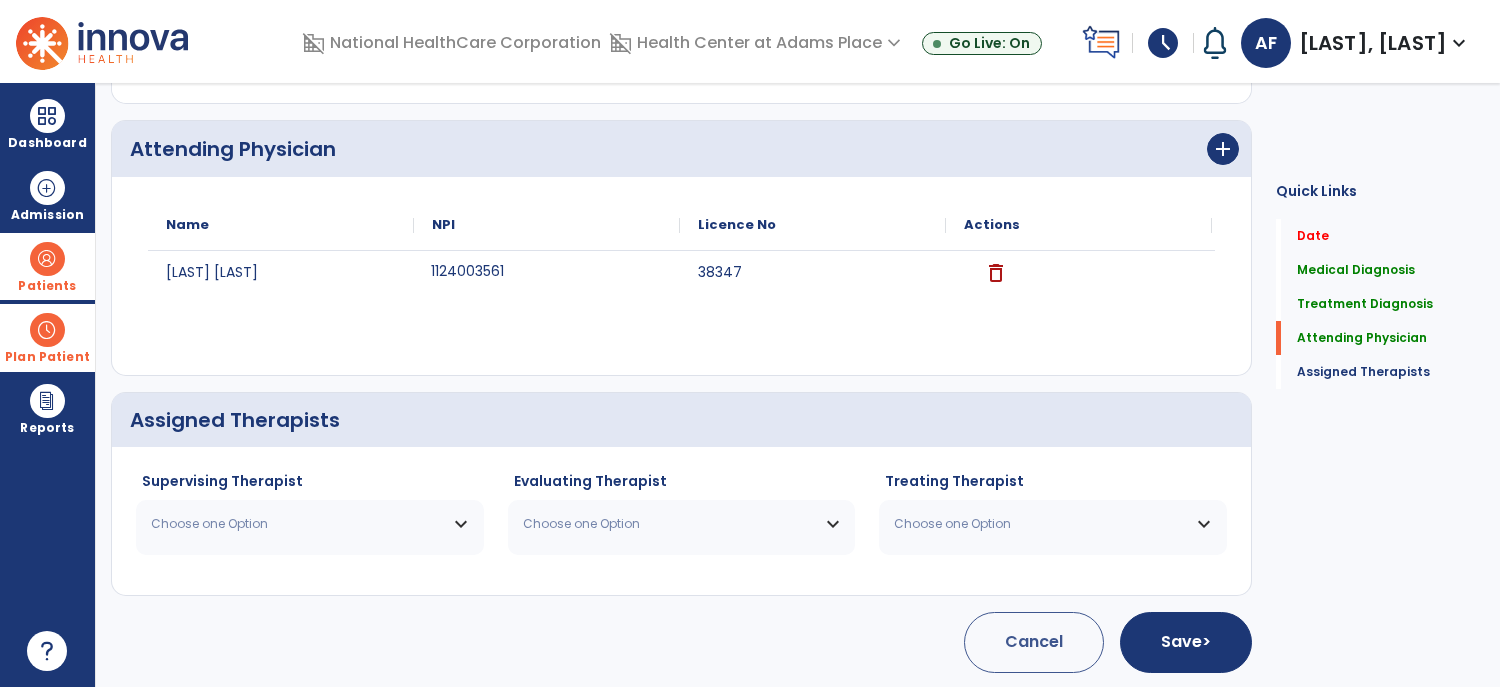 click on "Choose one Option" at bounding box center (297, 524) 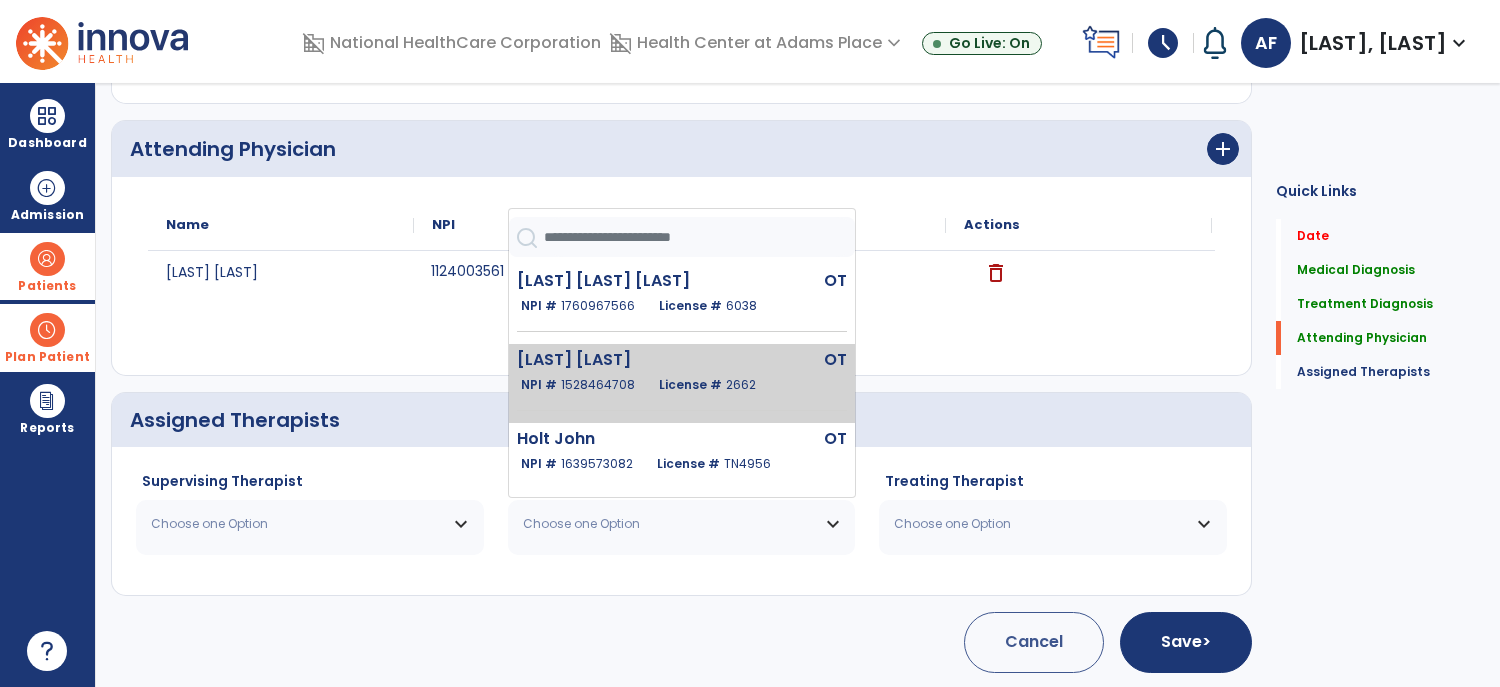 click on "License #  [NUMBER]" 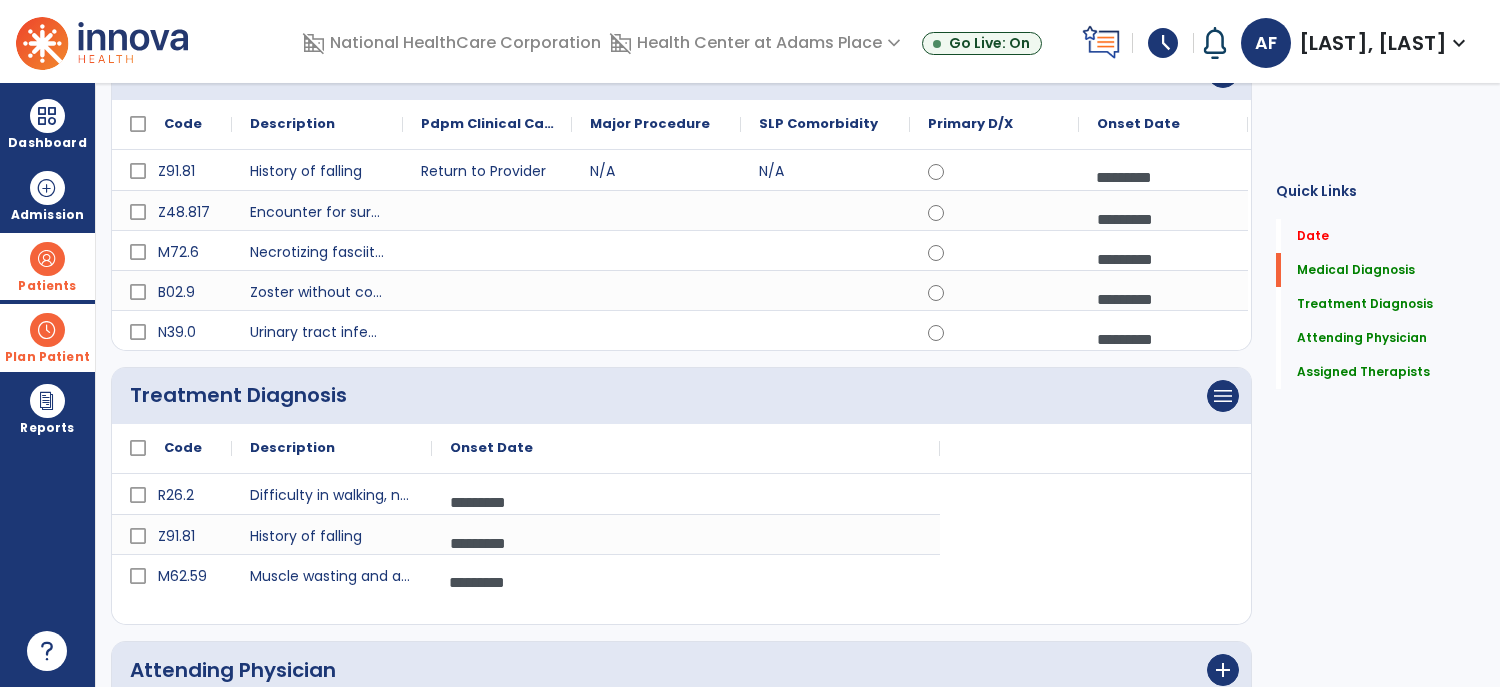 scroll, scrollTop: 0, scrollLeft: 0, axis: both 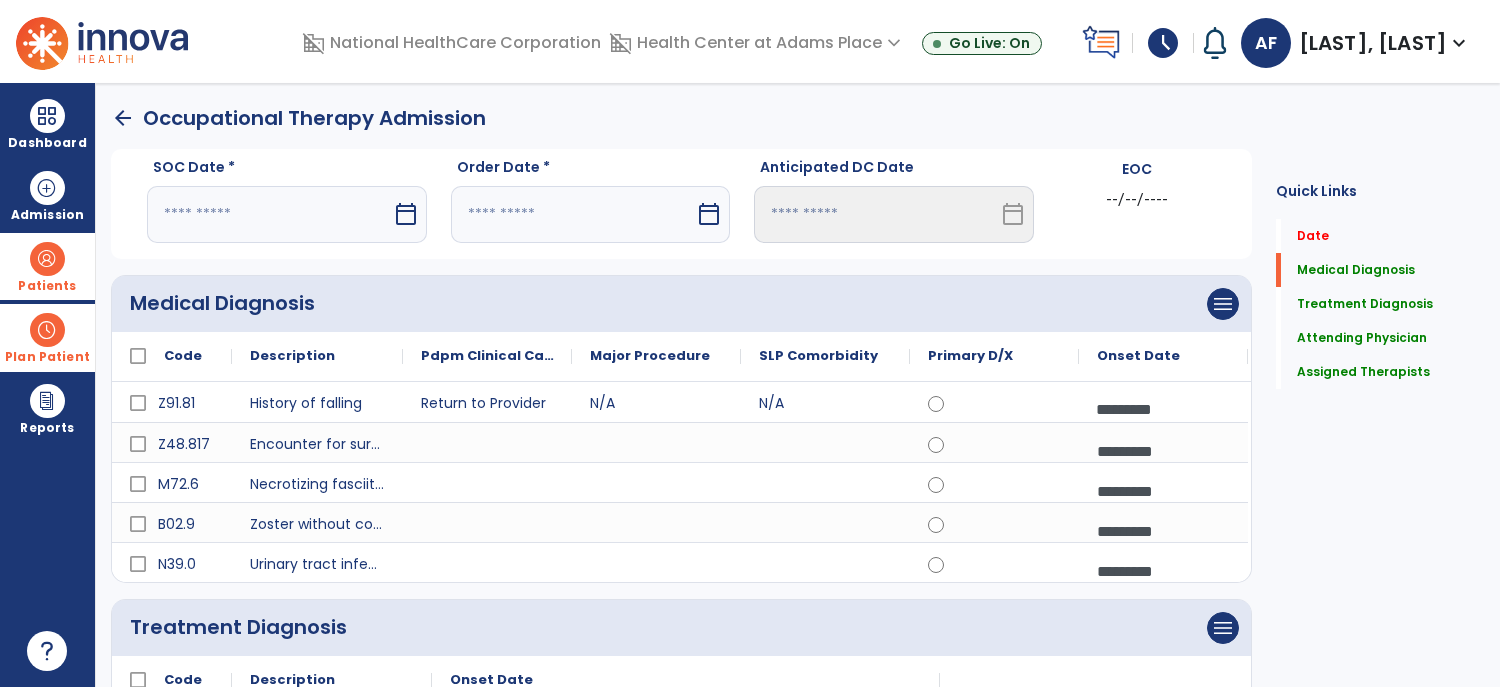 click at bounding box center [269, 214] 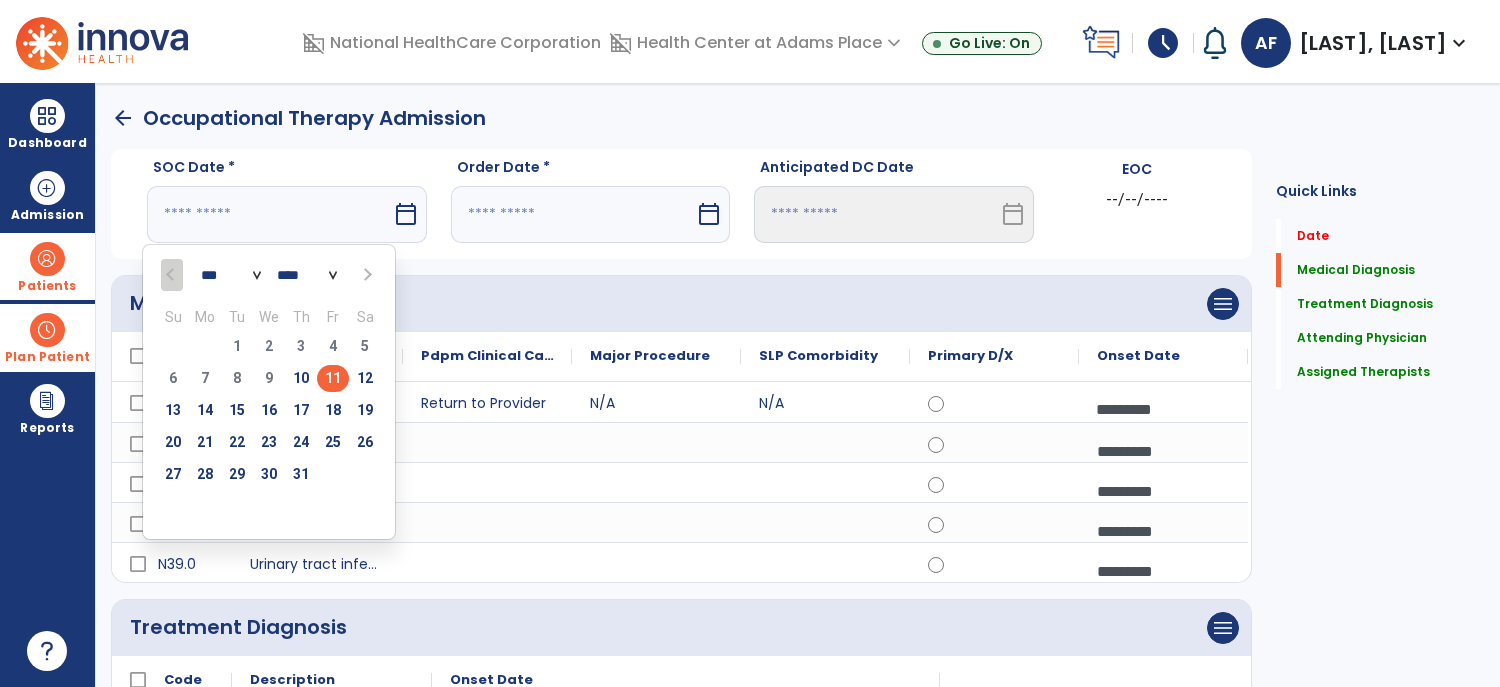 click on "11" at bounding box center [333, 378] 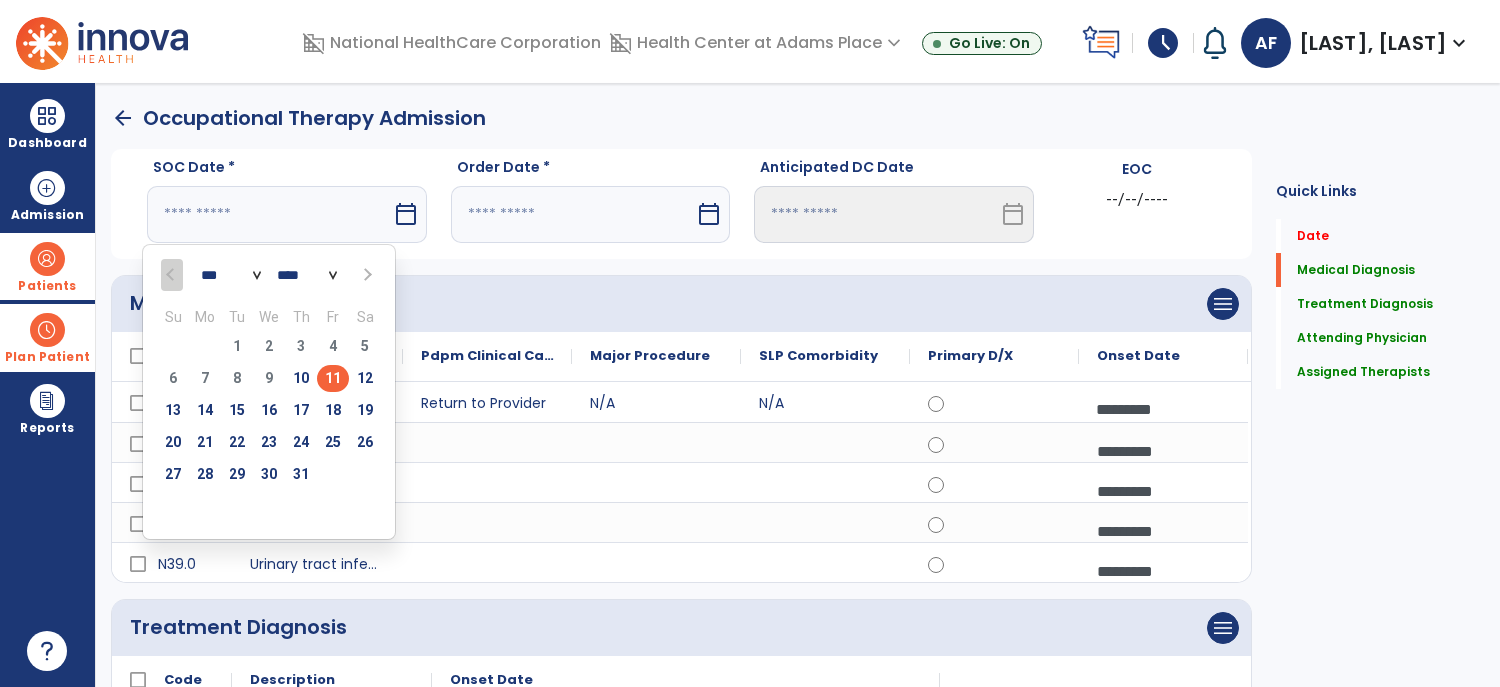 type on "*********" 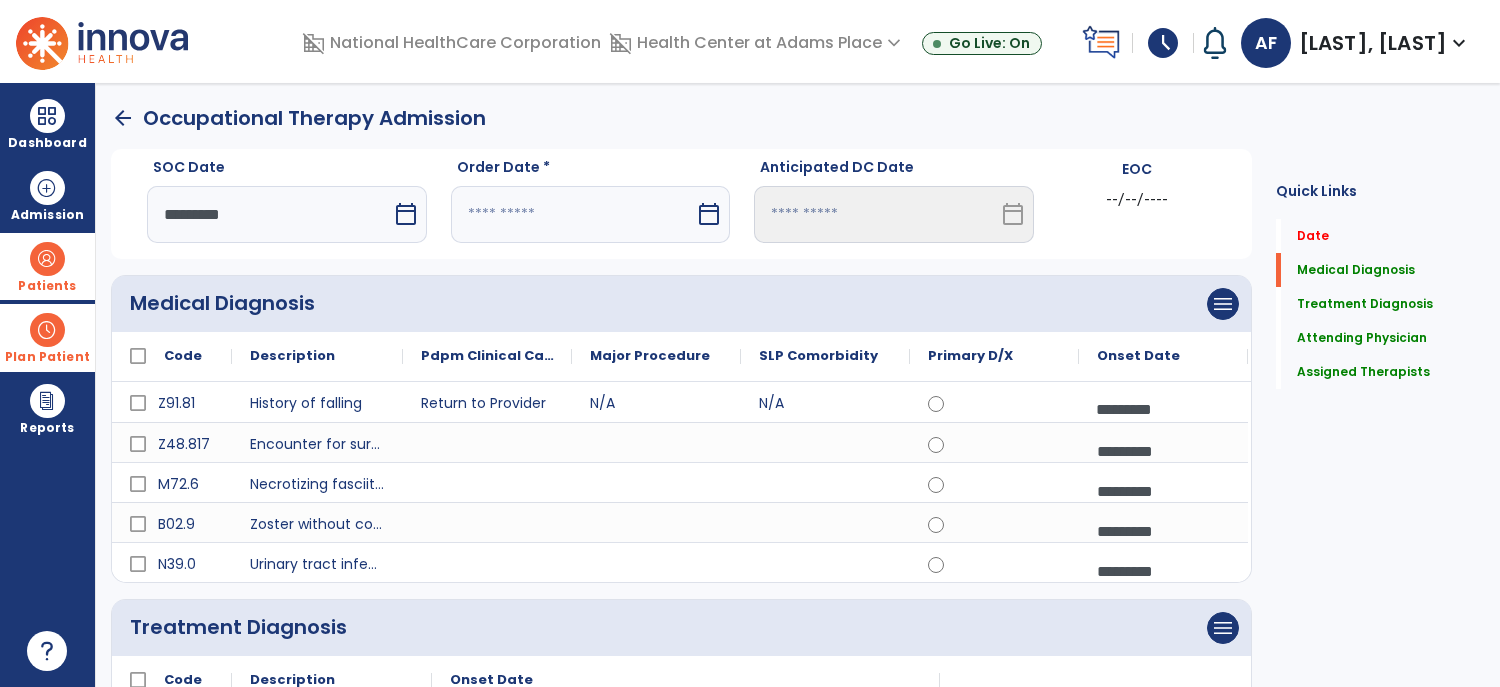 click at bounding box center (573, 214) 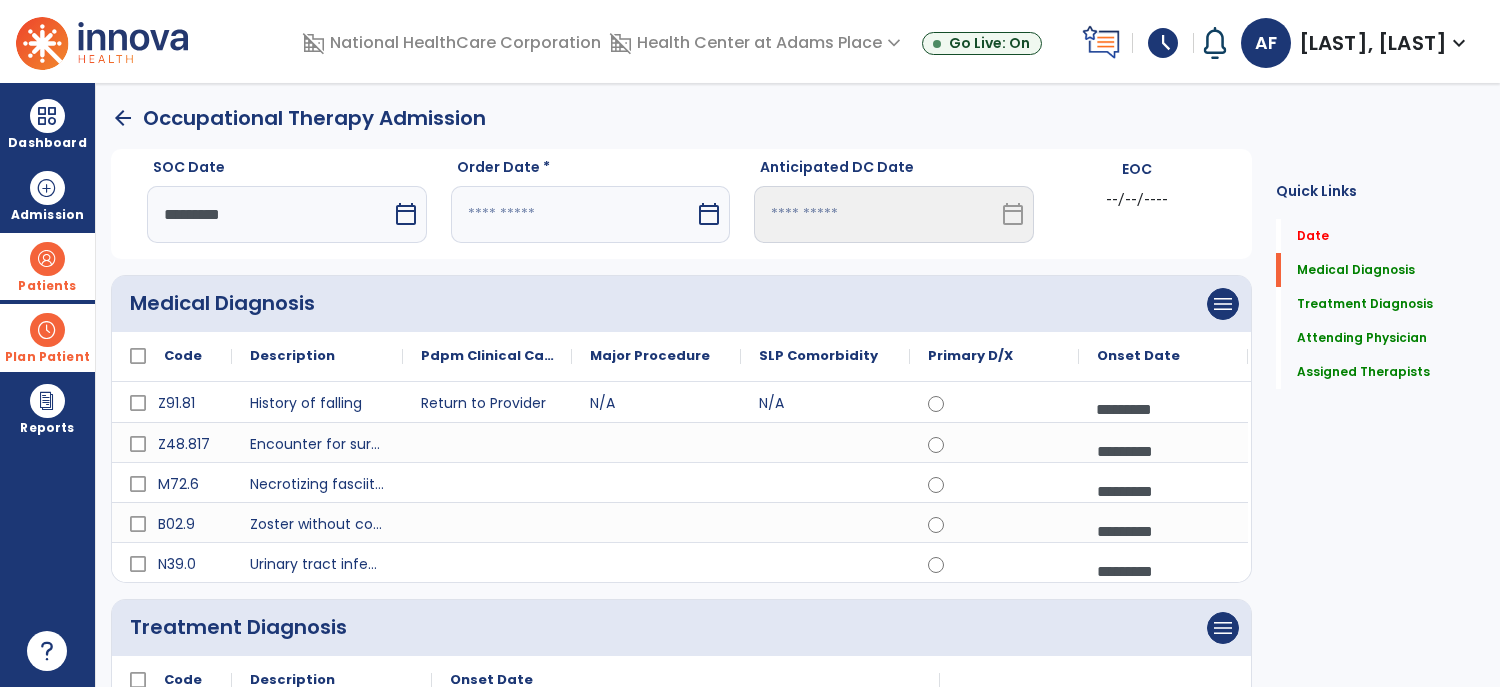 select on "*" 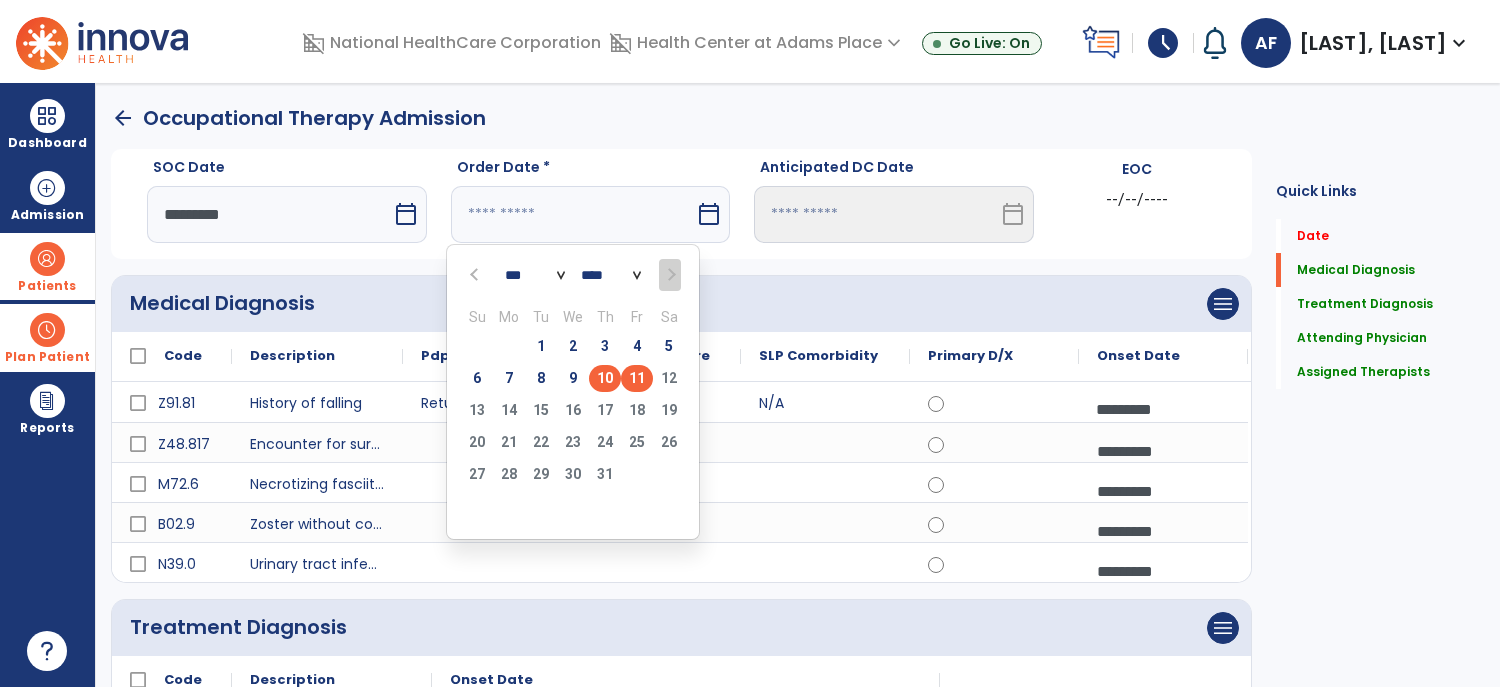 click on "10" at bounding box center (605, 378) 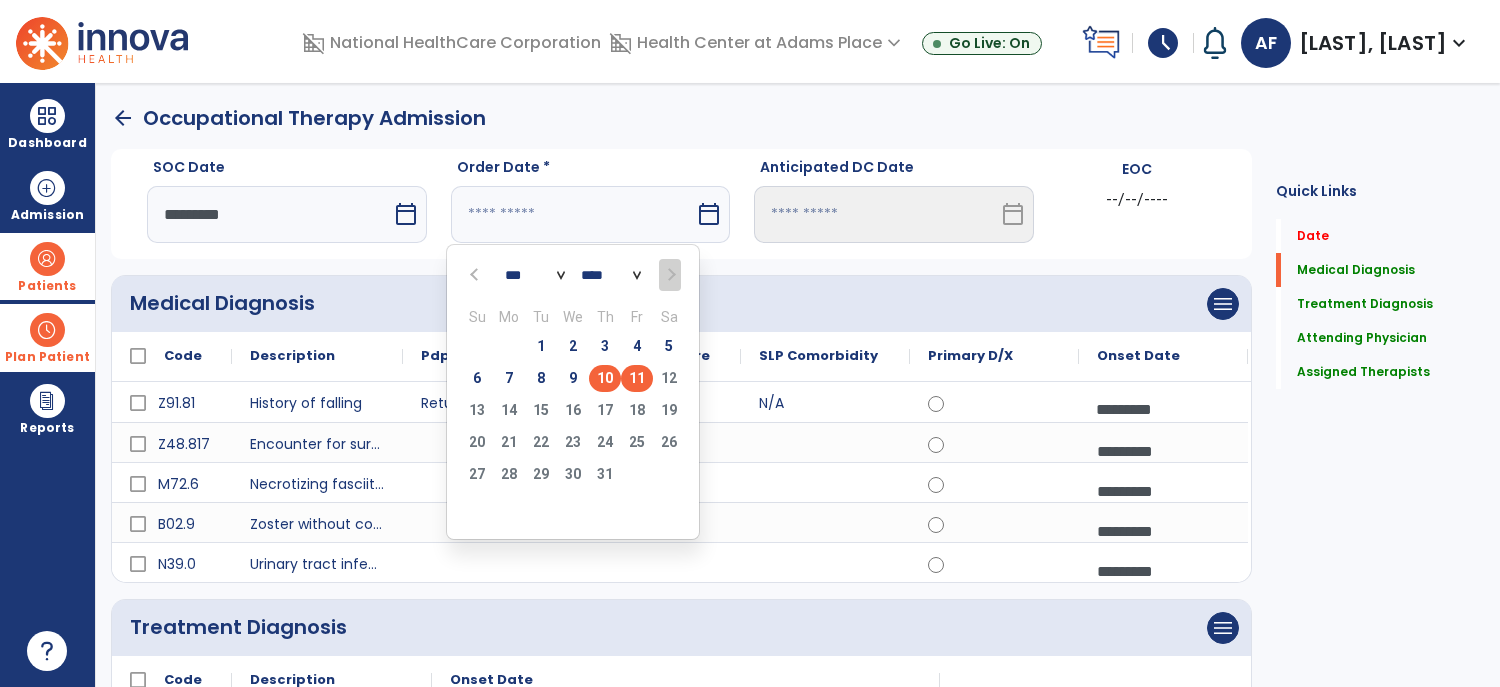 type on "*********" 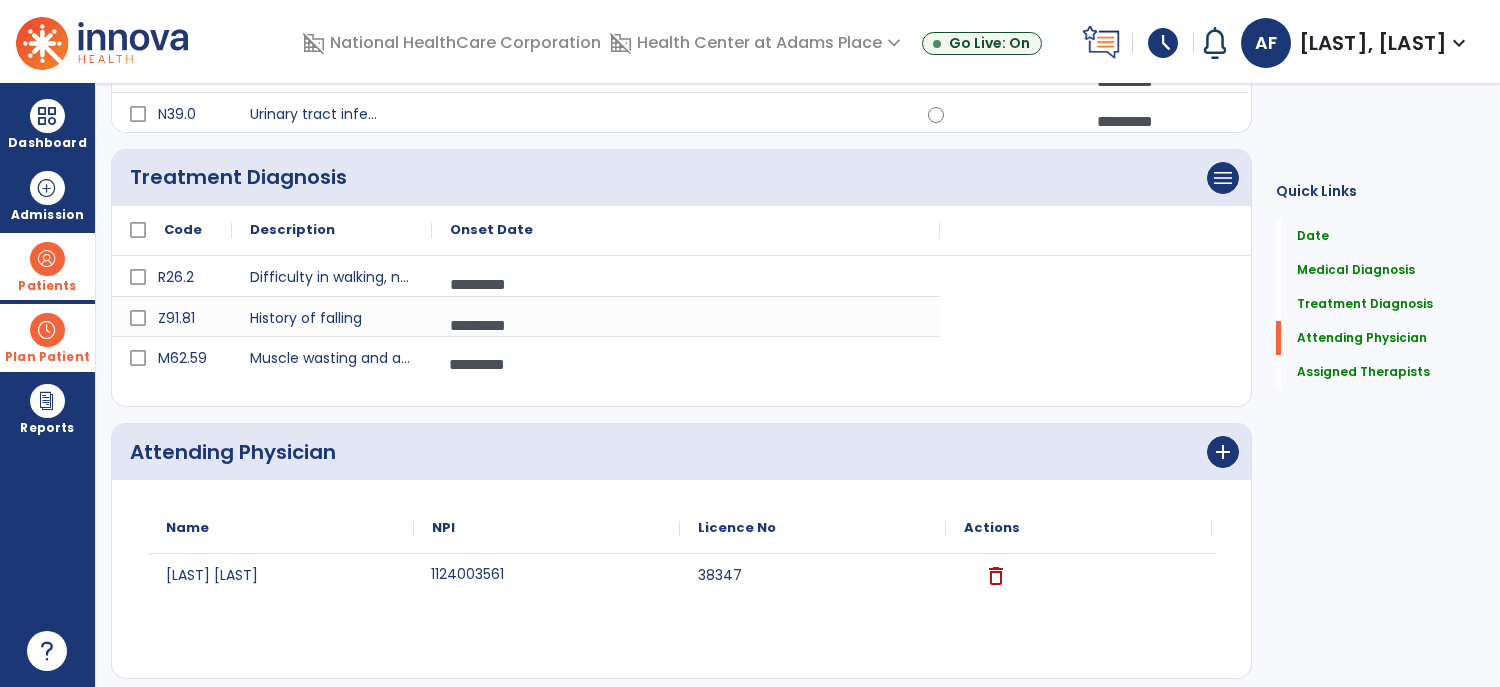 scroll, scrollTop: 753, scrollLeft: 0, axis: vertical 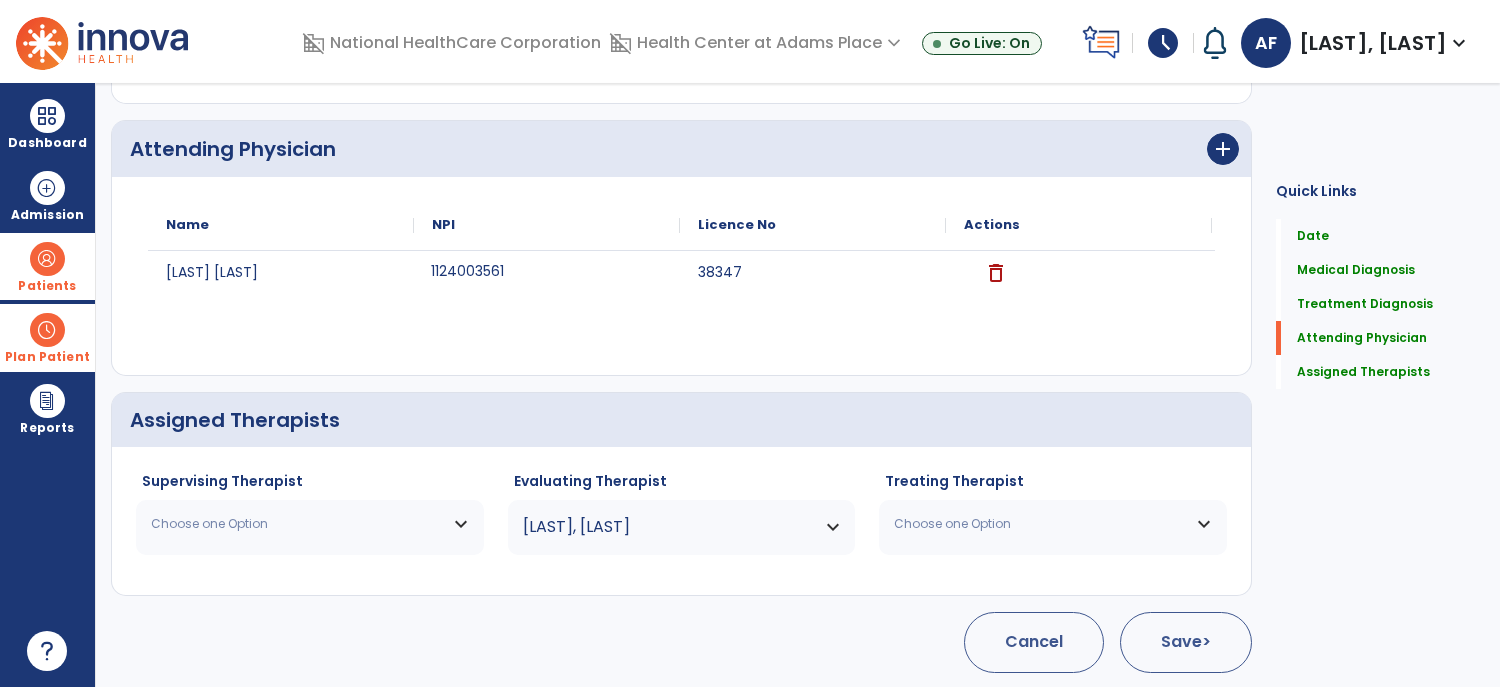 click on "Save  >" 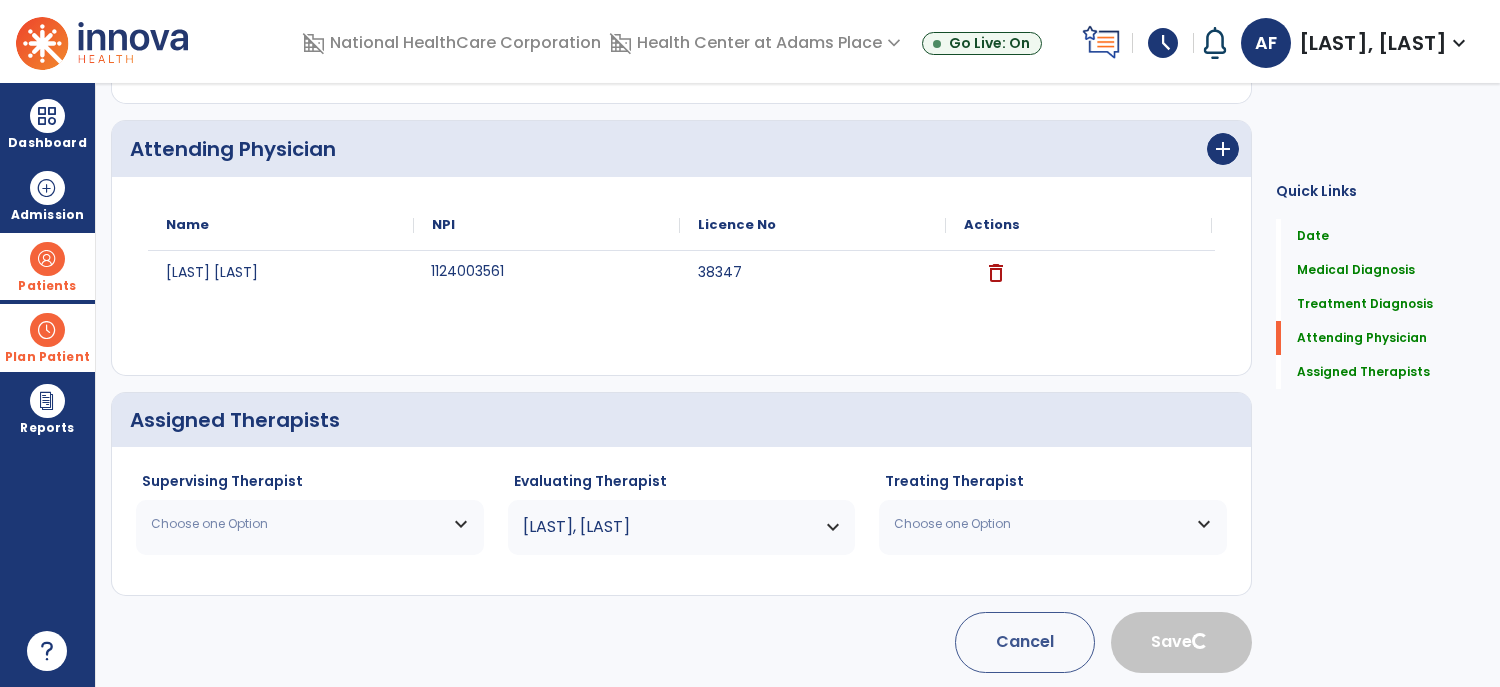 type 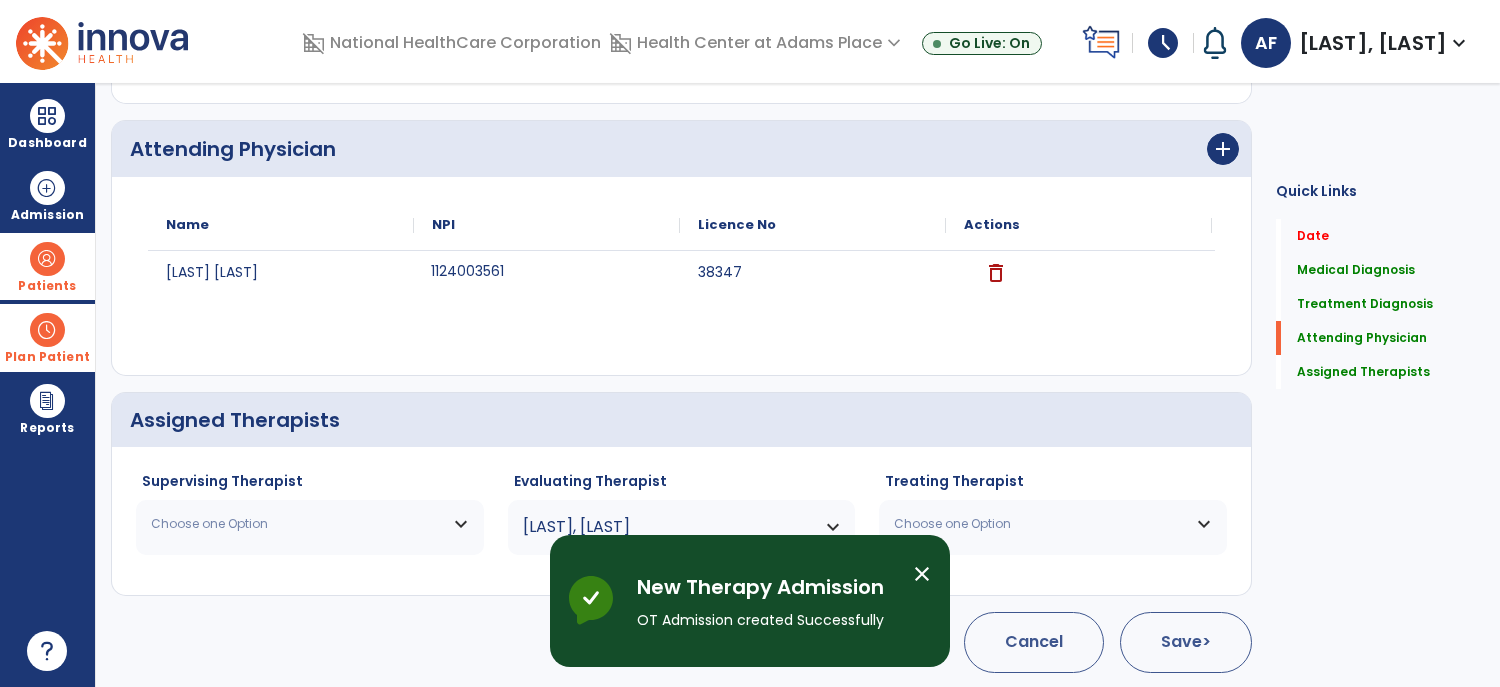 scroll, scrollTop: 71, scrollLeft: 0, axis: vertical 